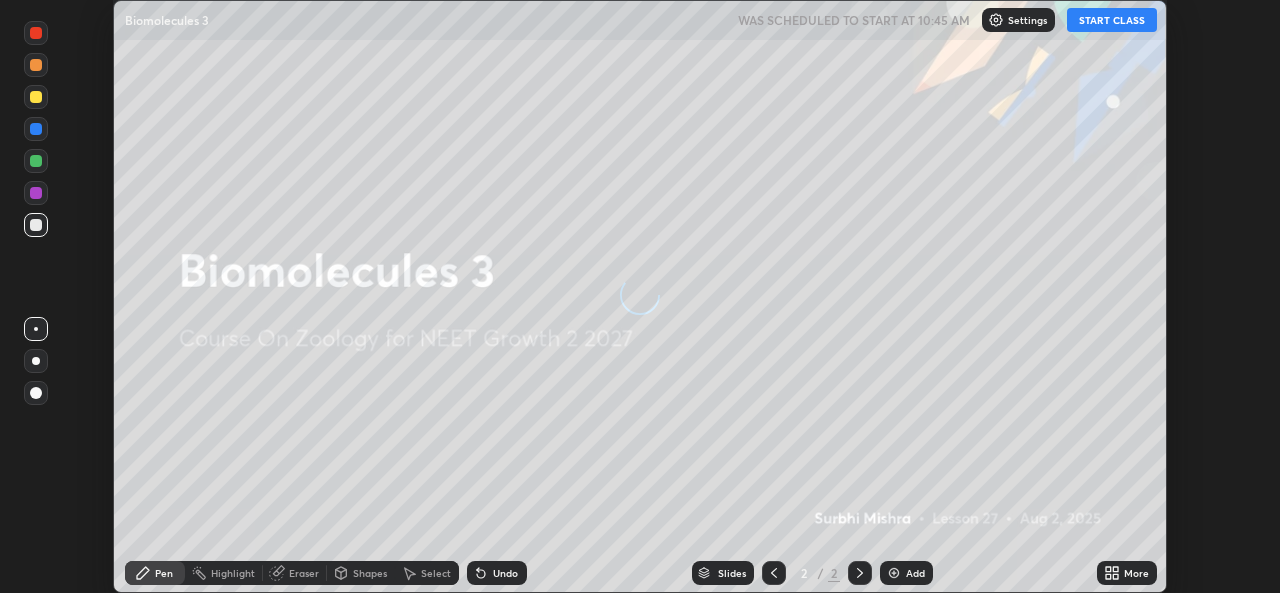 scroll, scrollTop: 0, scrollLeft: 0, axis: both 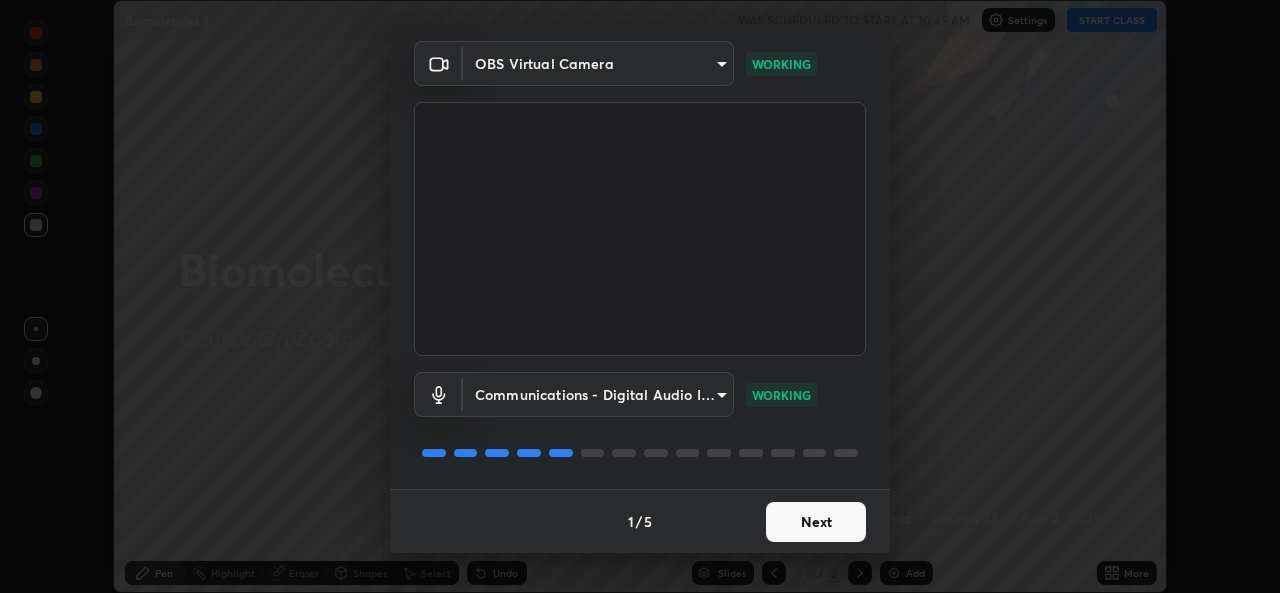 click on "Next" at bounding box center [816, 522] 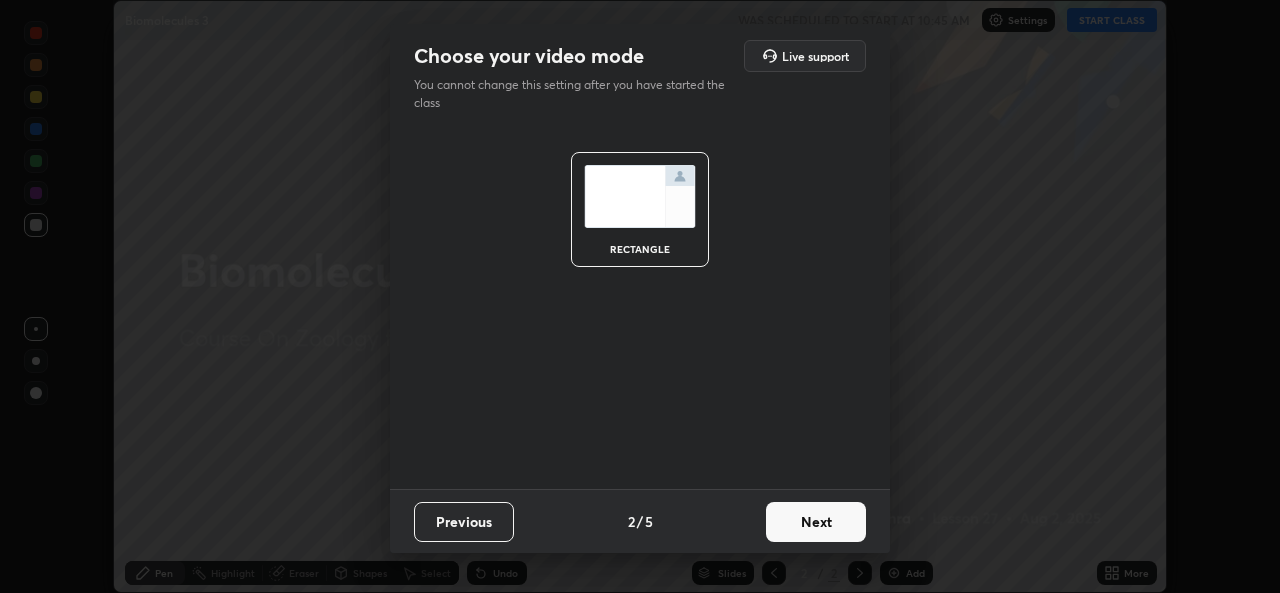 scroll, scrollTop: 0, scrollLeft: 0, axis: both 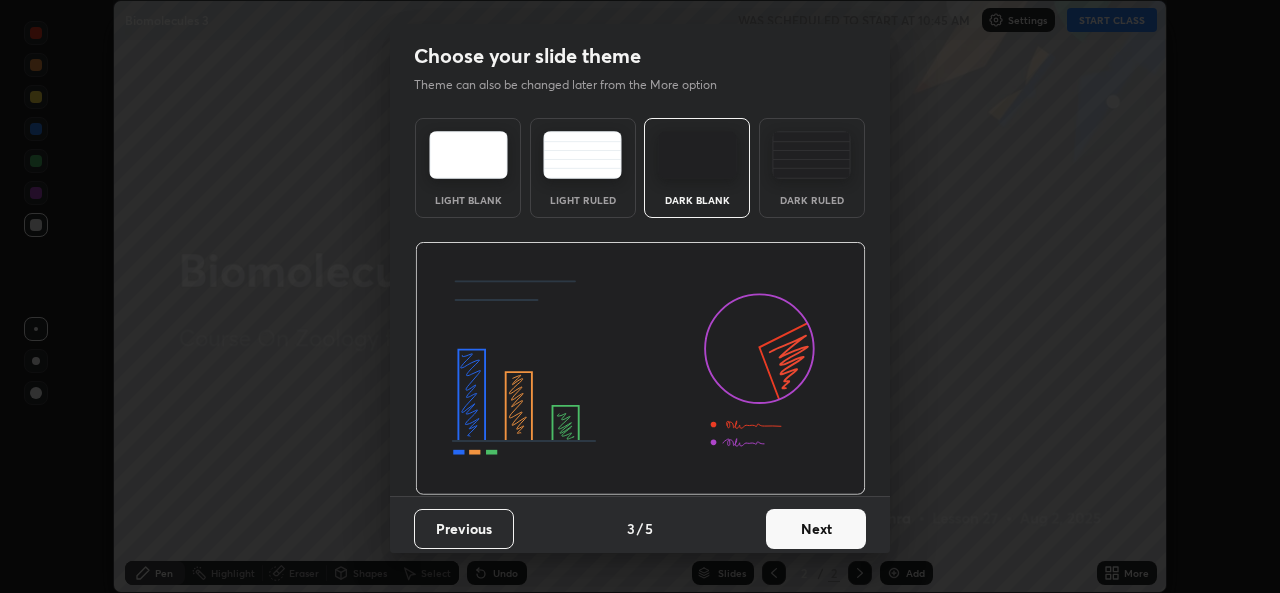 click on "Next" at bounding box center (816, 529) 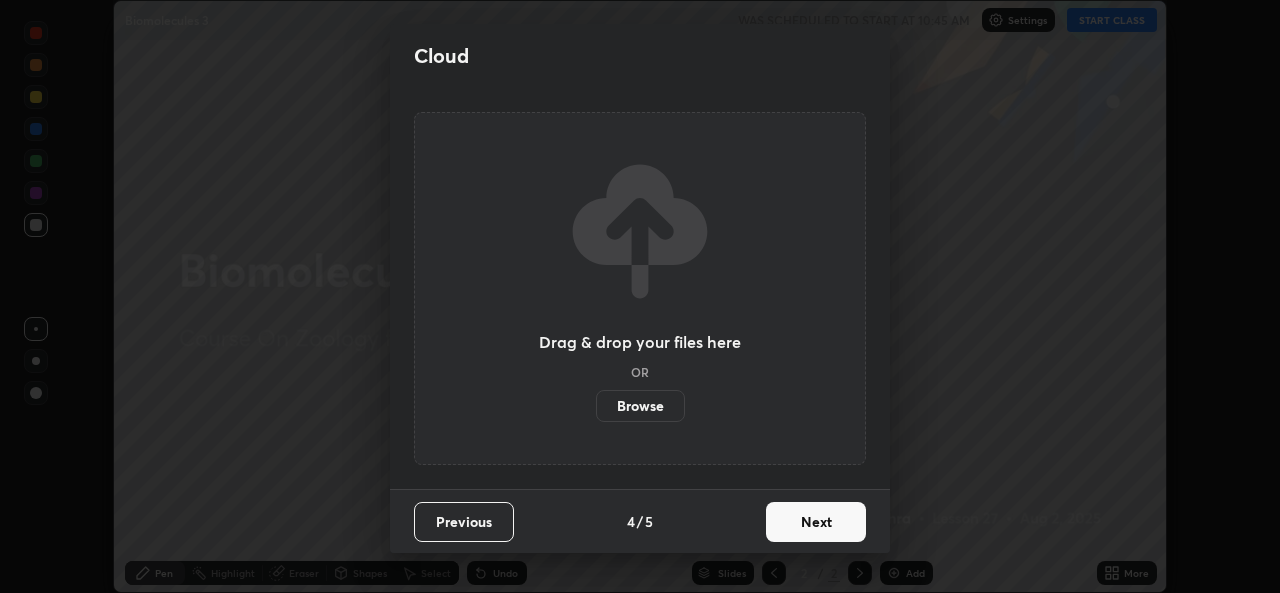 click on "Next" at bounding box center (816, 522) 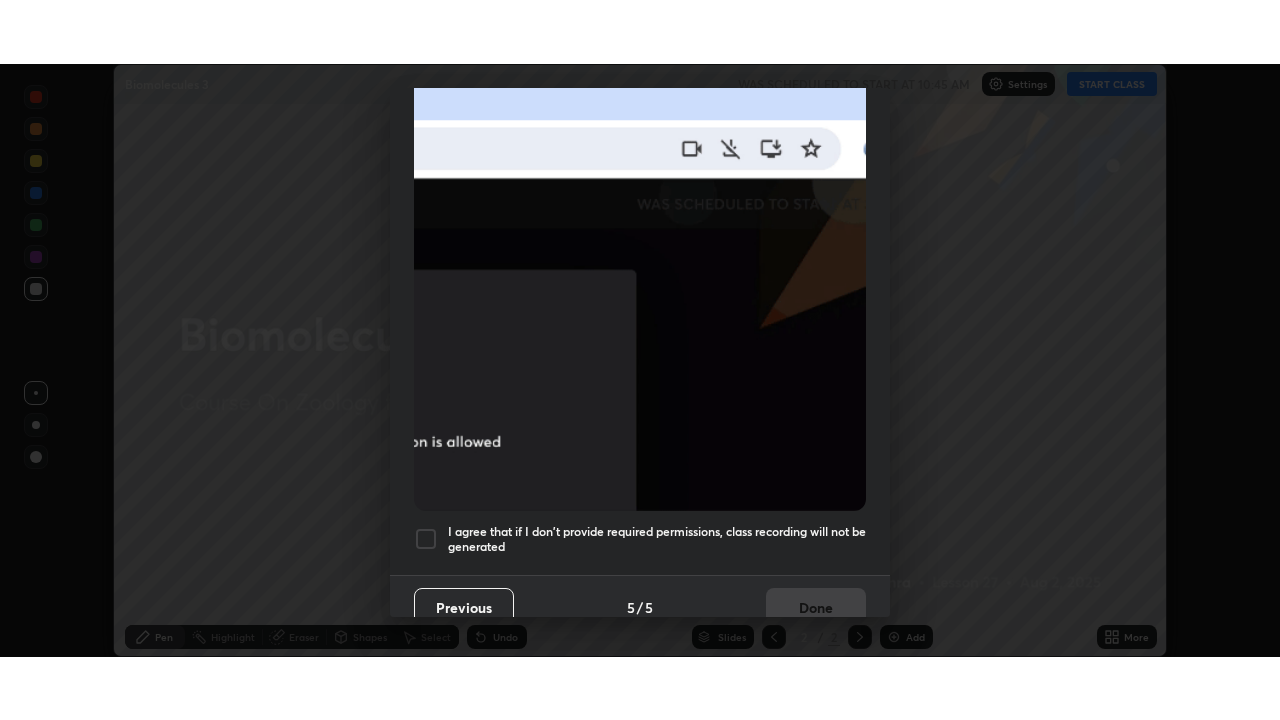 scroll, scrollTop: 471, scrollLeft: 0, axis: vertical 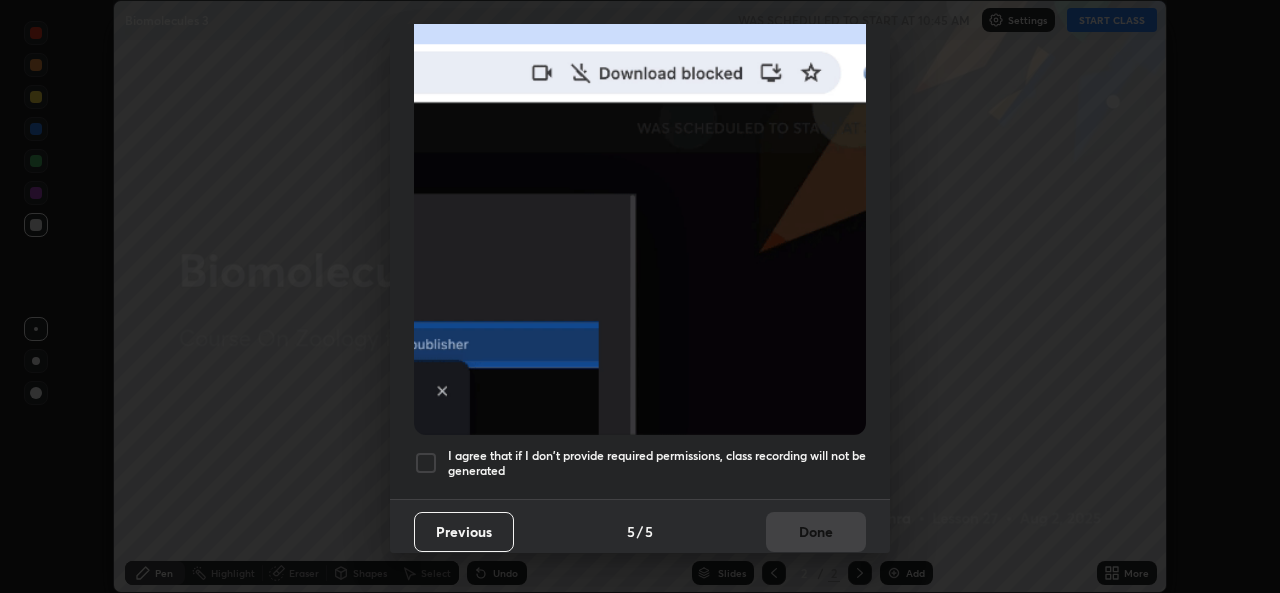 click on "I agree that if I don't provide required permissions, class recording will not be generated" at bounding box center [657, 463] 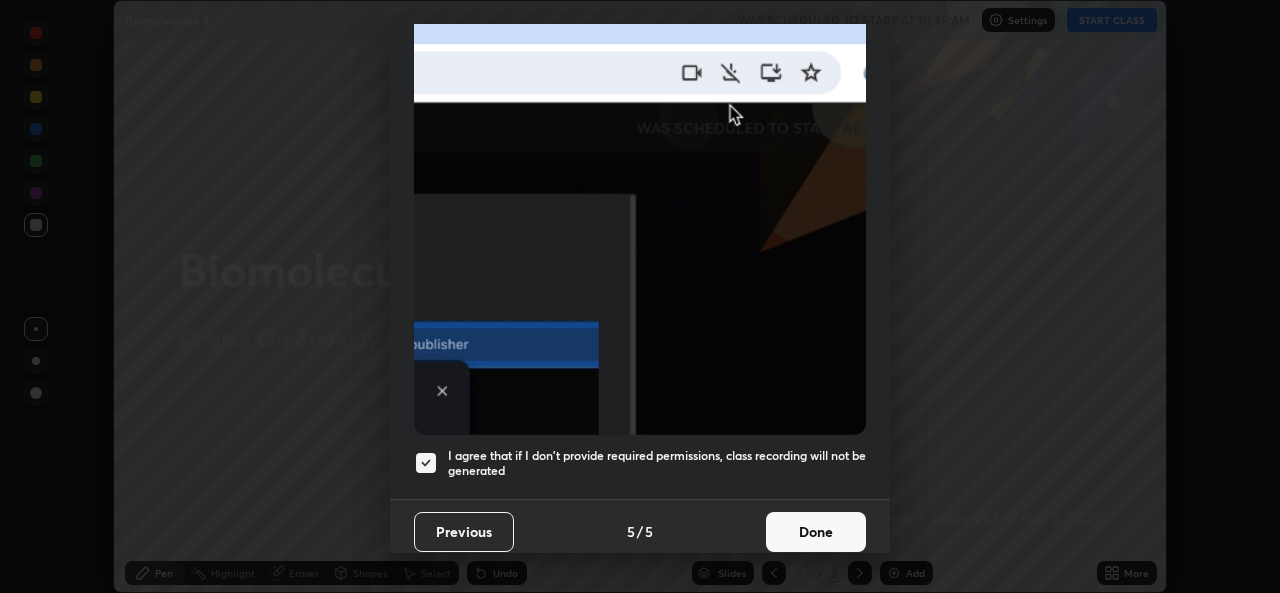 click on "Done" at bounding box center [816, 532] 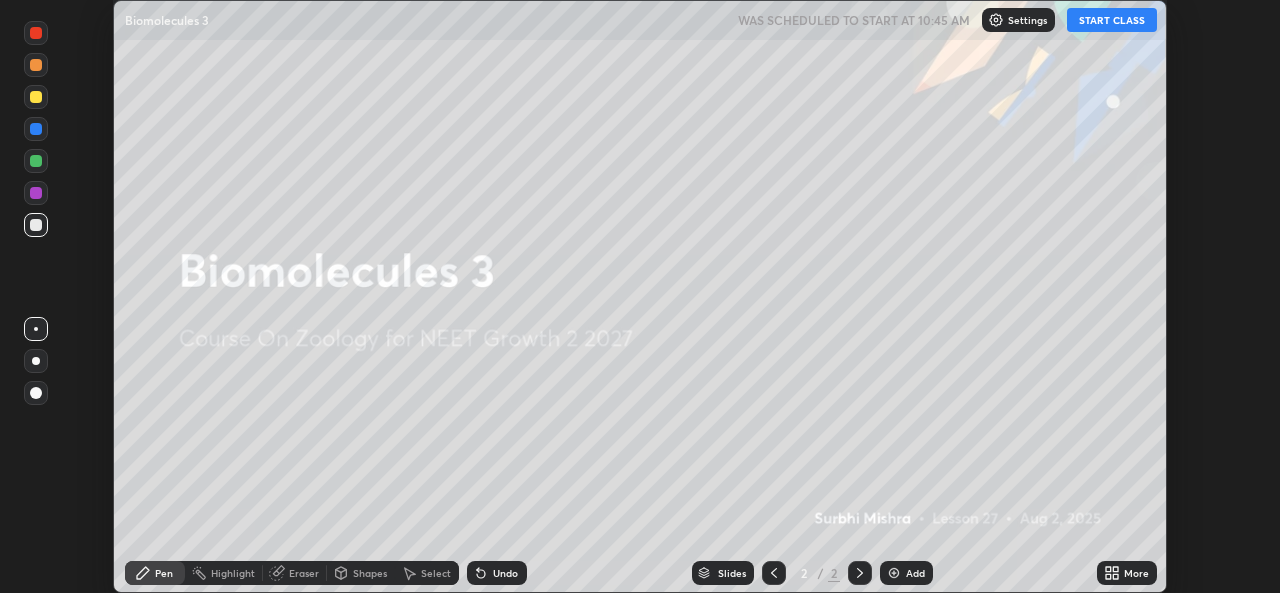 click on "START CLASS" at bounding box center [1112, 20] 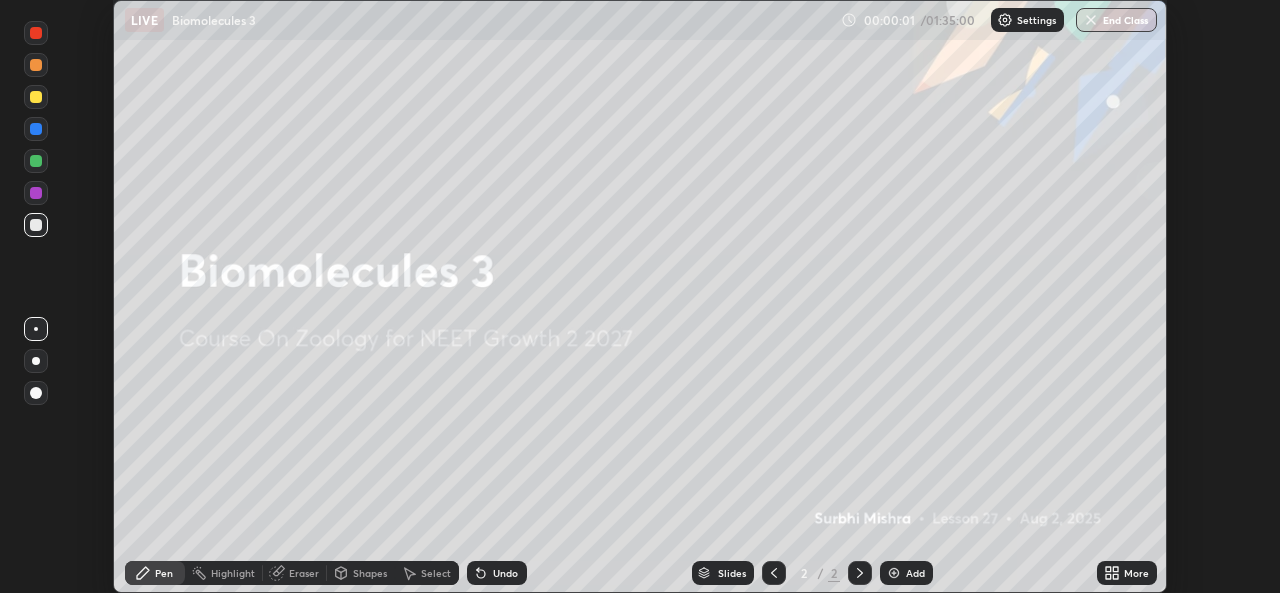 click 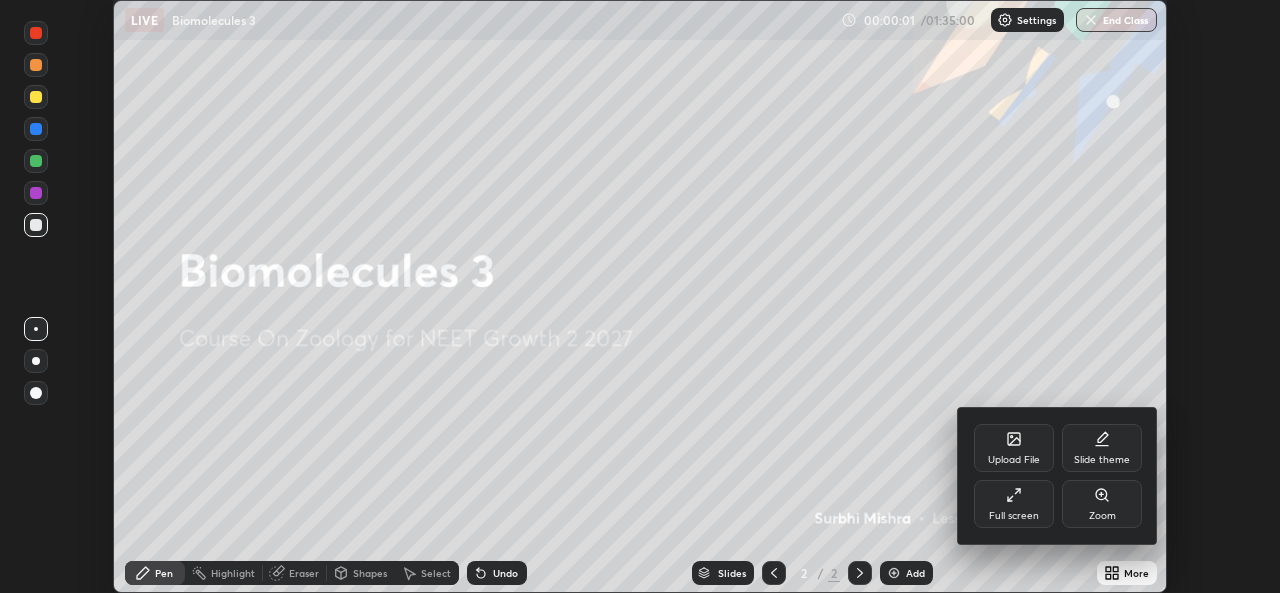 click on "Full screen" at bounding box center (1014, 516) 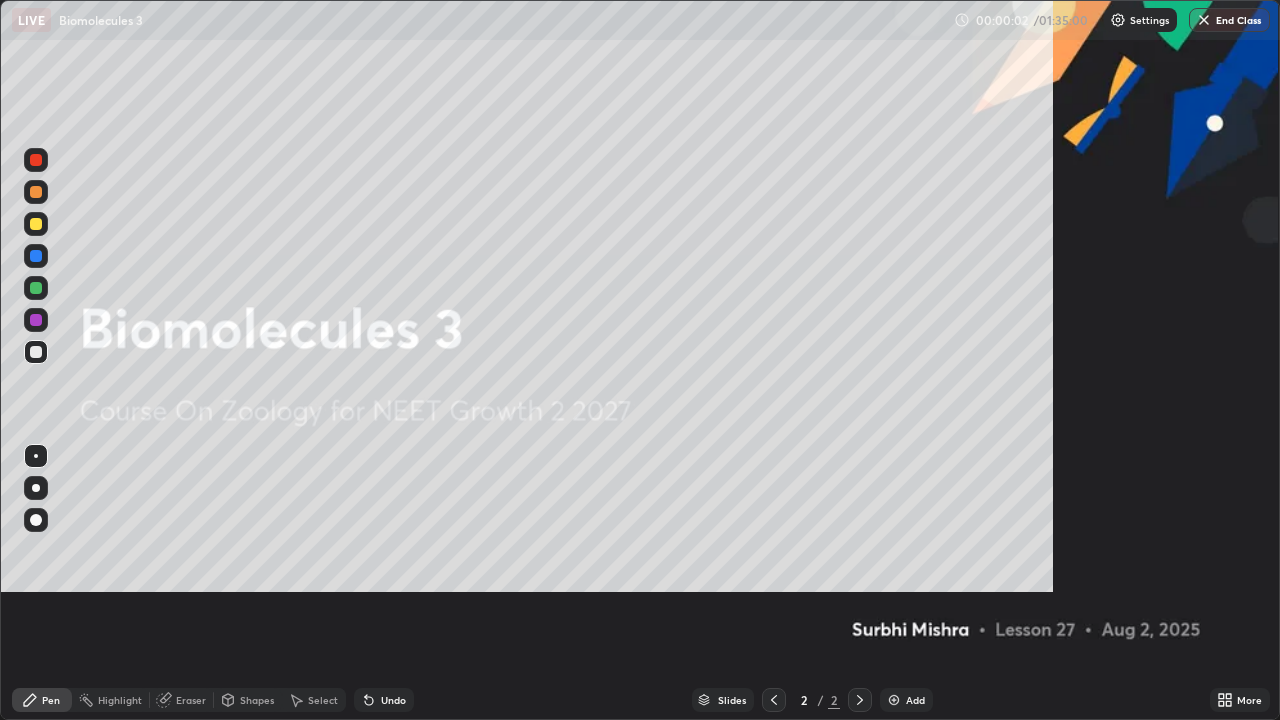 scroll, scrollTop: 99280, scrollLeft: 98720, axis: both 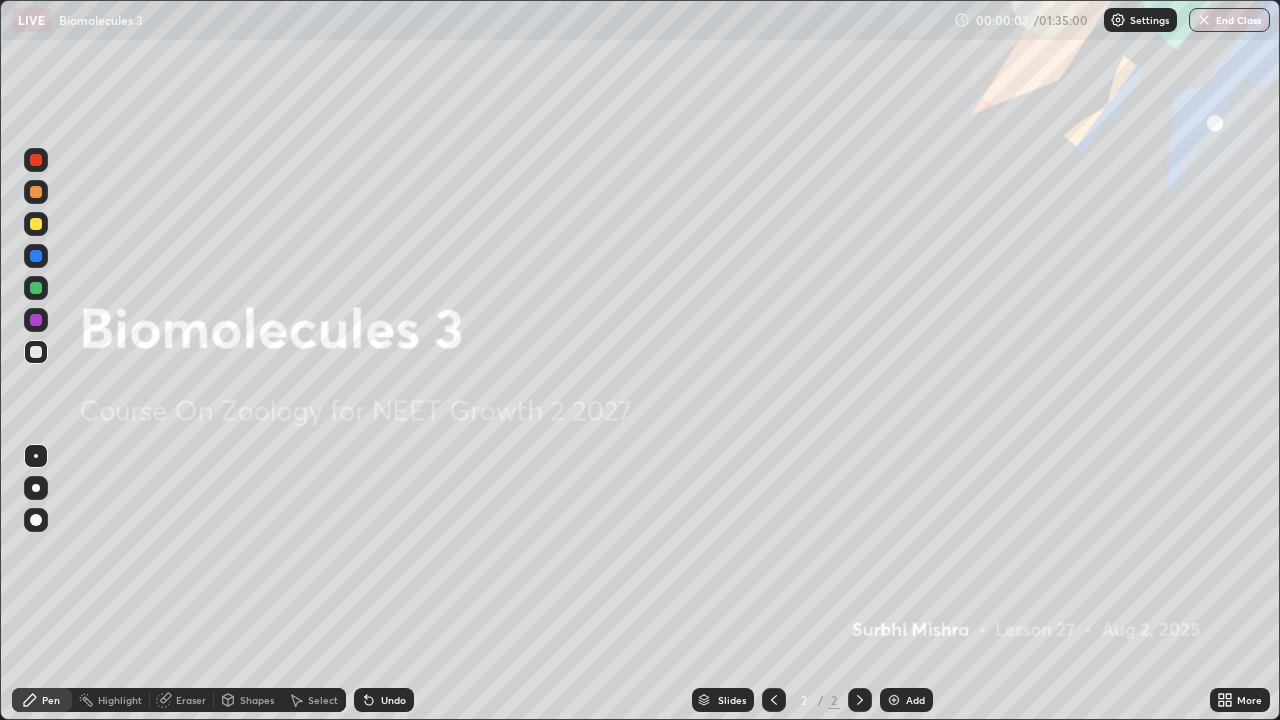 click on "Add" at bounding box center [915, 700] 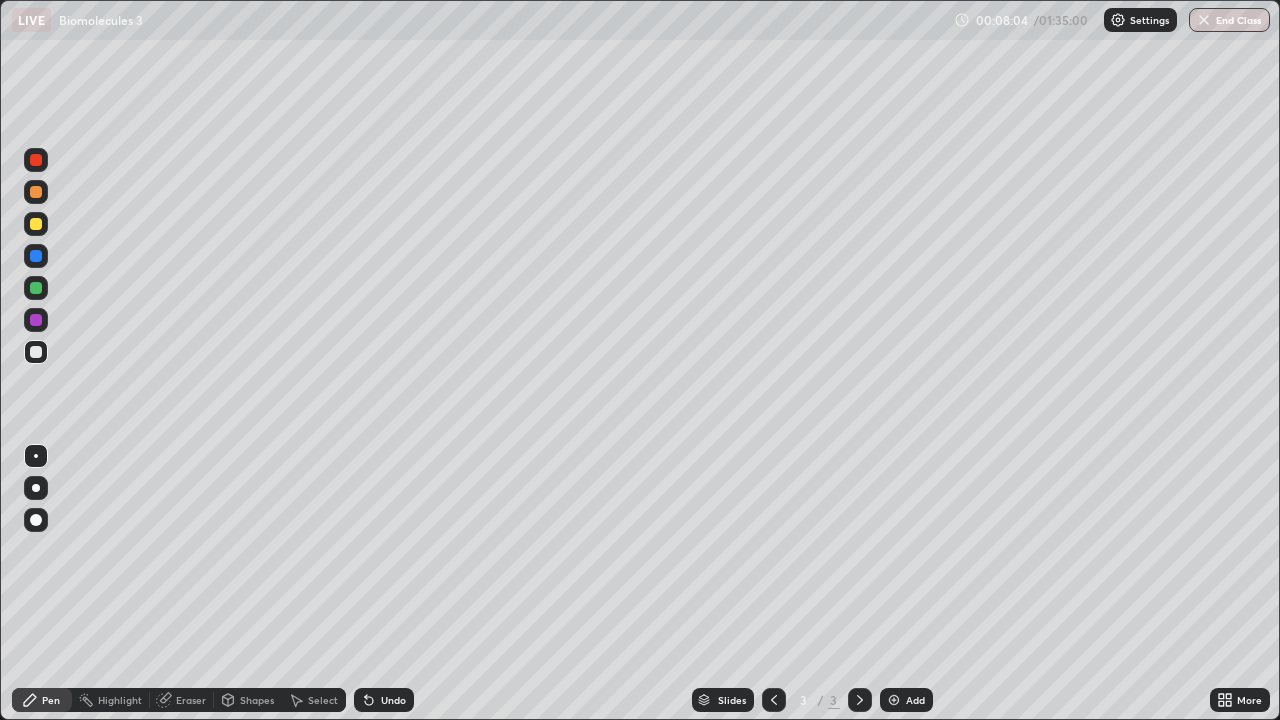 click at bounding box center [36, 192] 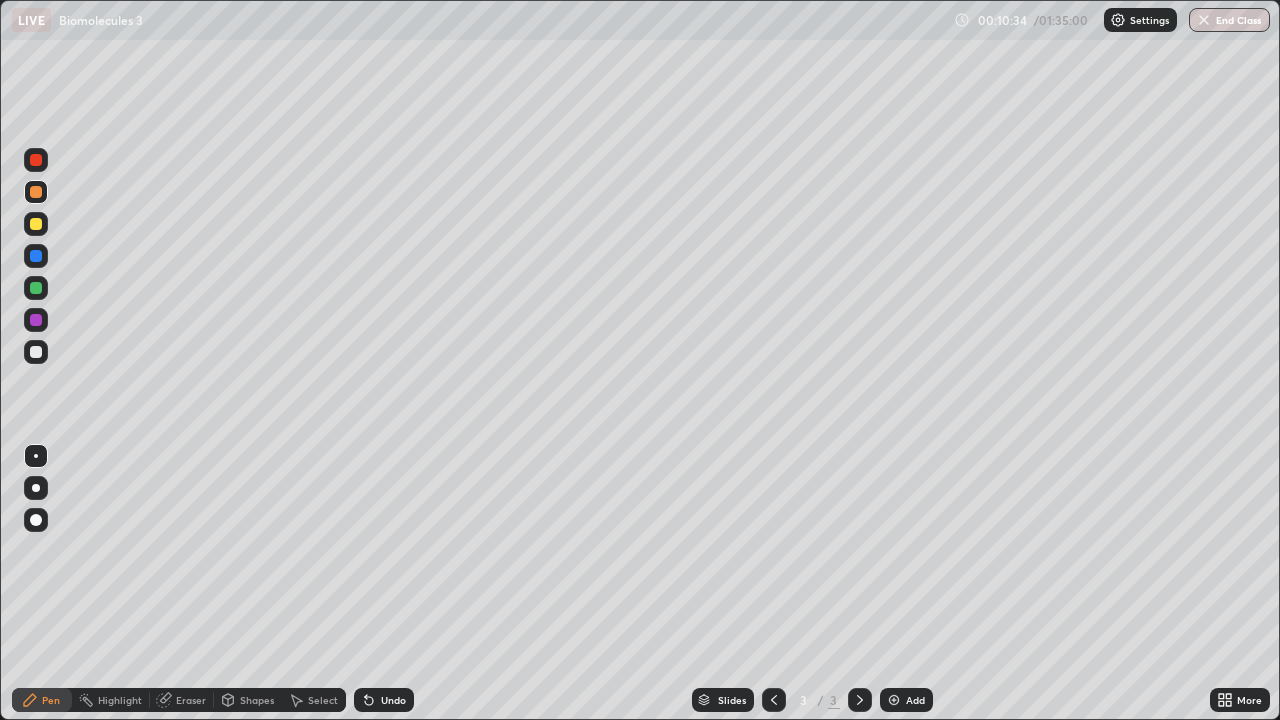 click at bounding box center [36, 352] 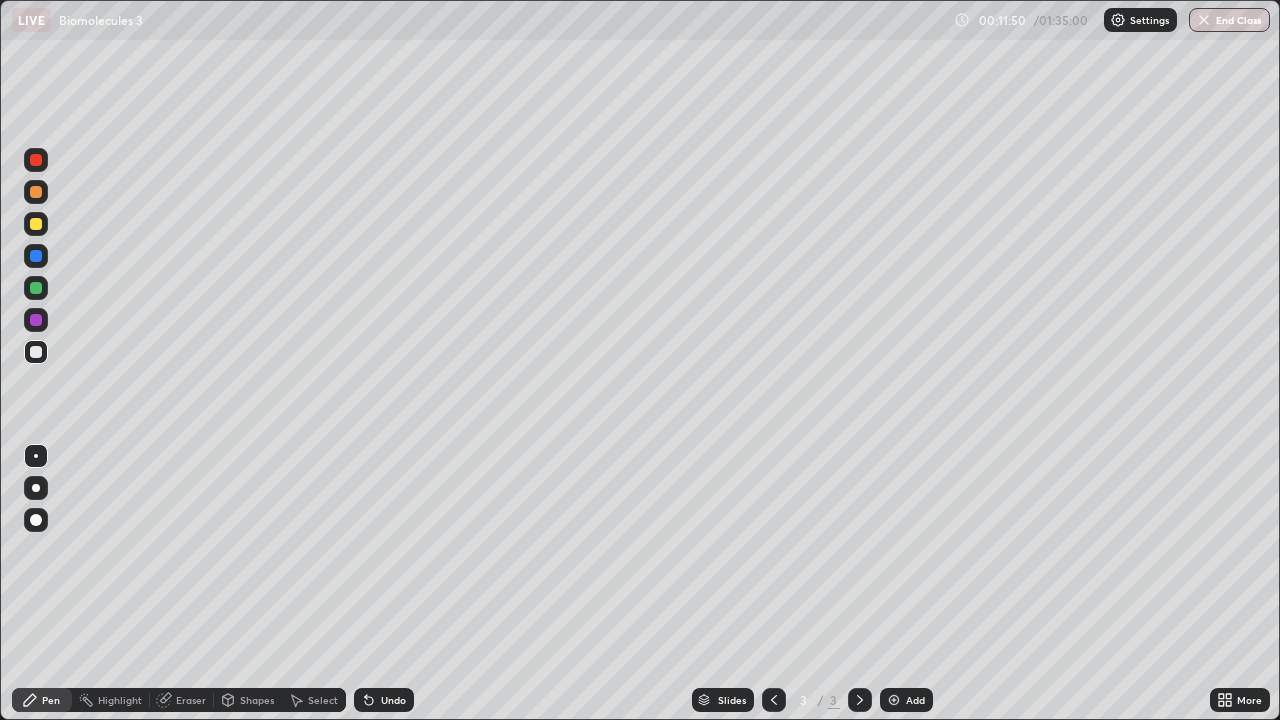click at bounding box center [894, 700] 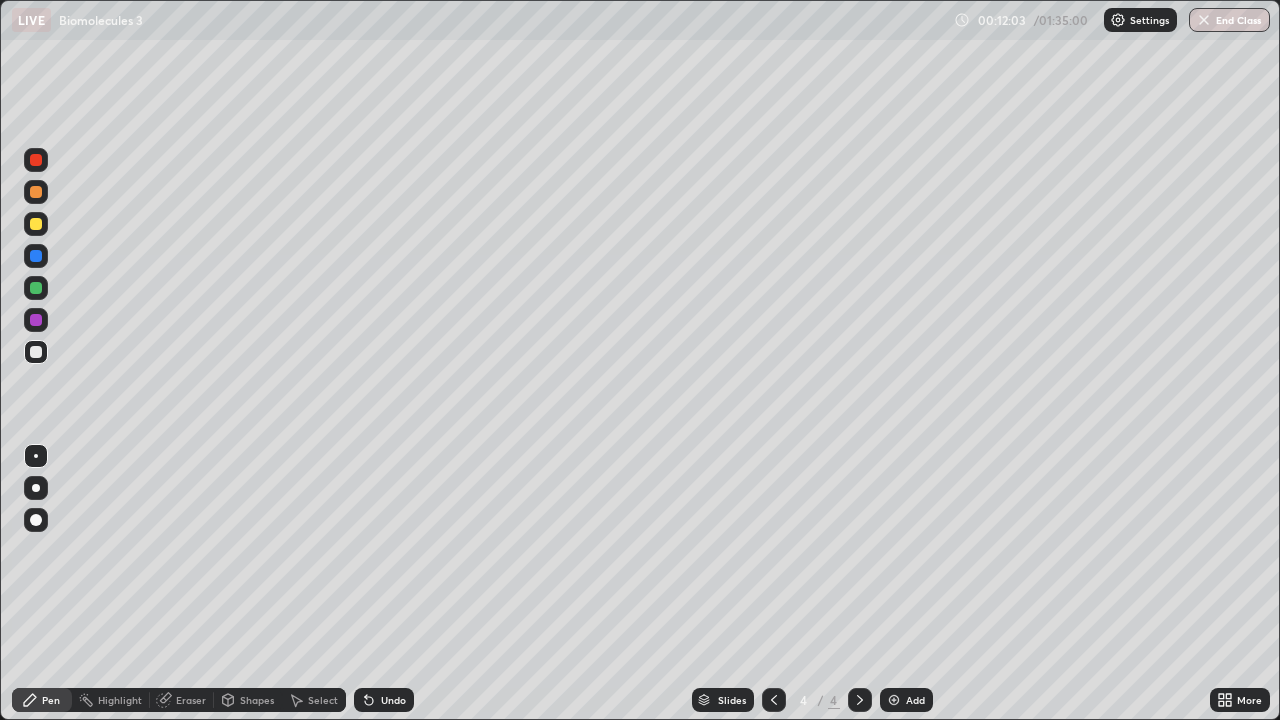 click at bounding box center (36, 192) 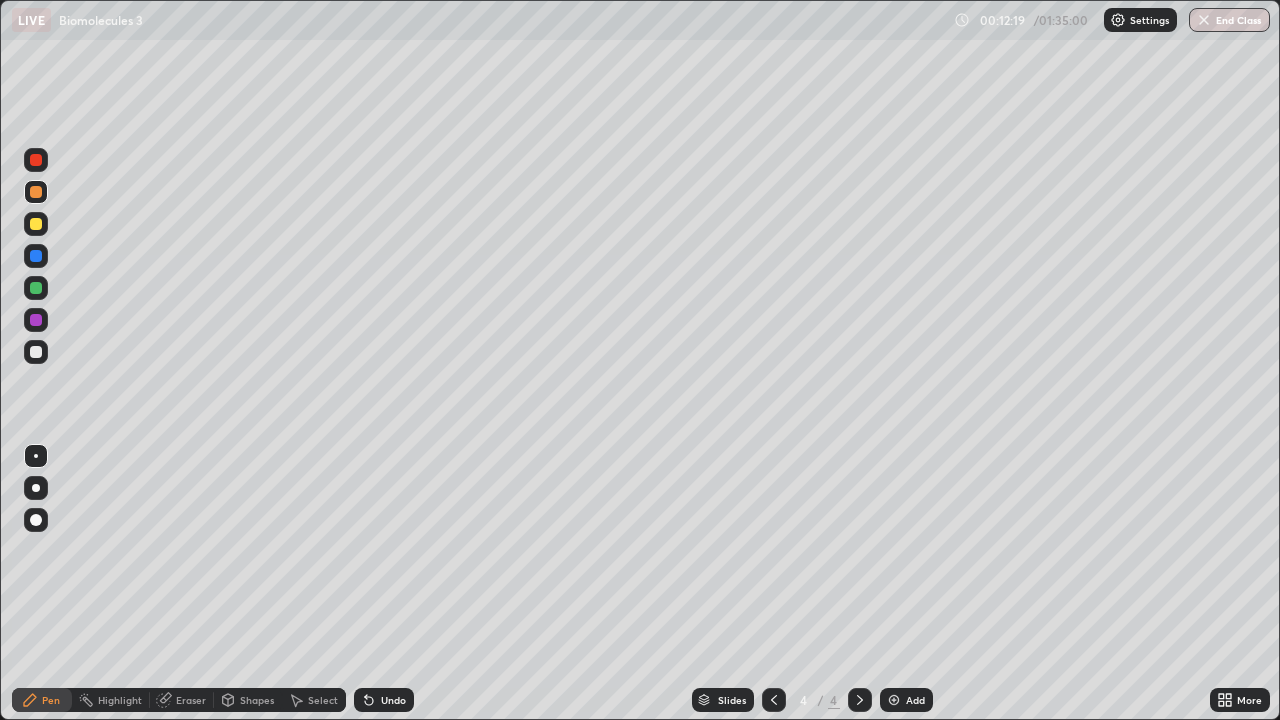 click at bounding box center (36, 224) 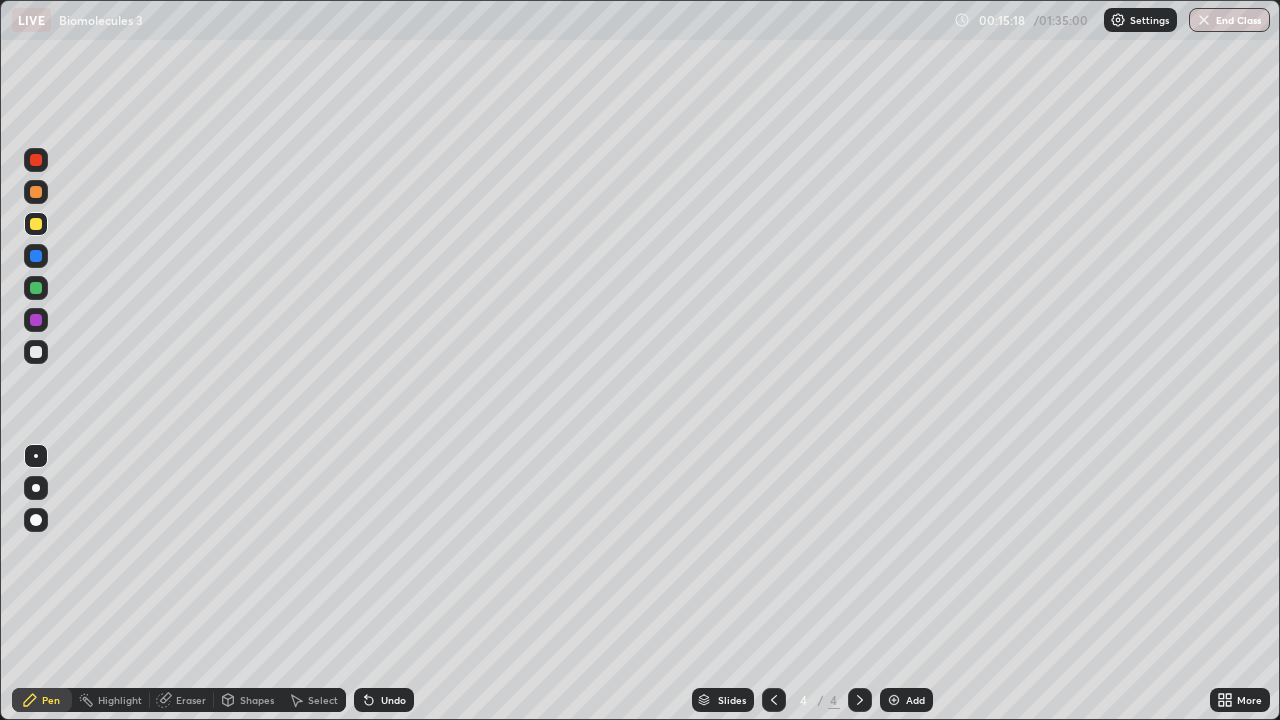 click 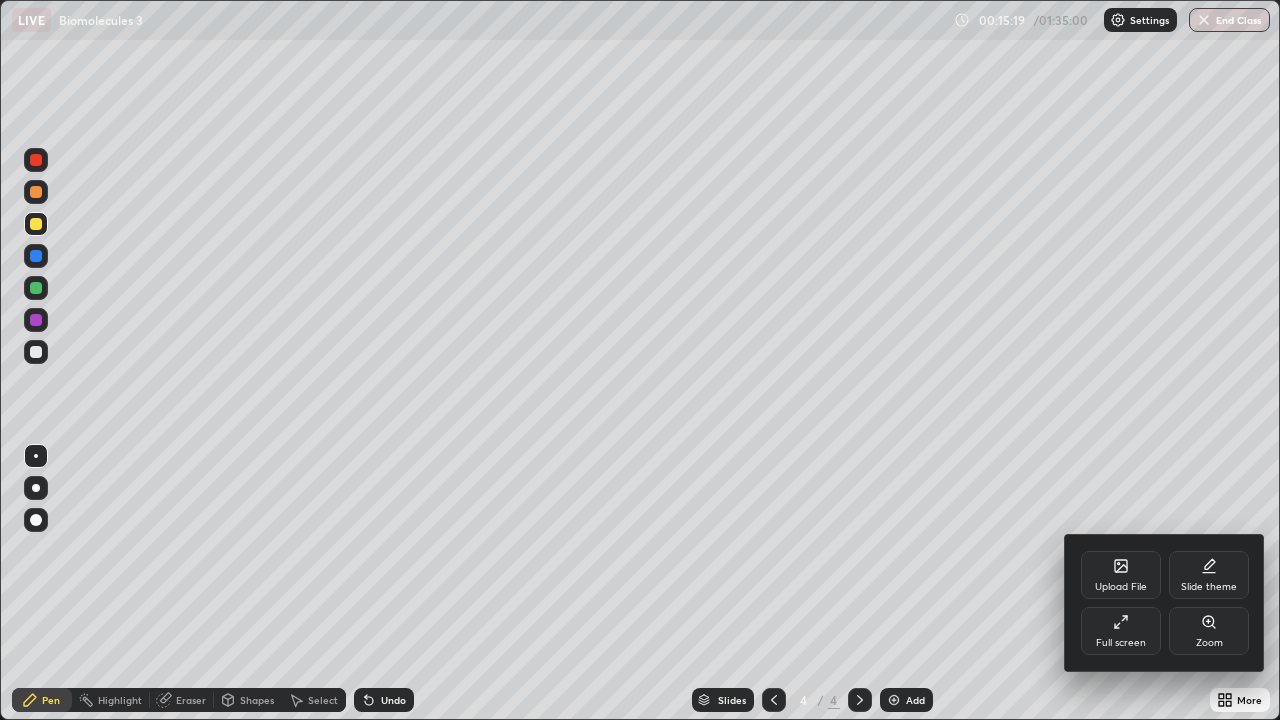 click at bounding box center [640, 360] 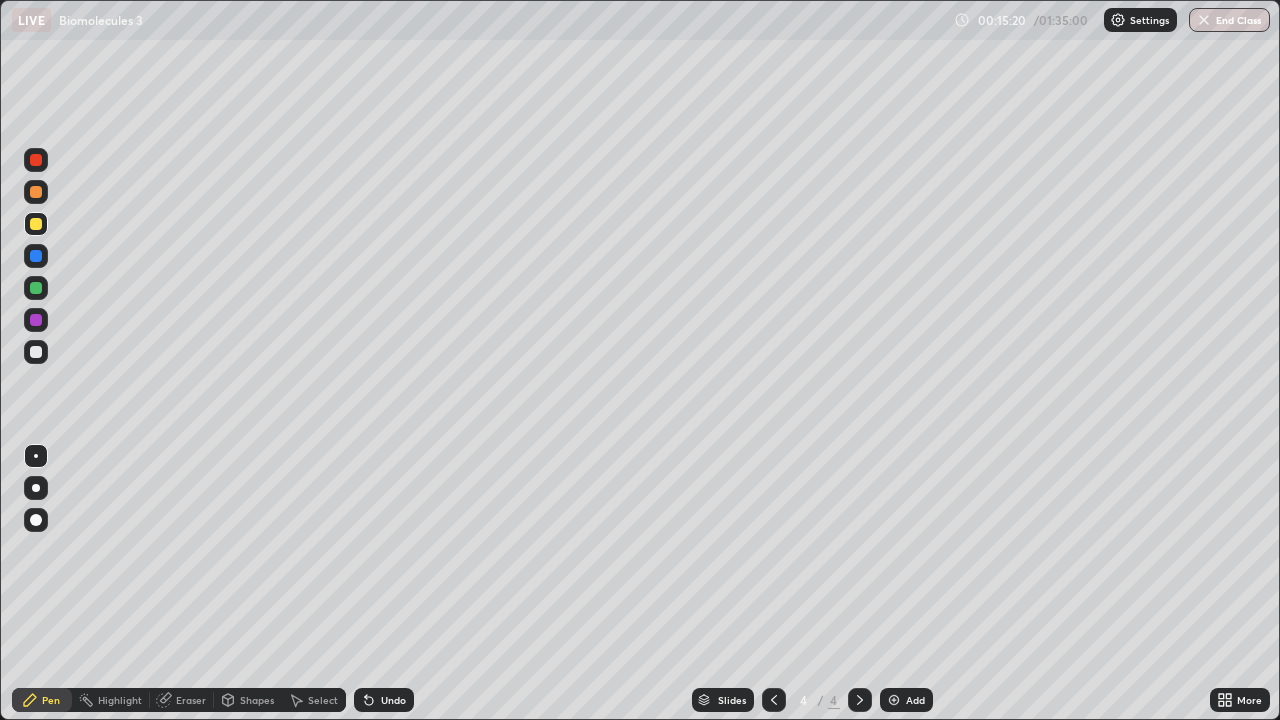 click 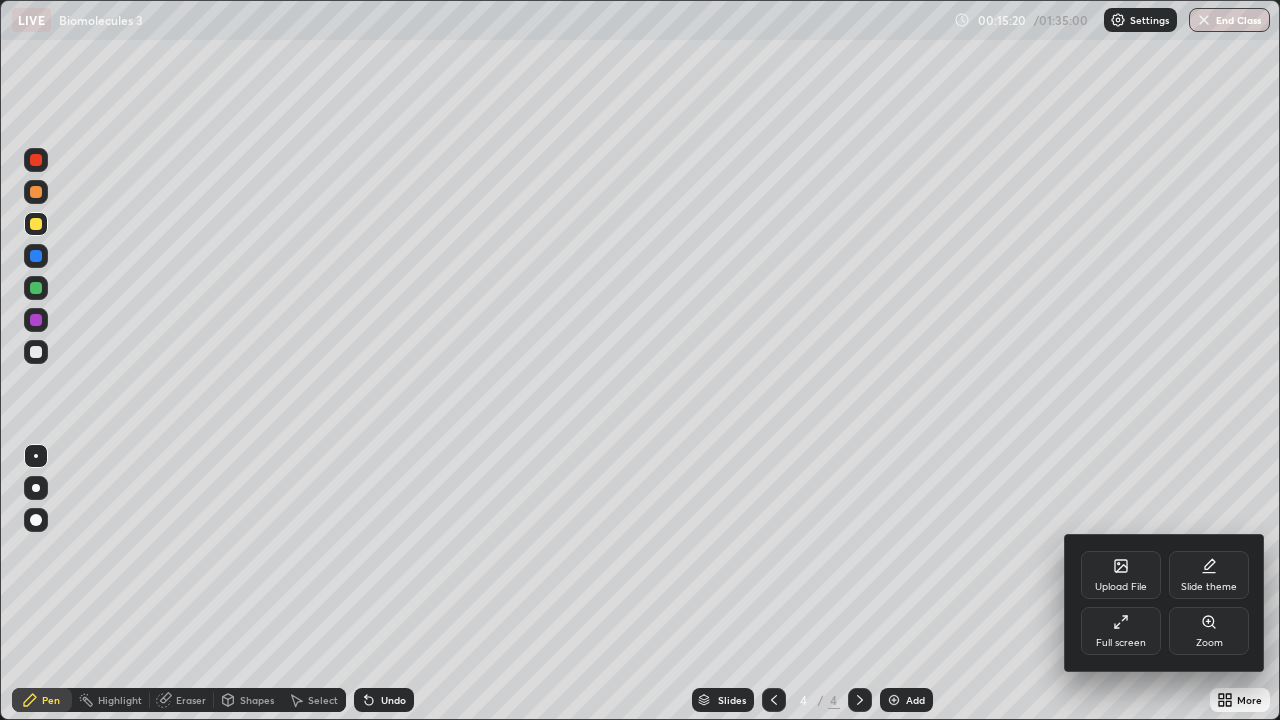 click on "Full screen" at bounding box center (1121, 631) 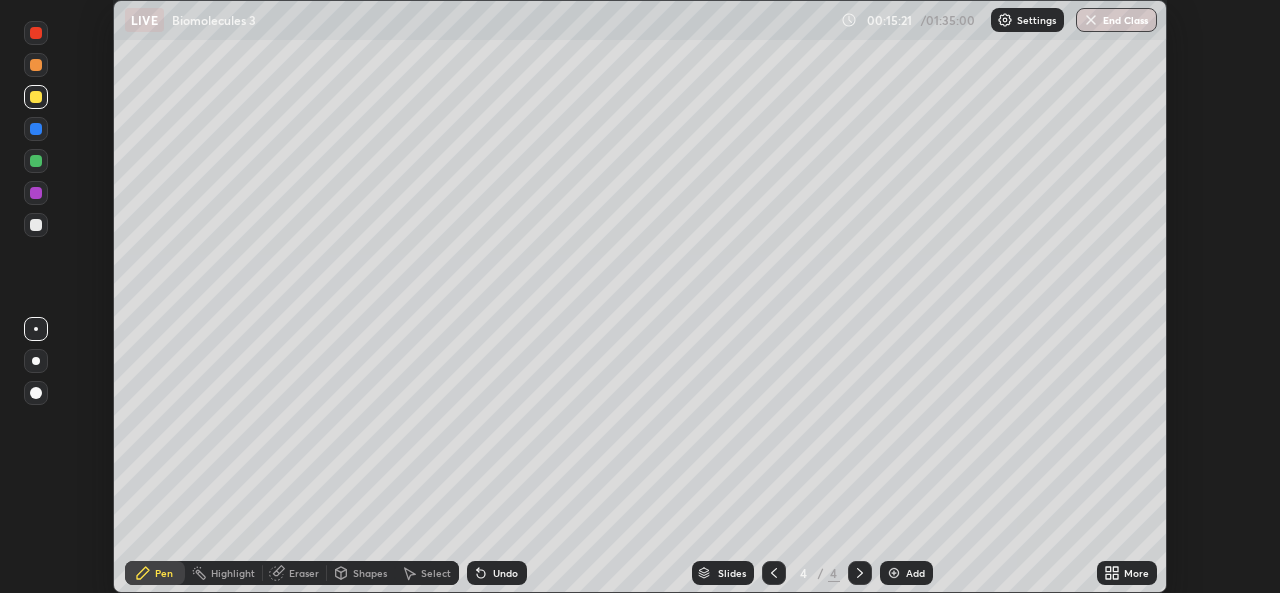 scroll, scrollTop: 593, scrollLeft: 1280, axis: both 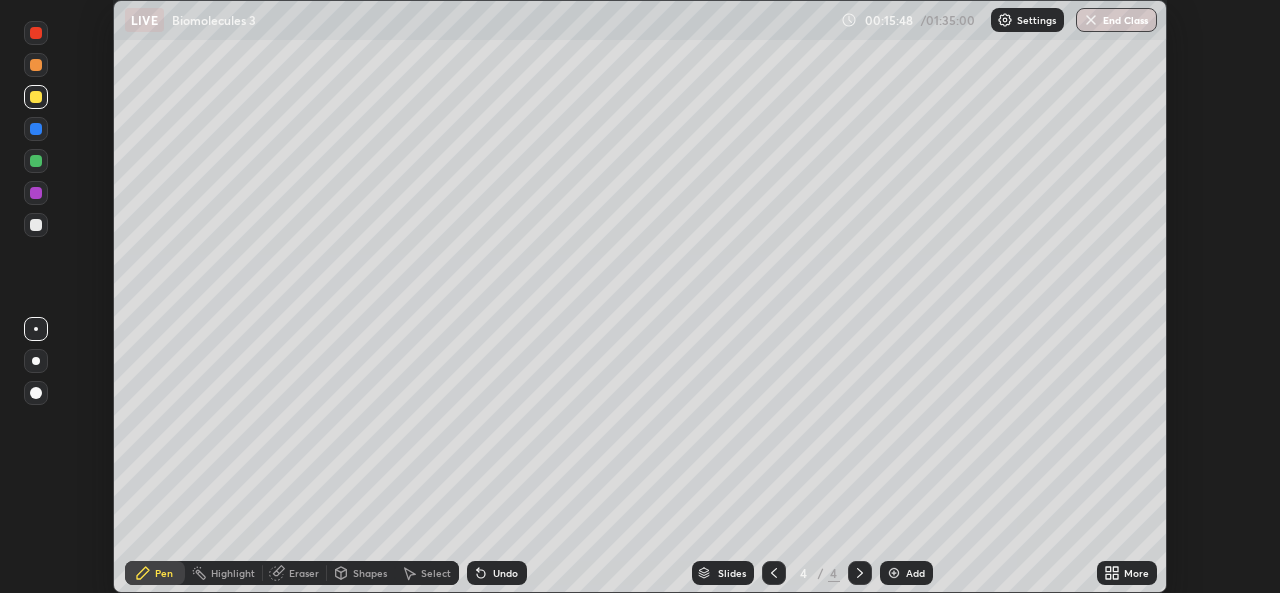 click on "More" at bounding box center [1136, 573] 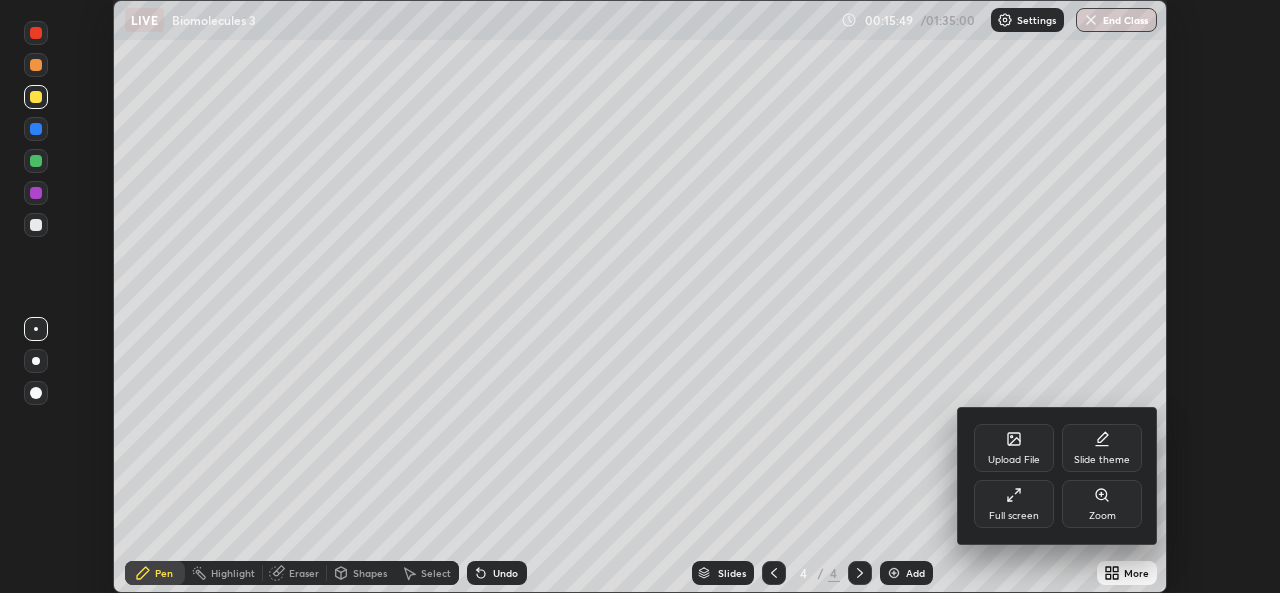 click on "Full screen" at bounding box center [1014, 504] 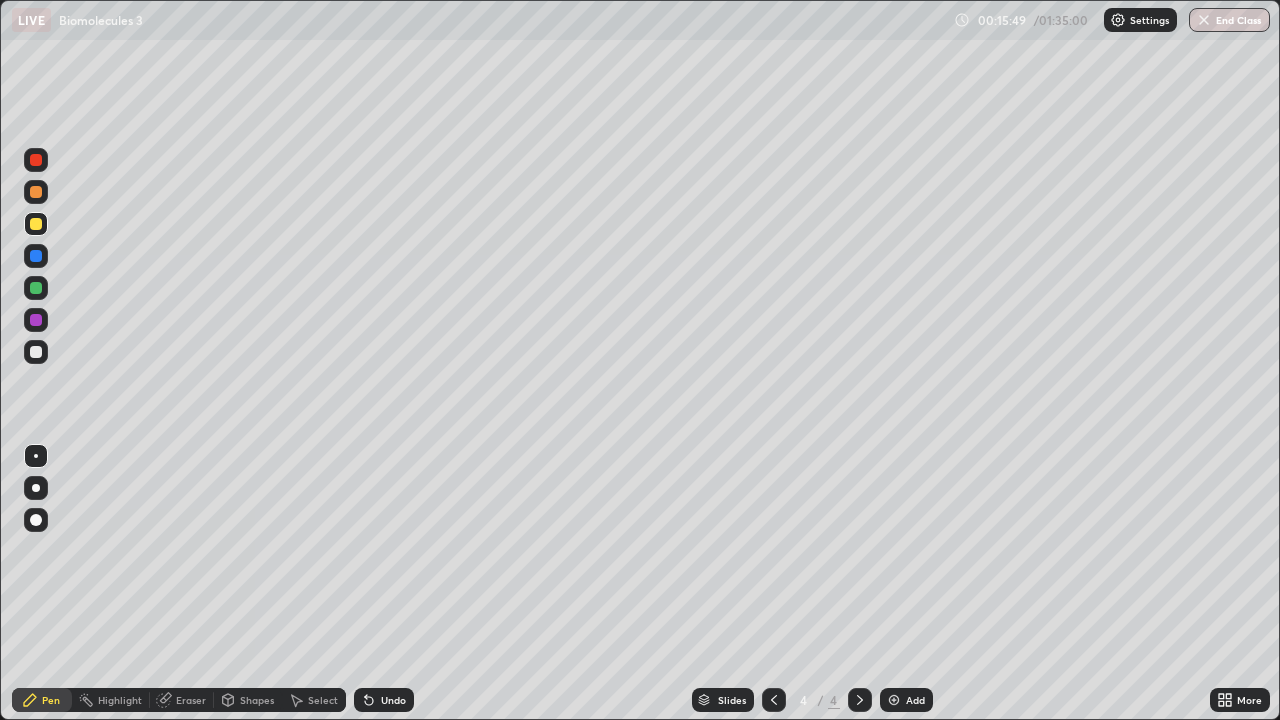 scroll, scrollTop: 99280, scrollLeft: 98720, axis: both 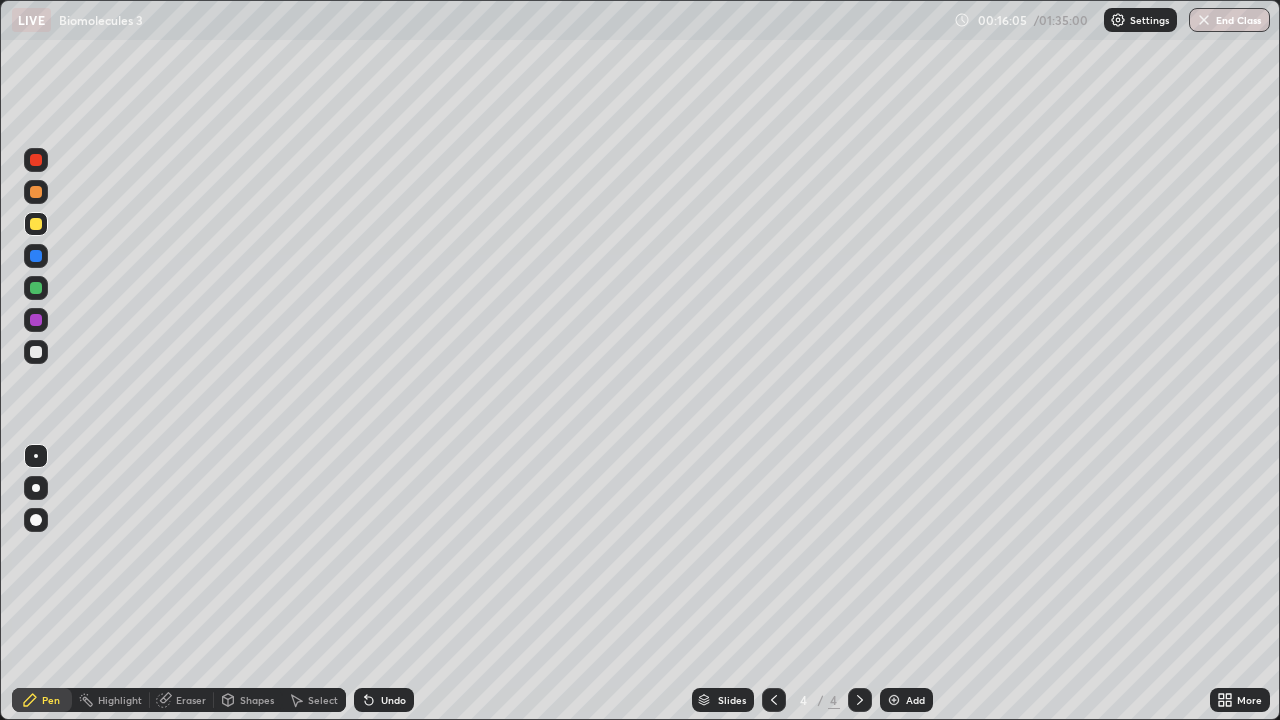 click on "Eraser" at bounding box center [191, 700] 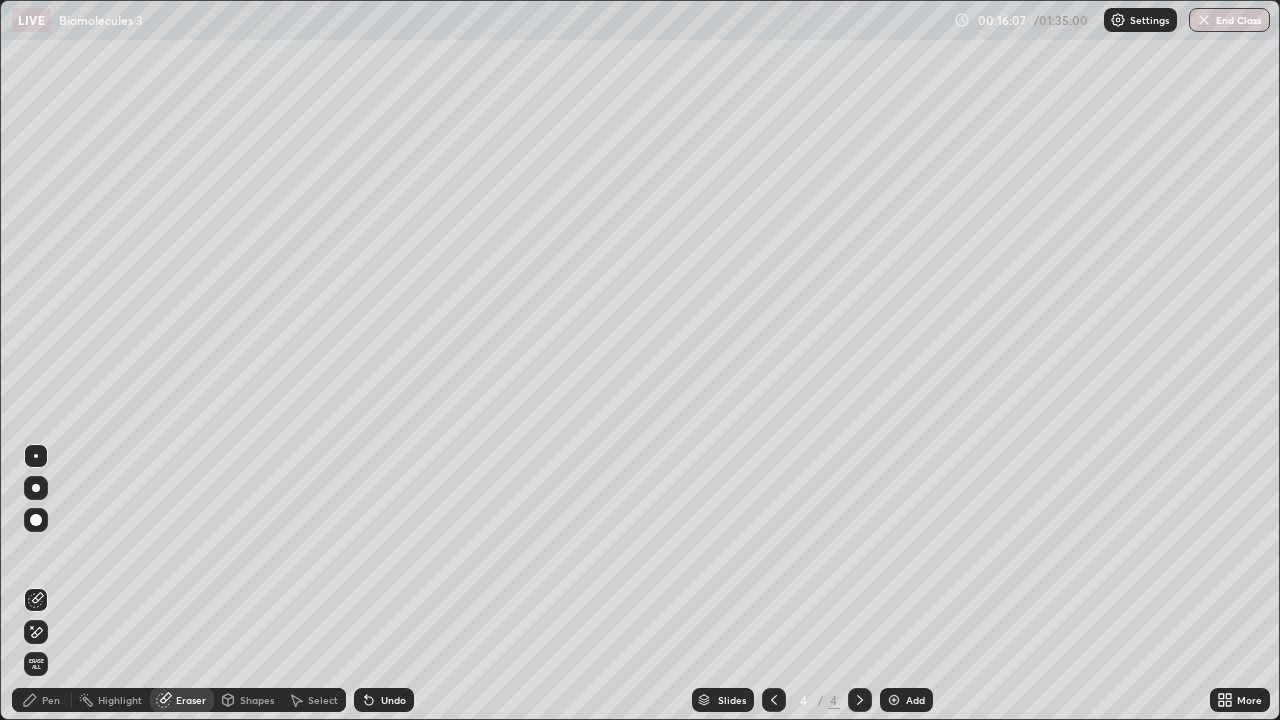 click on "Pen" at bounding box center (51, 700) 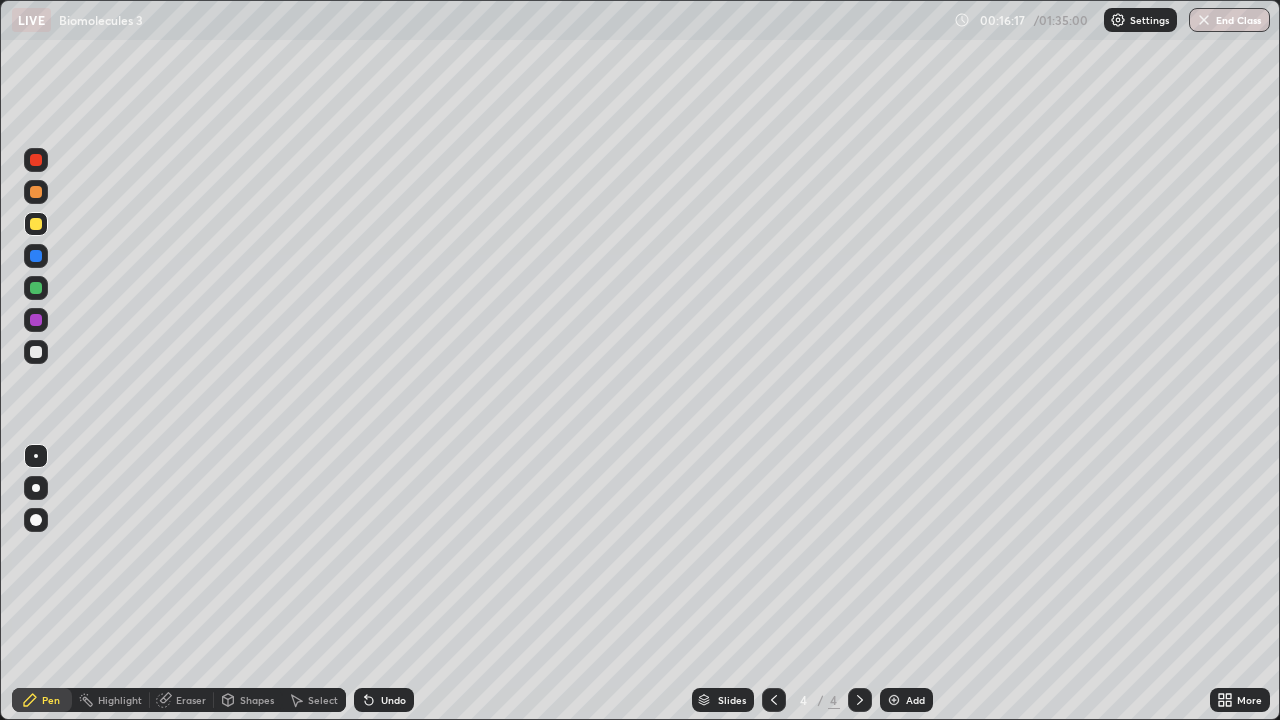 click at bounding box center (36, 352) 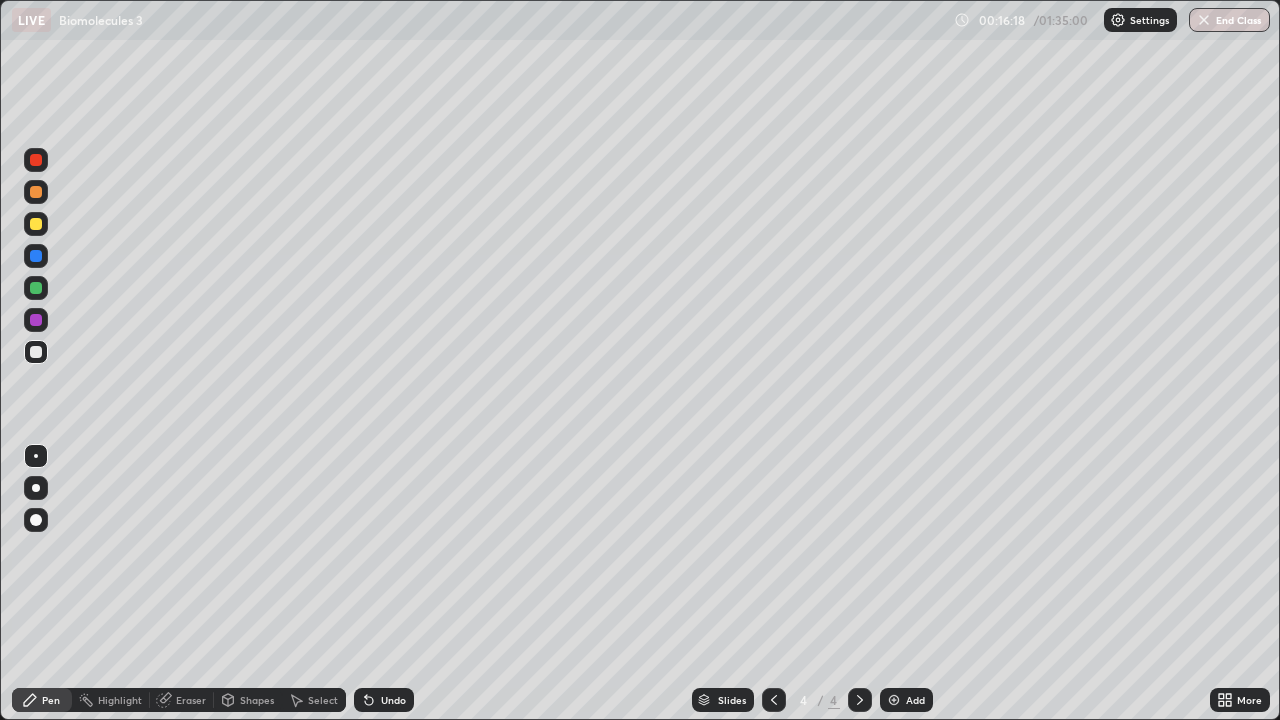 click at bounding box center (36, 320) 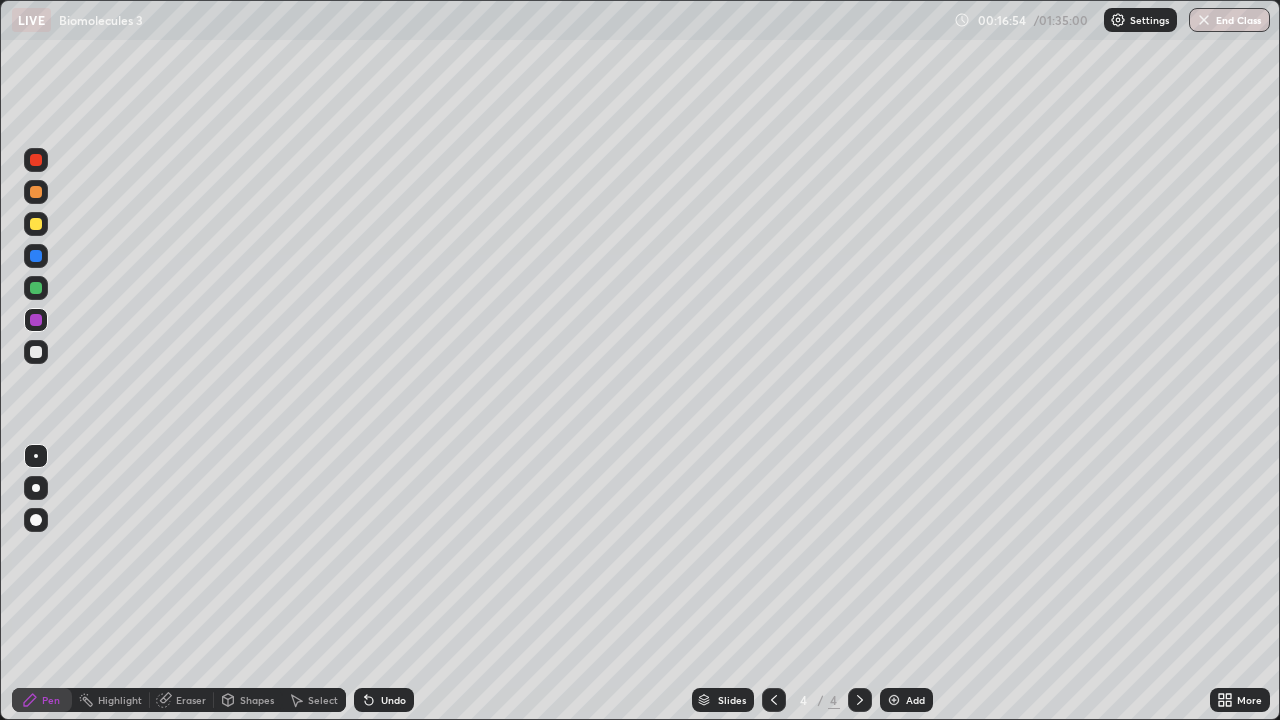 click at bounding box center (36, 352) 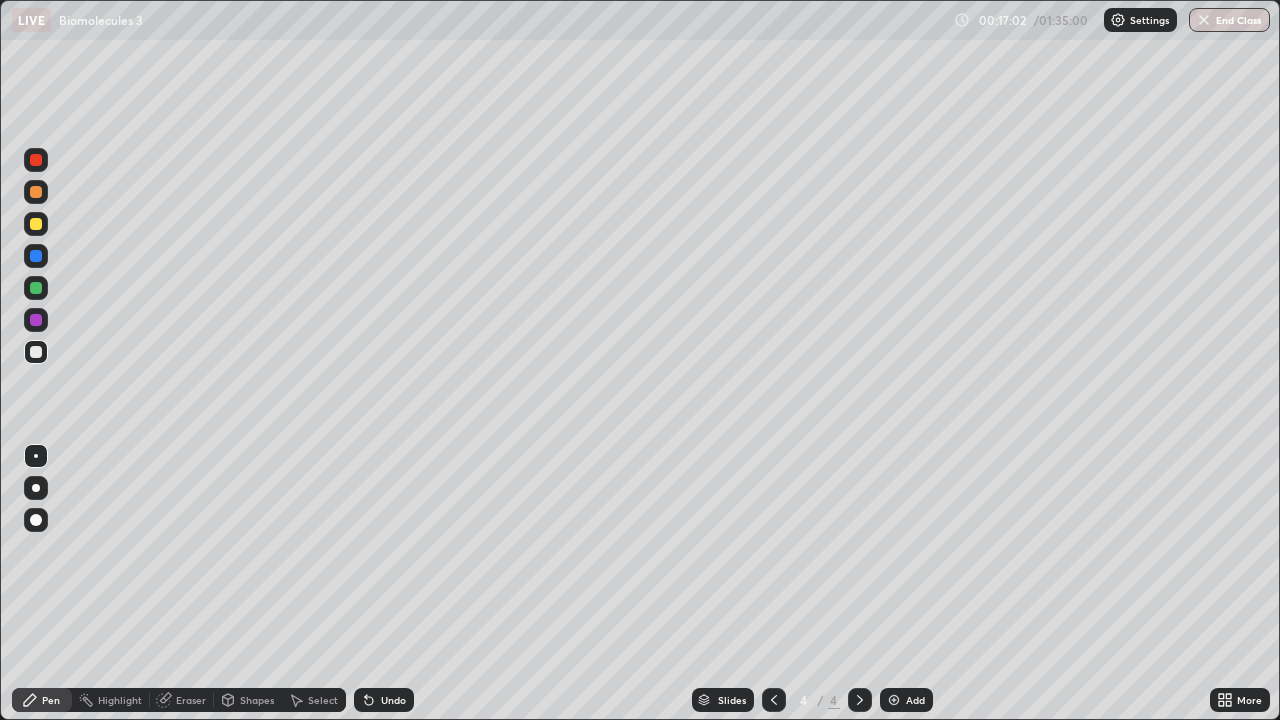 click 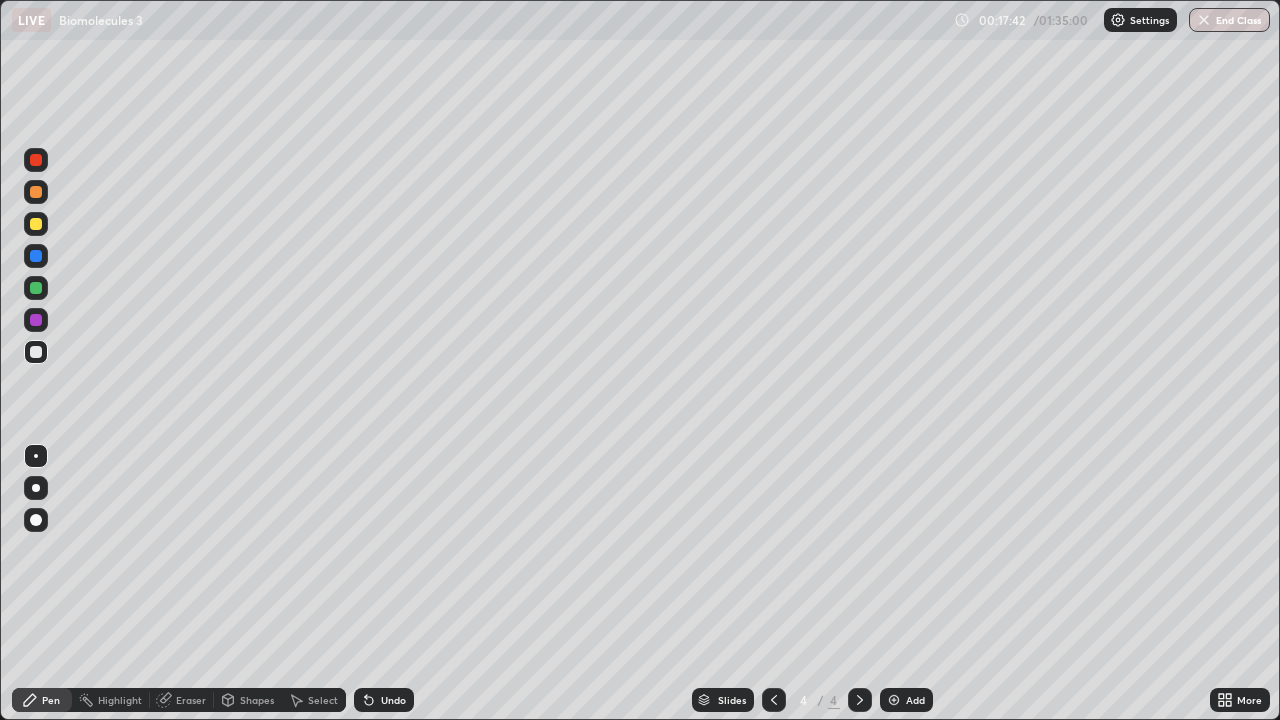 click at bounding box center (36, 224) 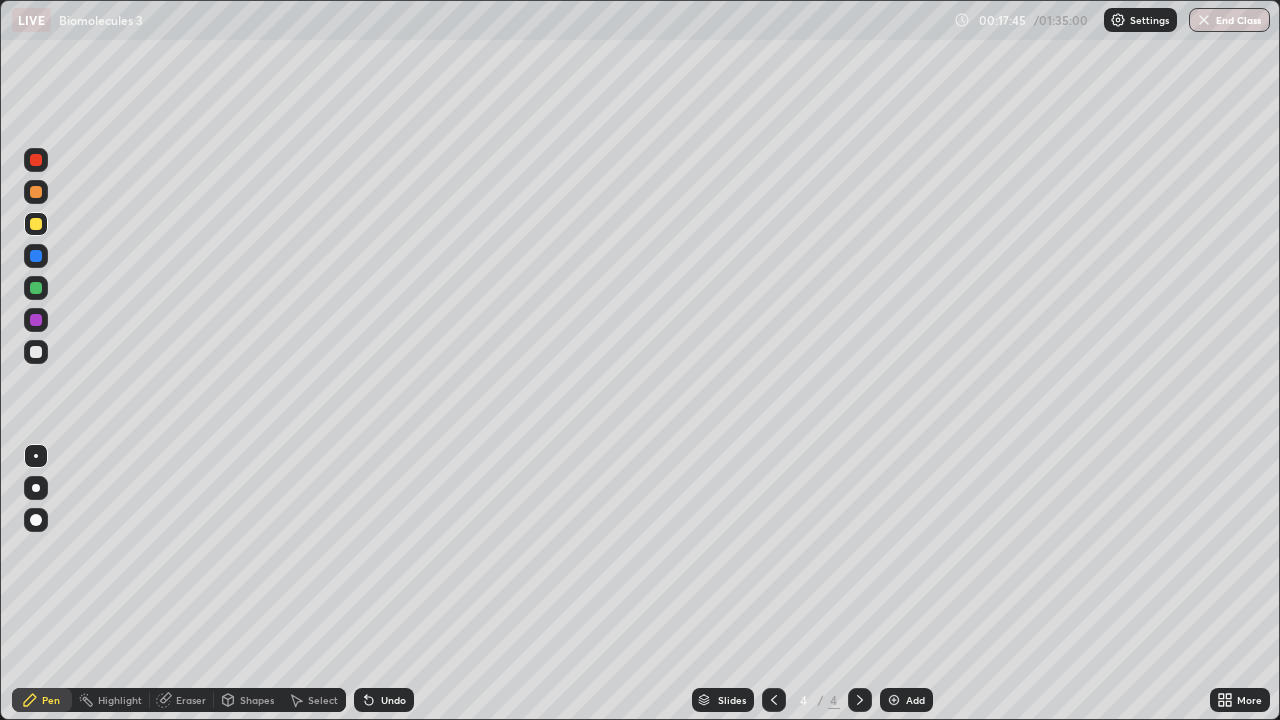 click 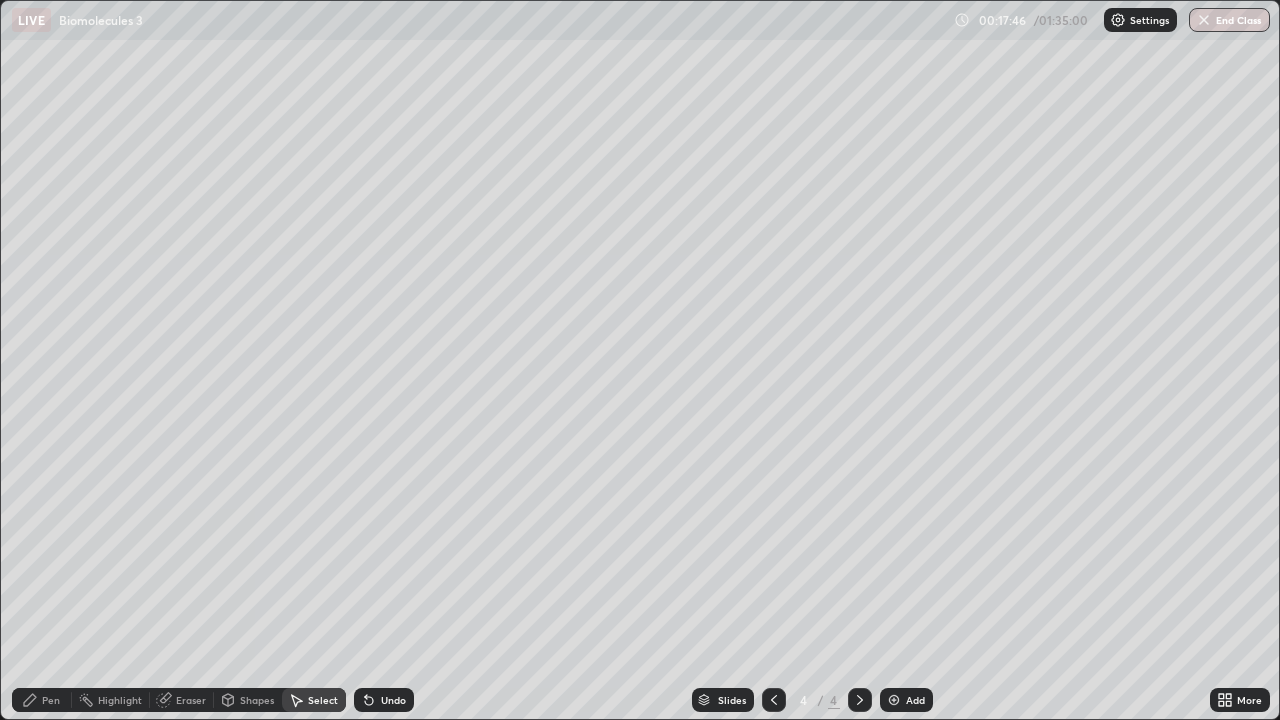 click on "Pen" at bounding box center (51, 700) 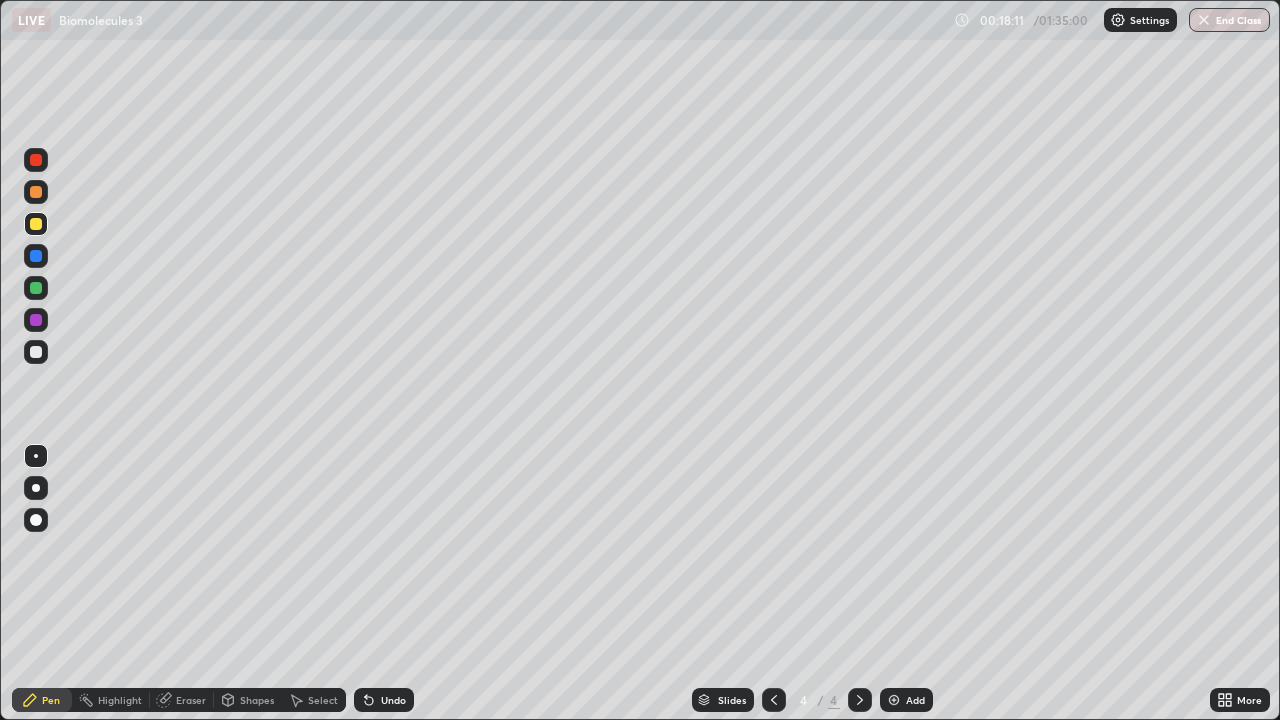 click at bounding box center [36, 320] 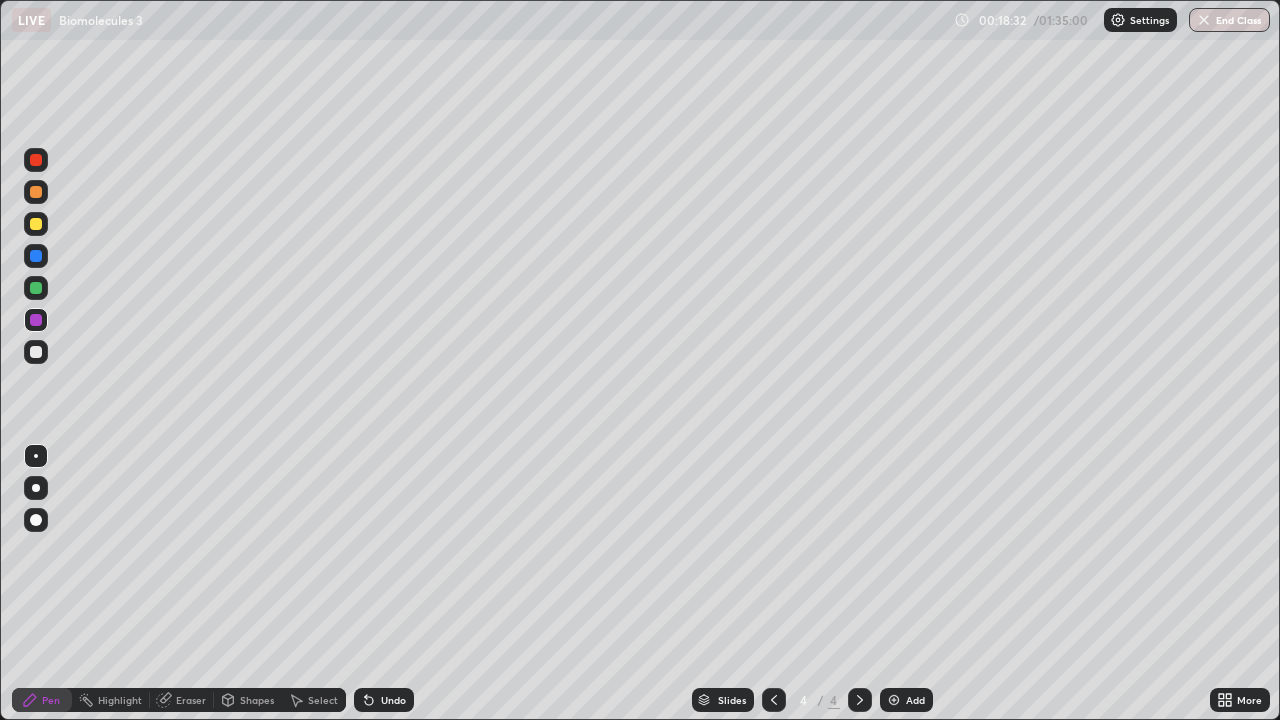 click on "Select" at bounding box center [314, 700] 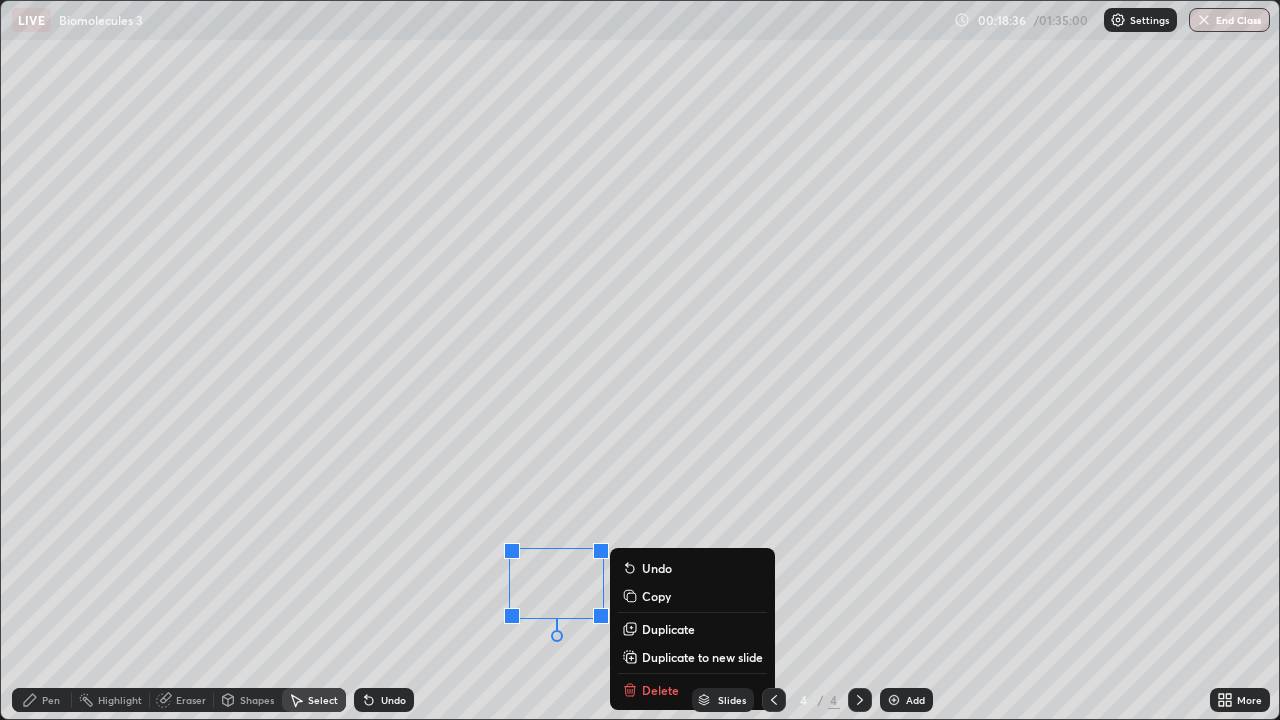 click on "Pen" at bounding box center (51, 700) 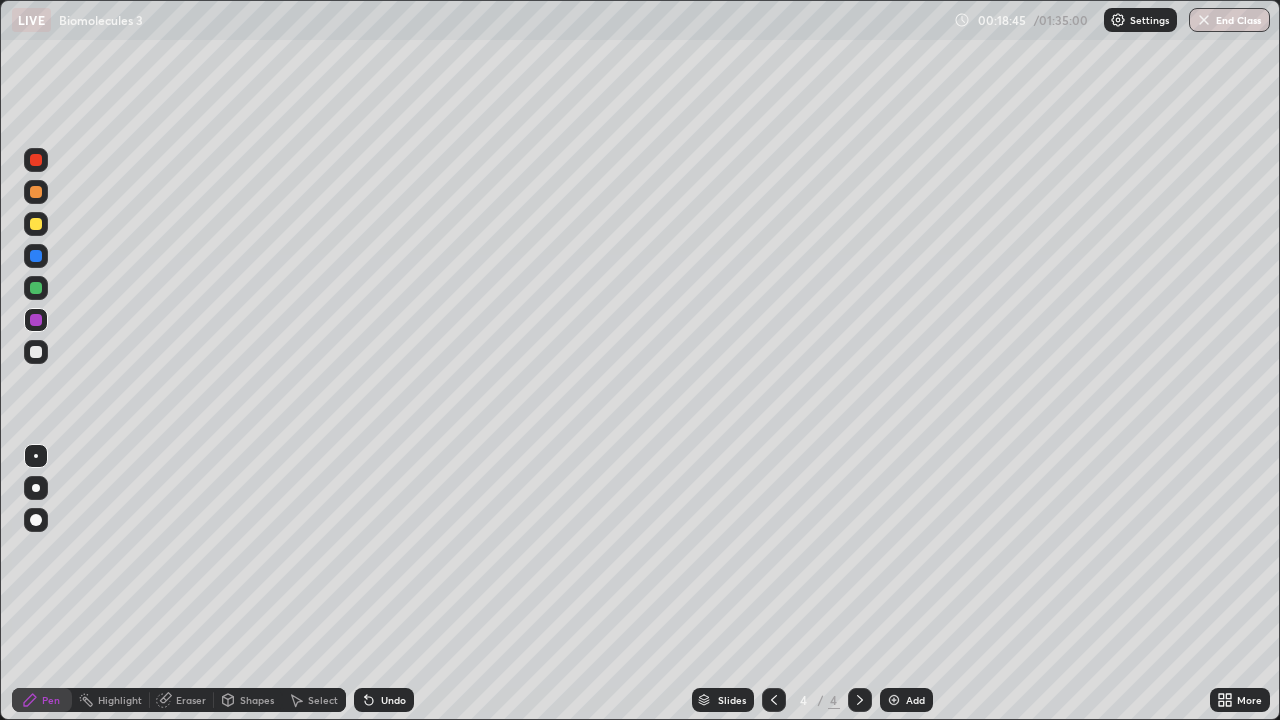 click at bounding box center [36, 352] 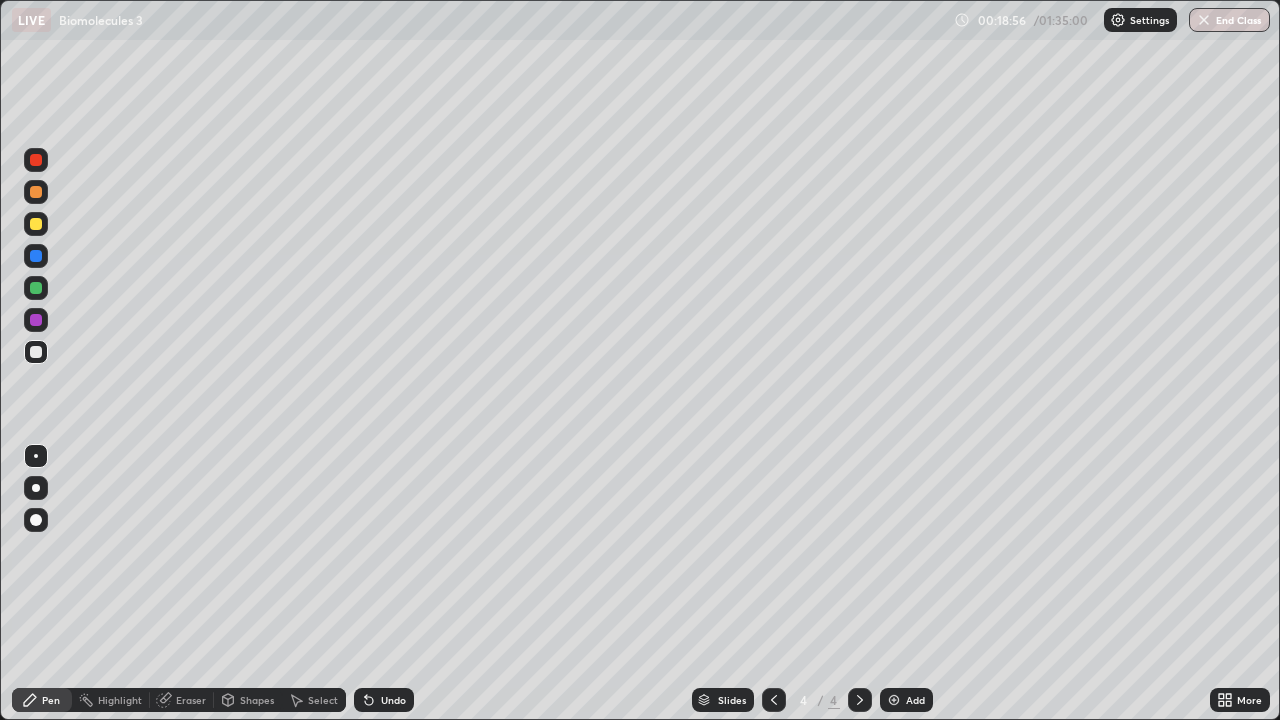 click on "Eraser" at bounding box center [191, 700] 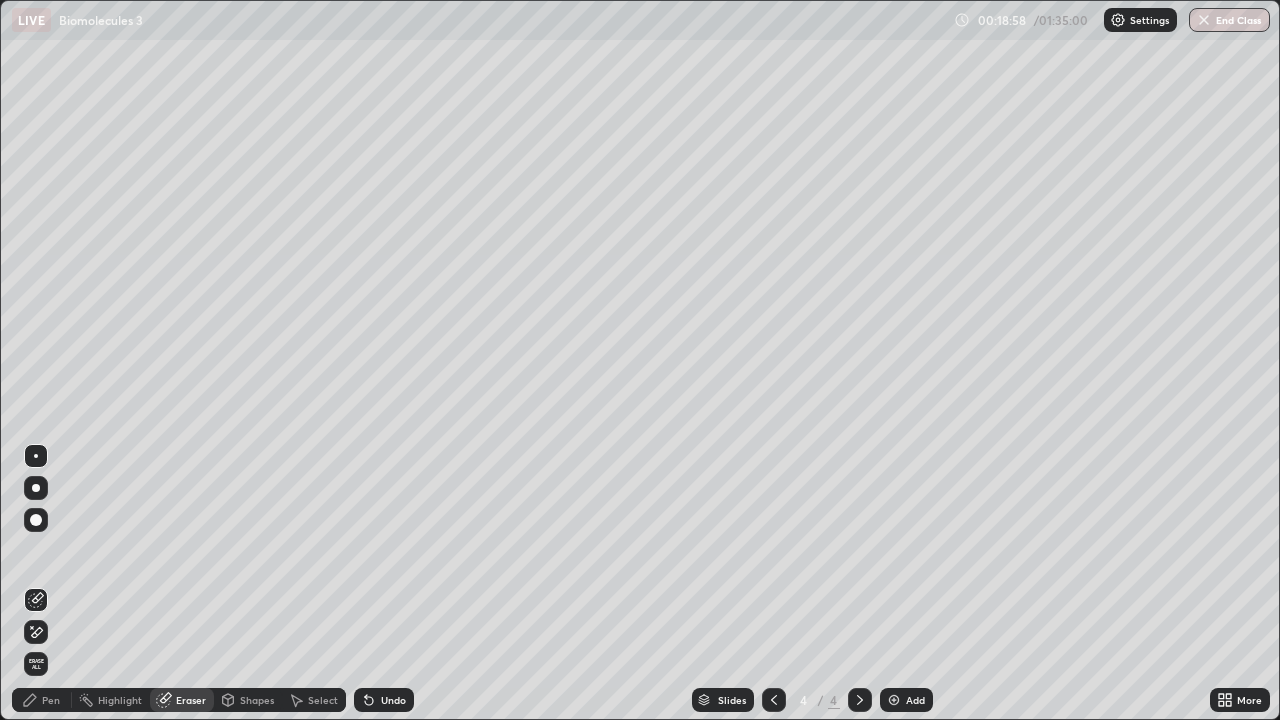 click on "Pen" at bounding box center (51, 700) 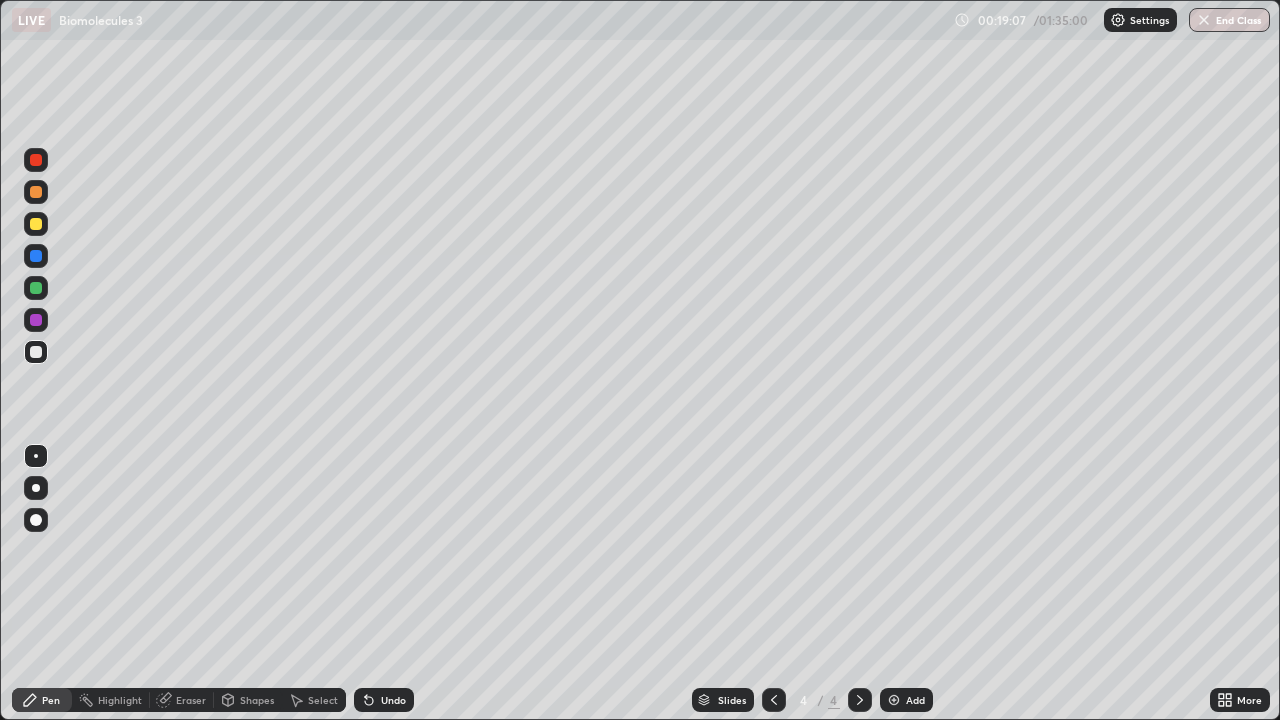click at bounding box center [36, 224] 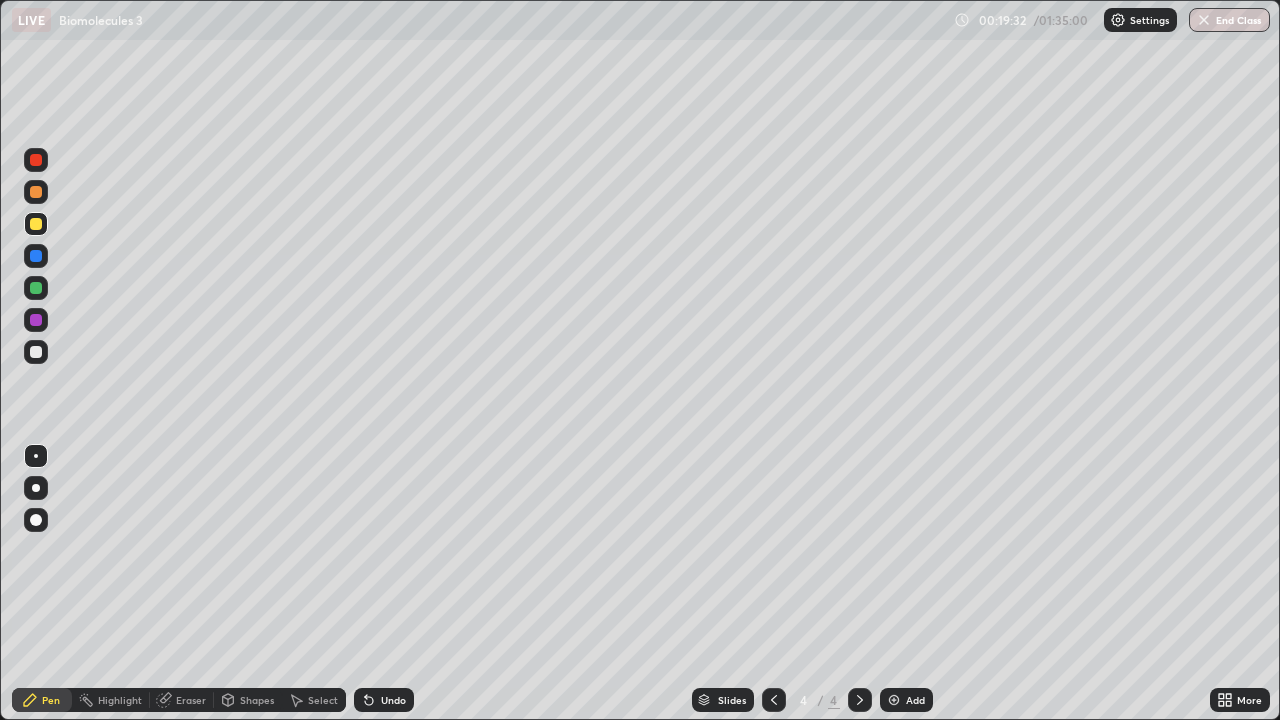 click on "Eraser" at bounding box center [191, 700] 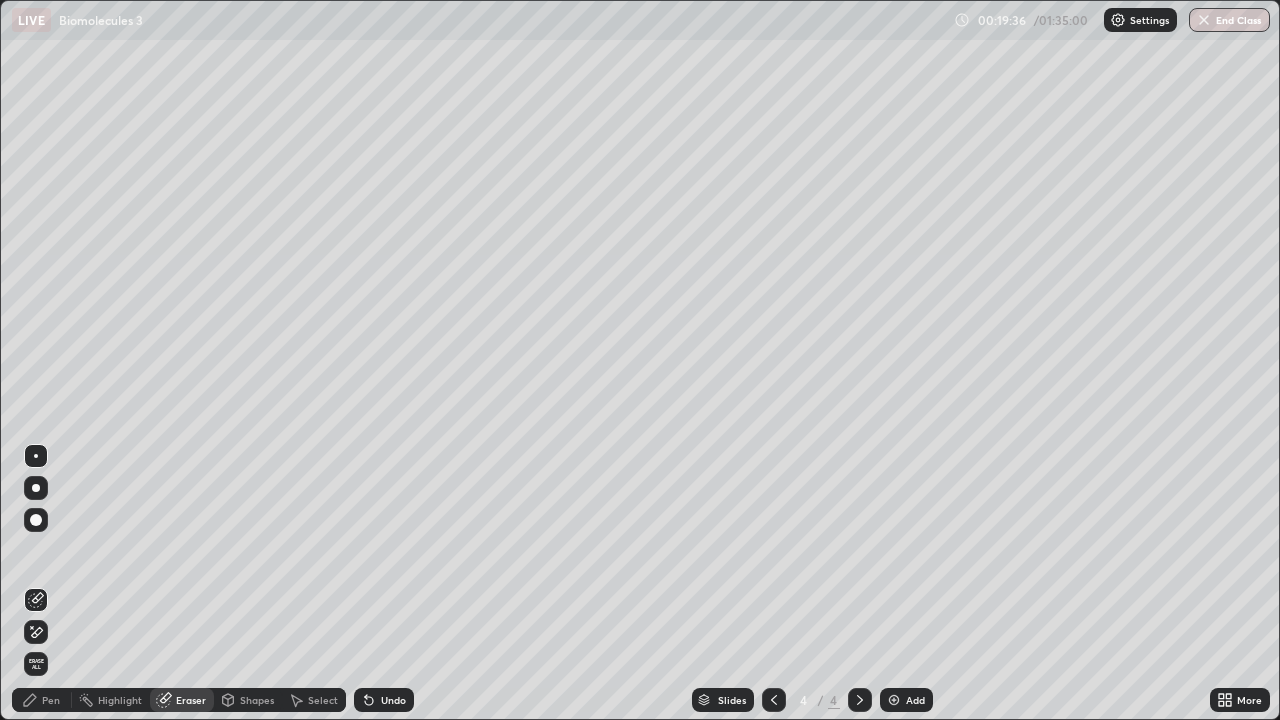 click on "Highlight" at bounding box center [111, 700] 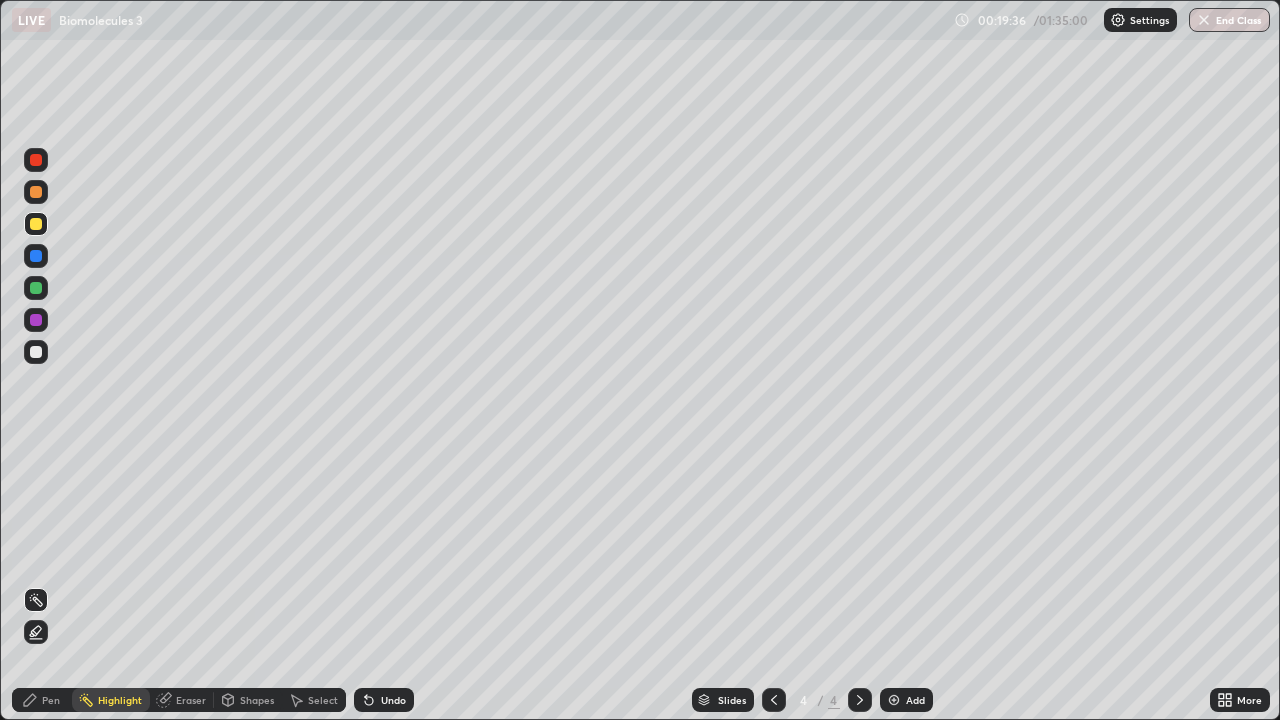 click on "Pen" at bounding box center [51, 700] 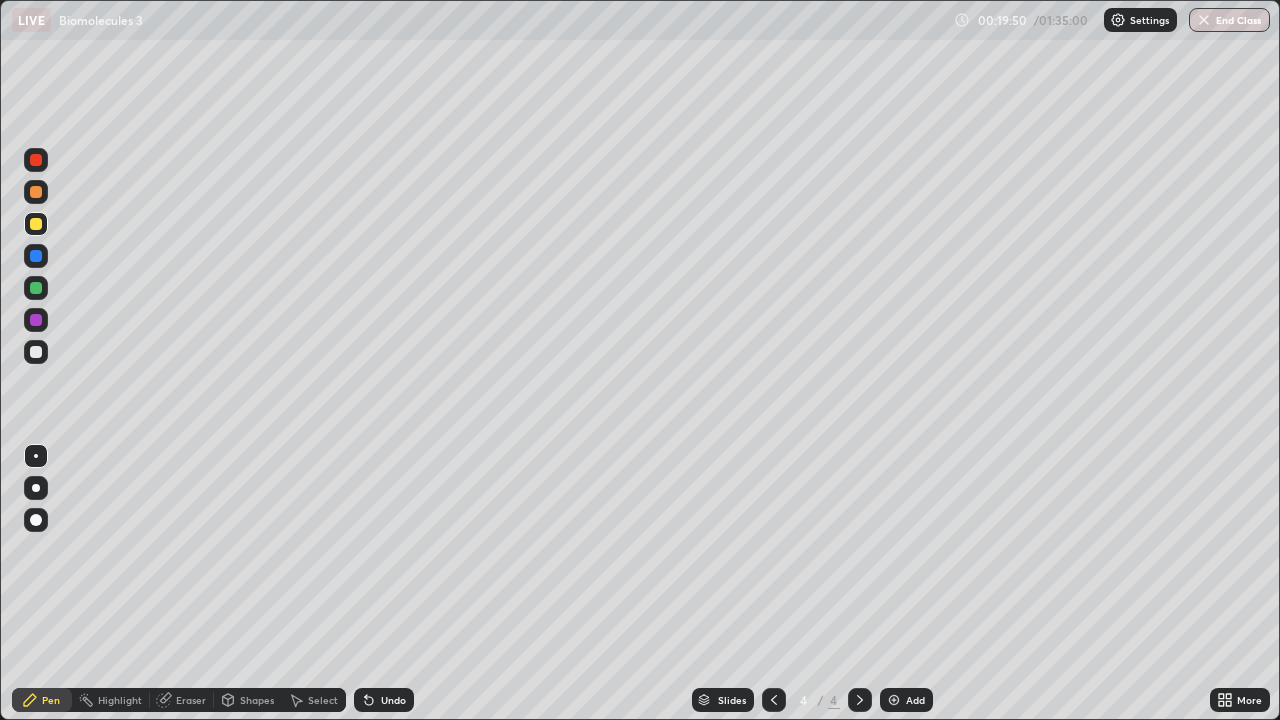 click at bounding box center [36, 352] 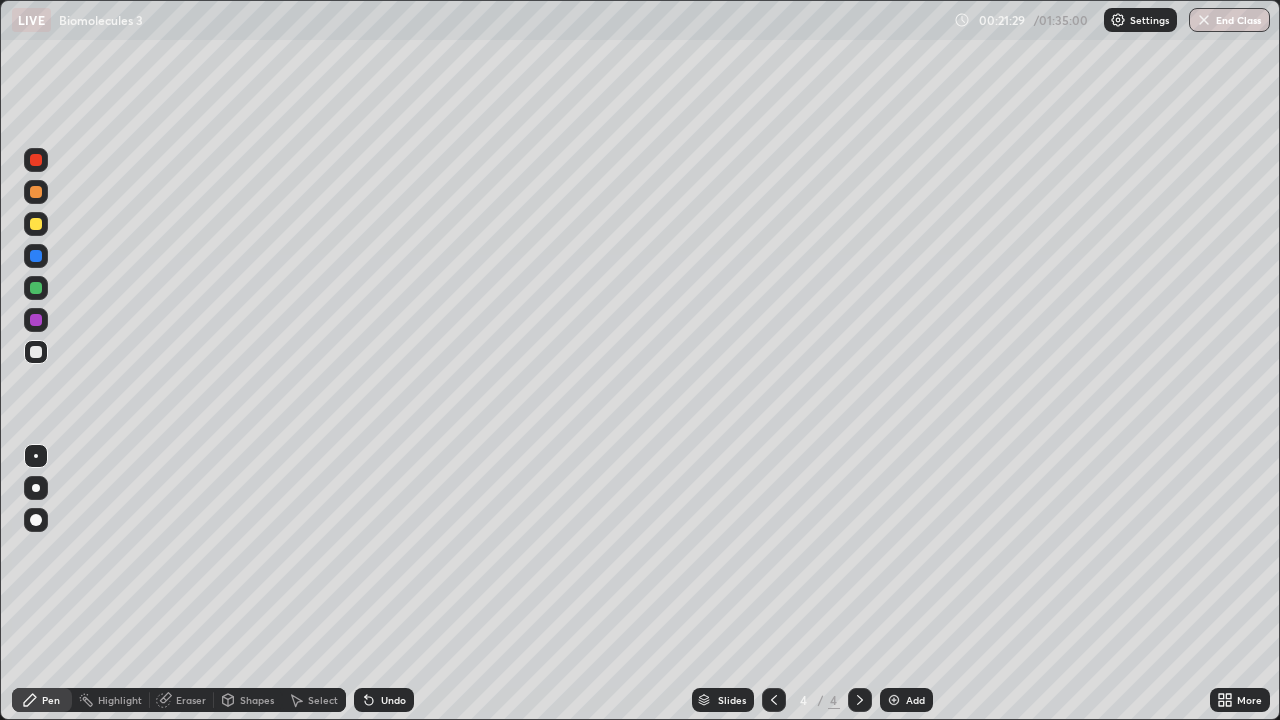 click at bounding box center [36, 320] 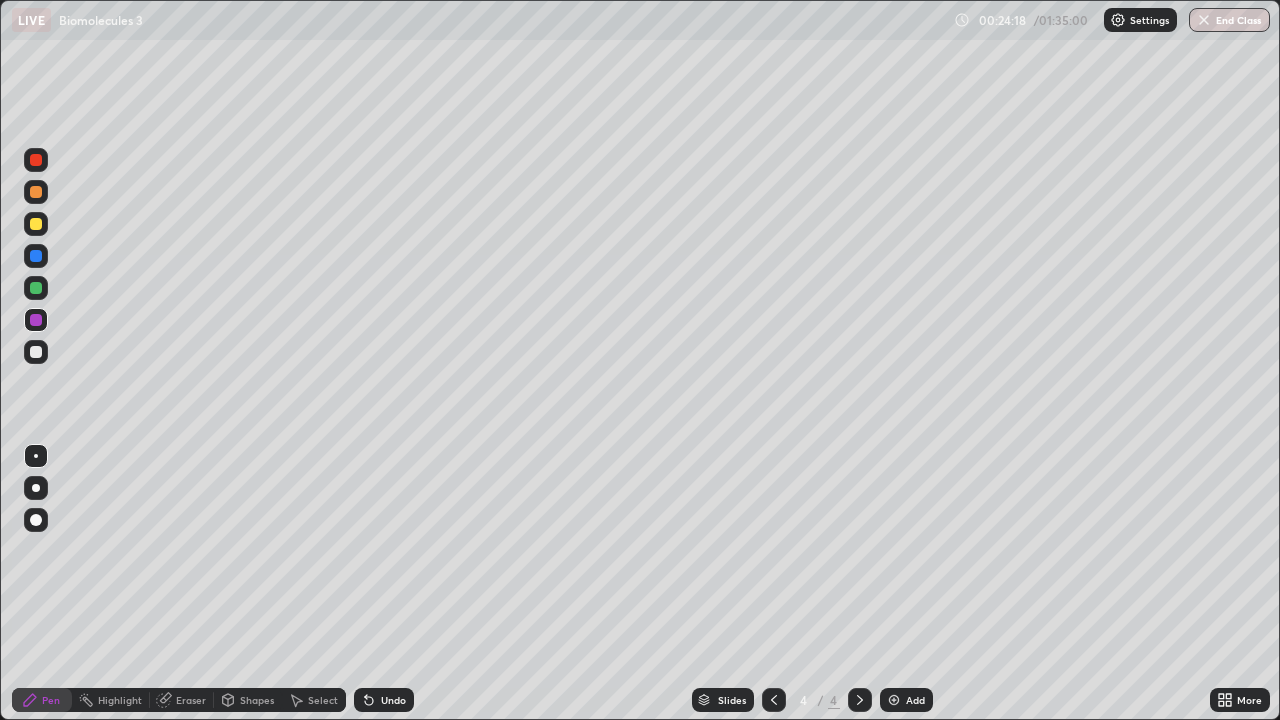 click on "Eraser" at bounding box center [191, 700] 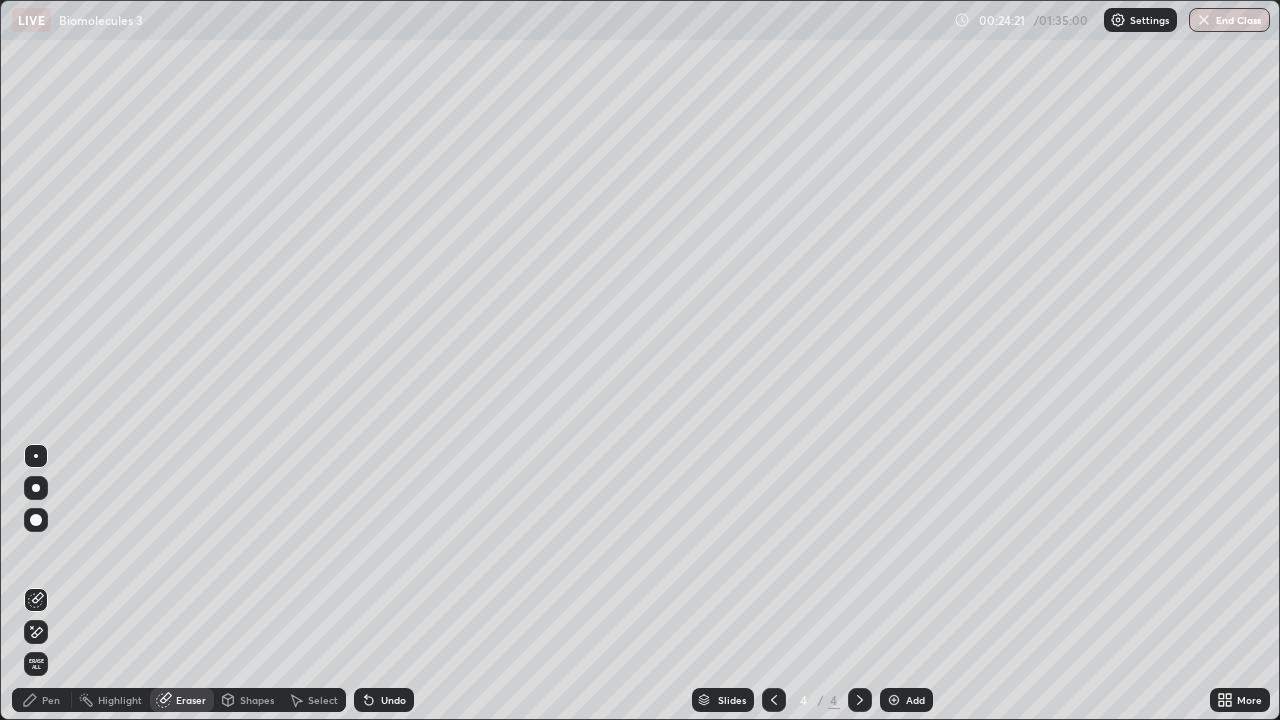 click on "Pen" at bounding box center (51, 700) 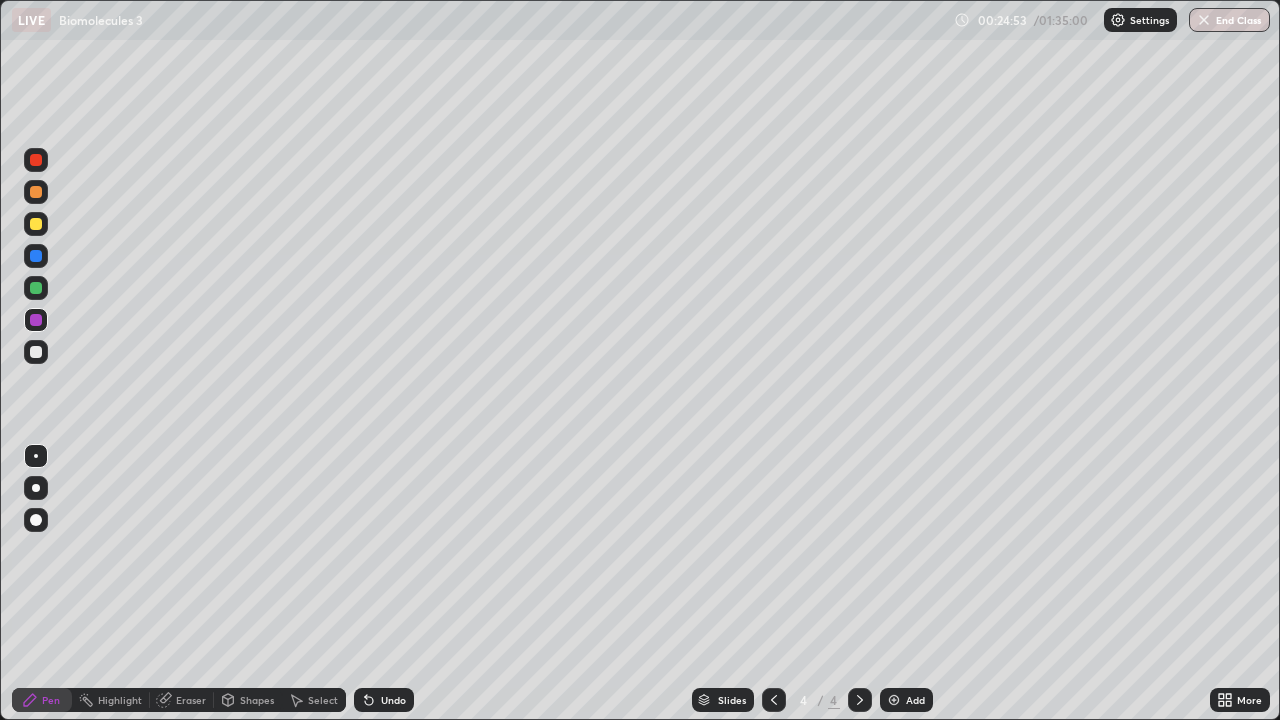 click on "Select" at bounding box center [323, 700] 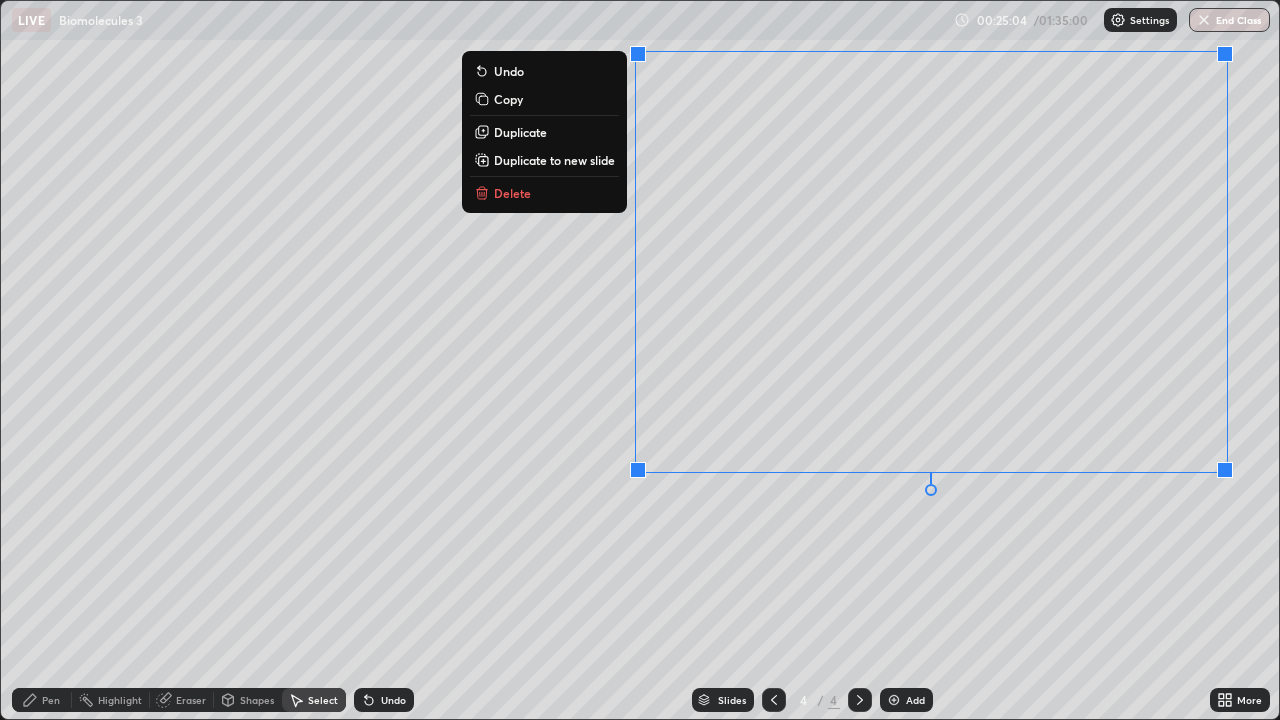 click on "Pen" at bounding box center (51, 700) 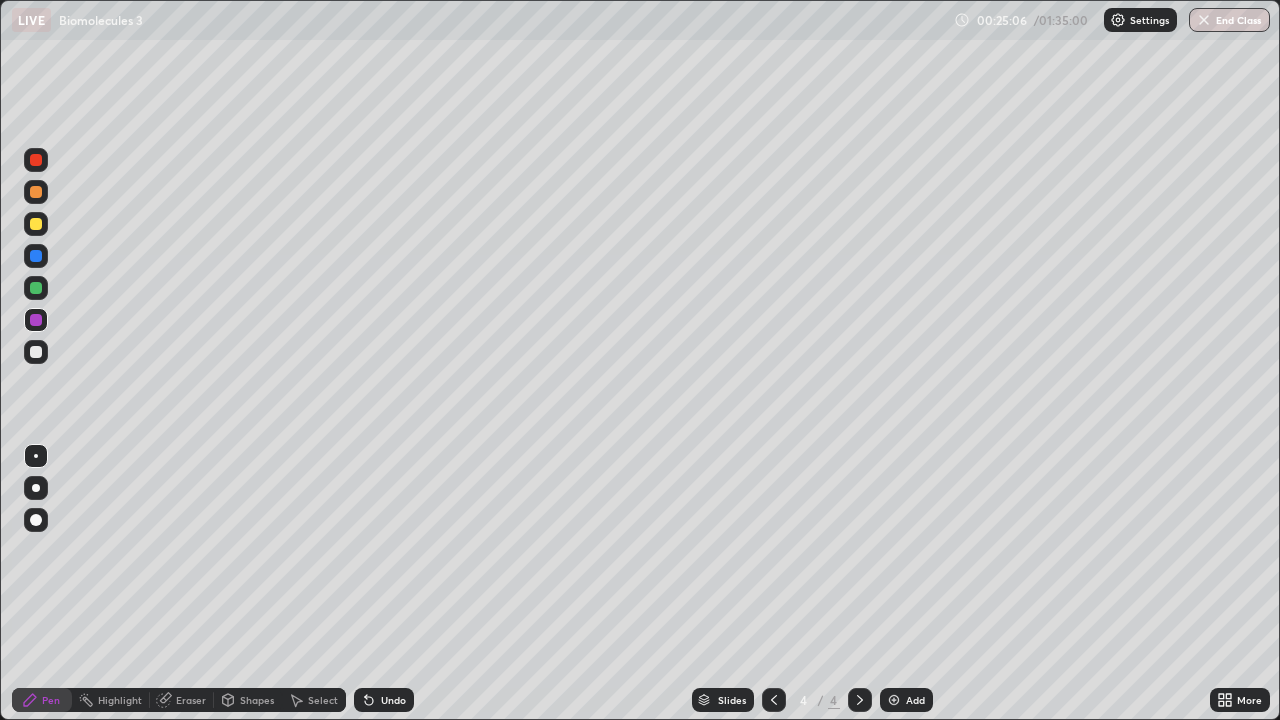 click at bounding box center (36, 224) 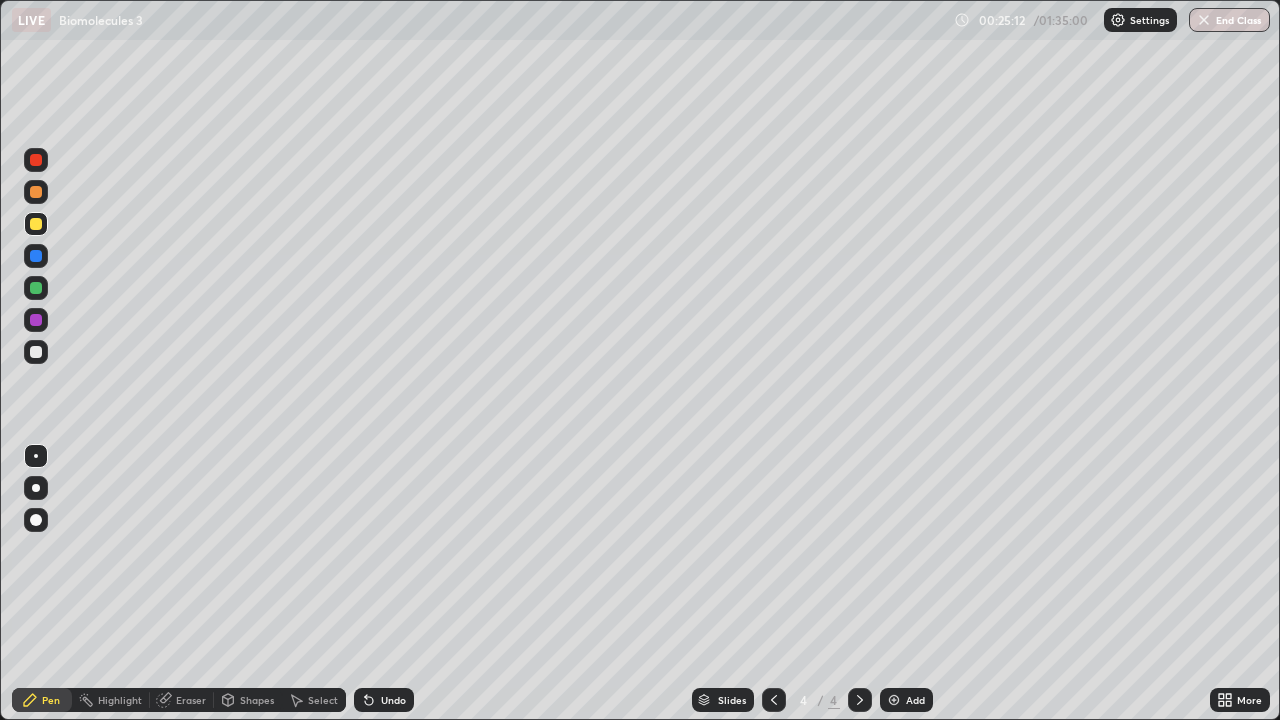 click on "Undo" at bounding box center [393, 700] 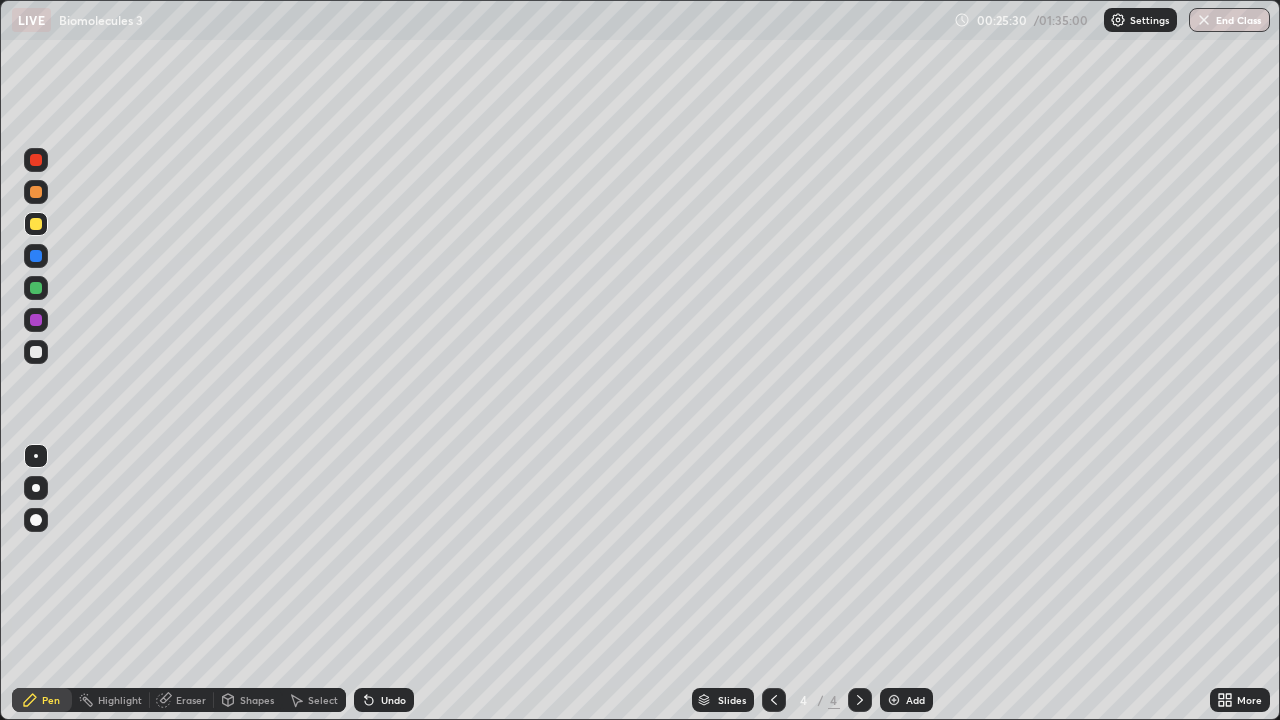 click at bounding box center [36, 352] 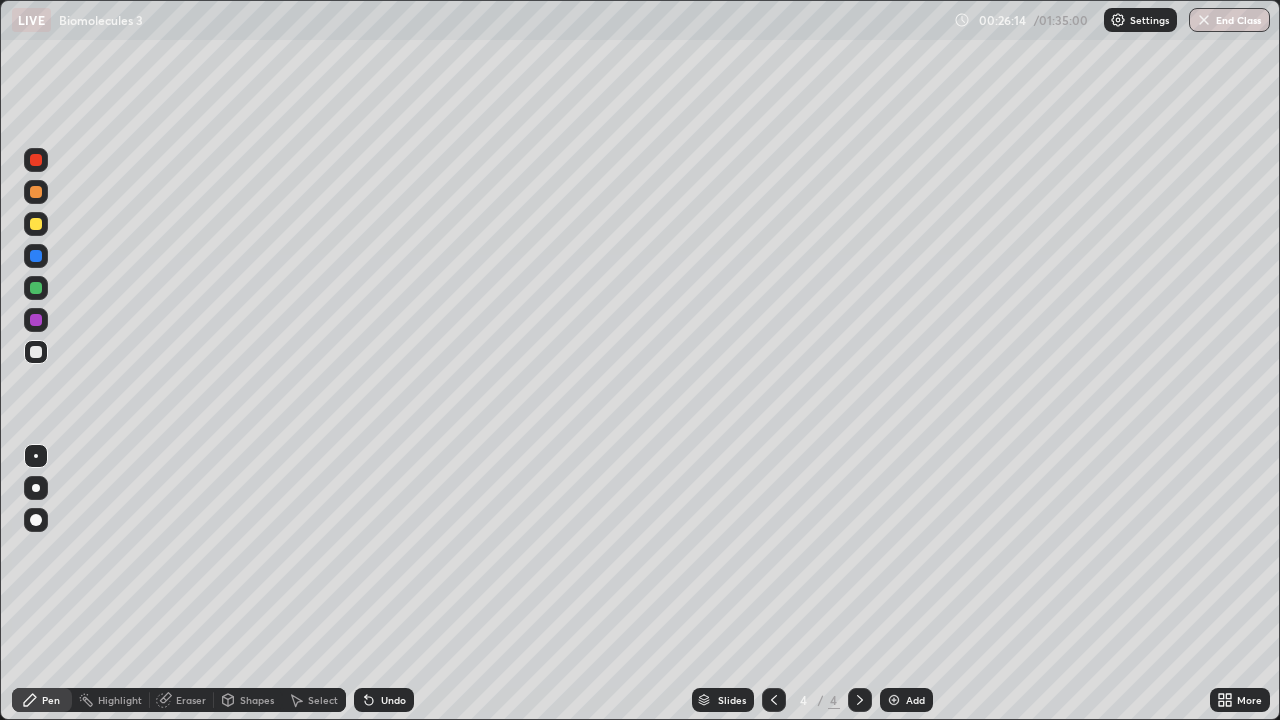 click at bounding box center [36, 320] 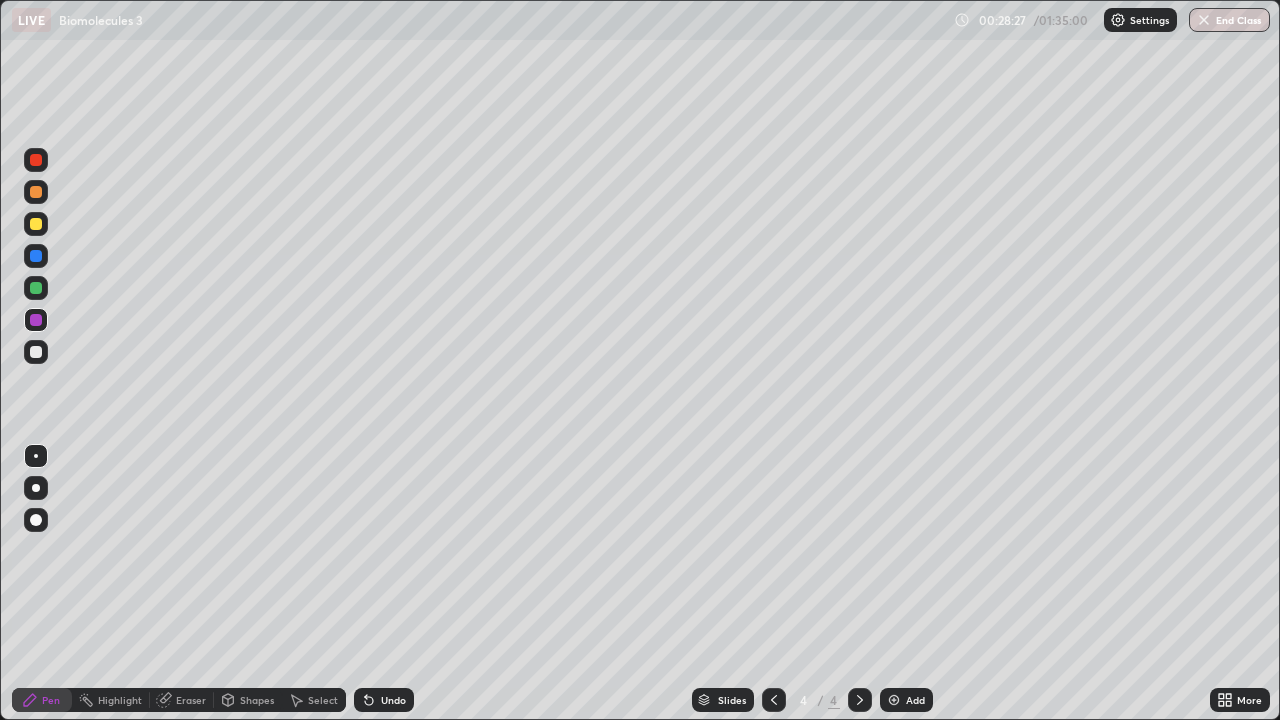 click on "Add" at bounding box center [906, 700] 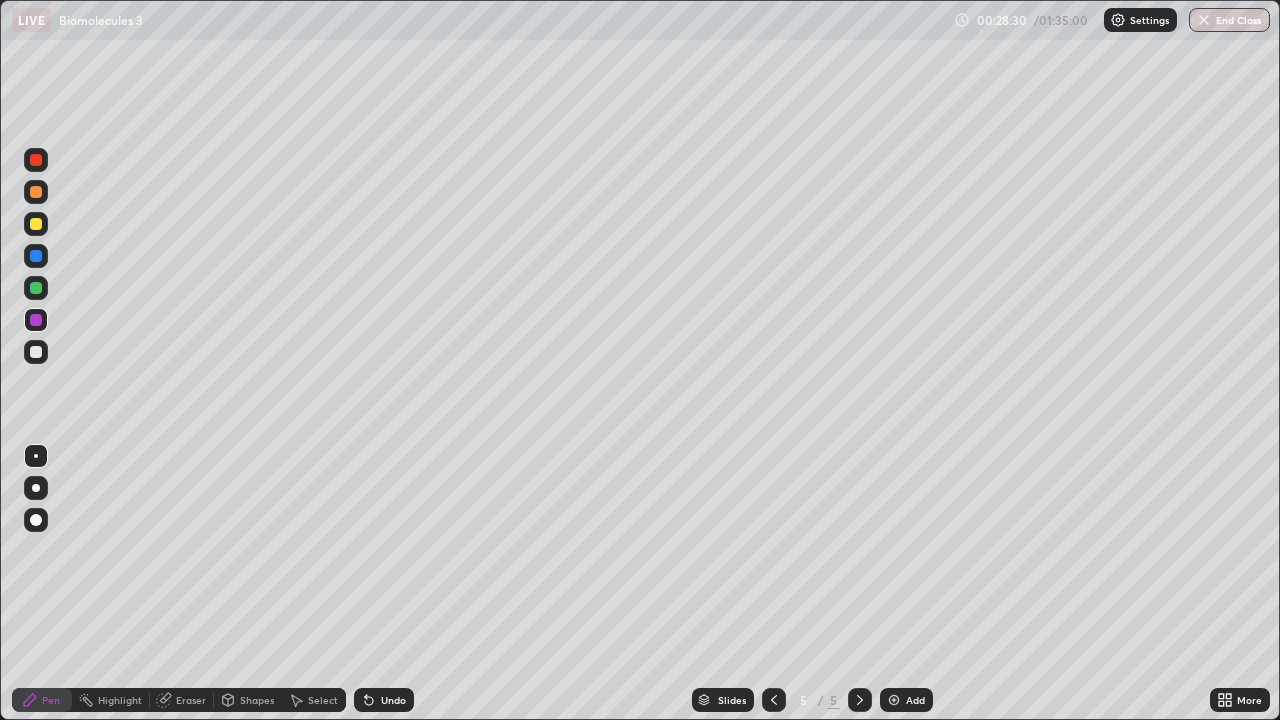click at bounding box center [36, 224] 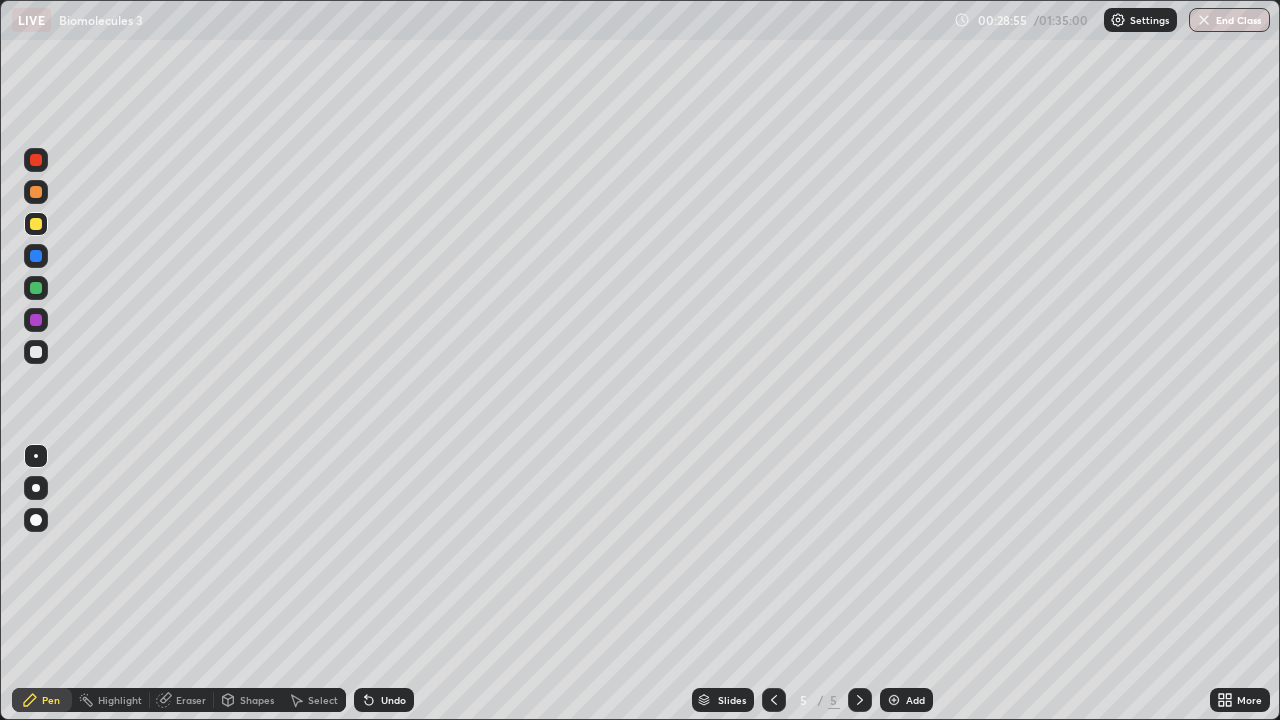 click at bounding box center (36, 352) 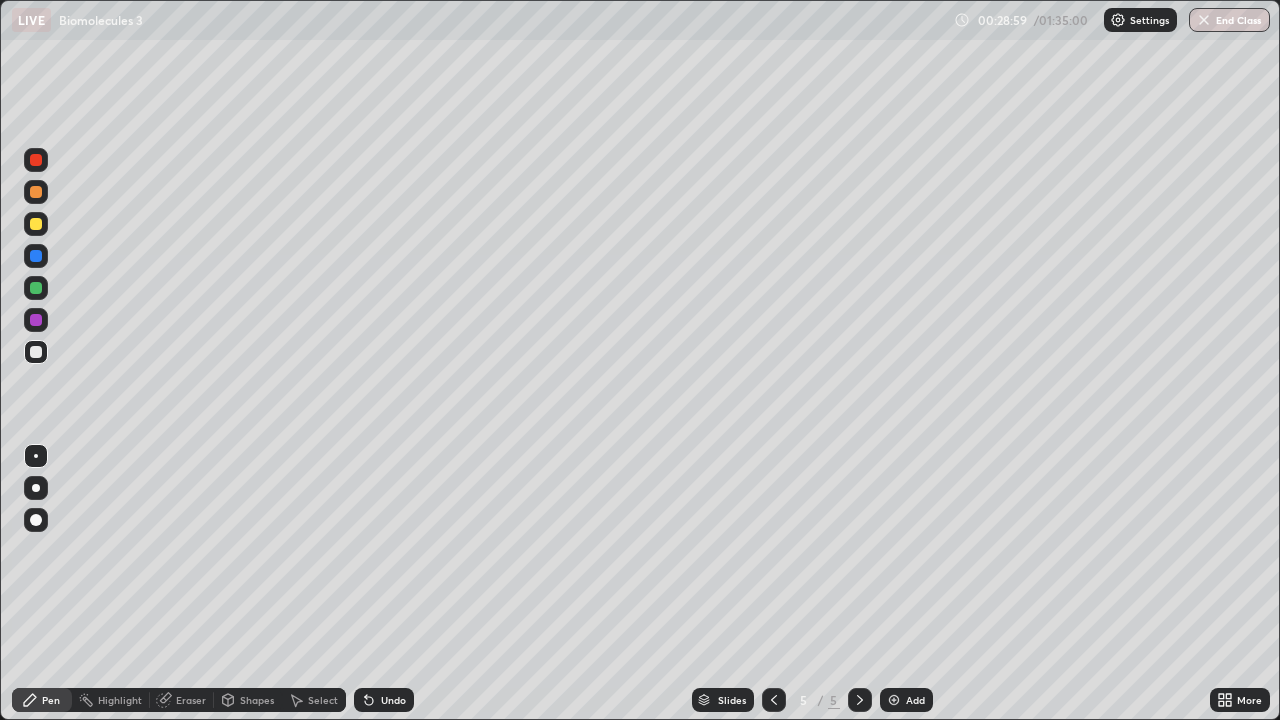 click 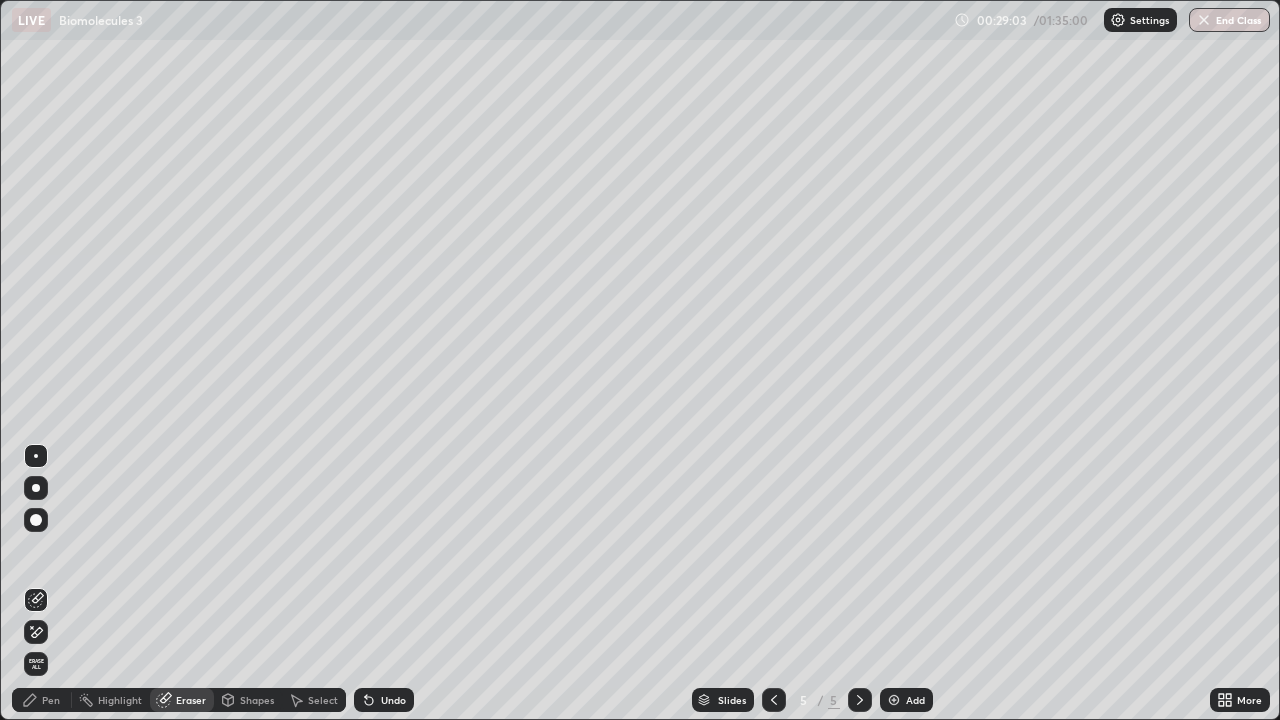 click on "Pen" at bounding box center (51, 700) 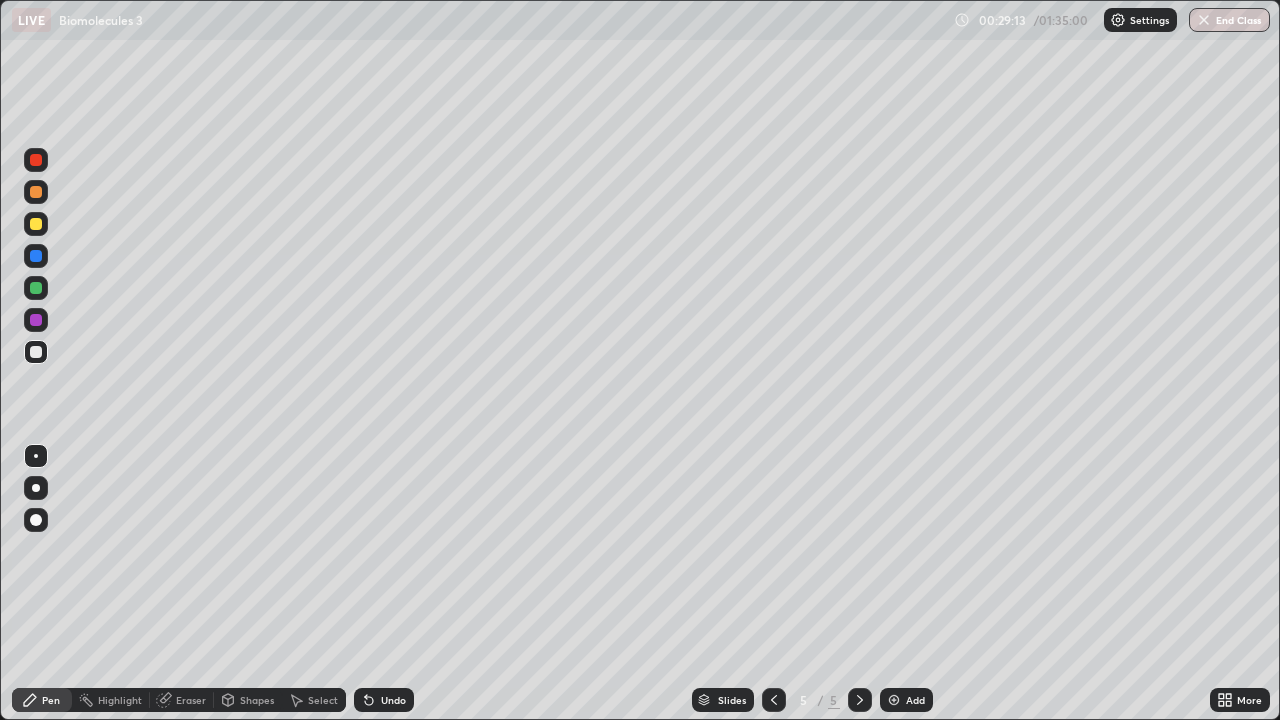 click 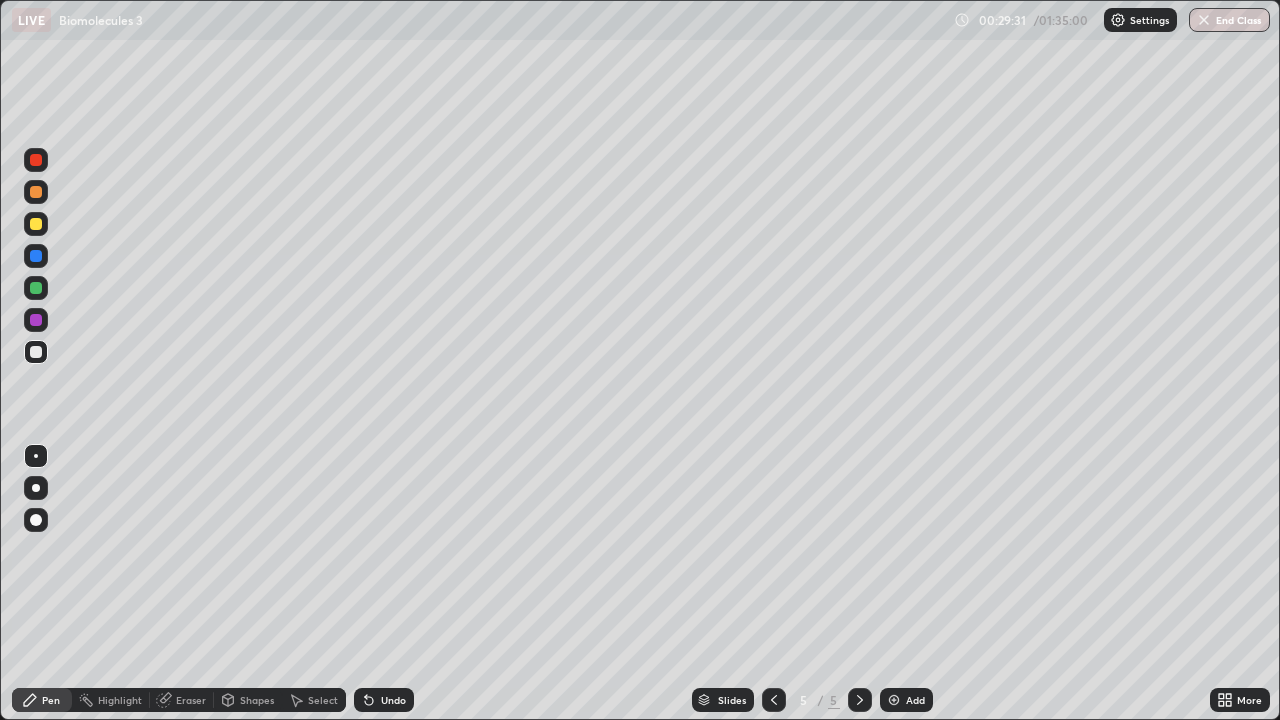 click 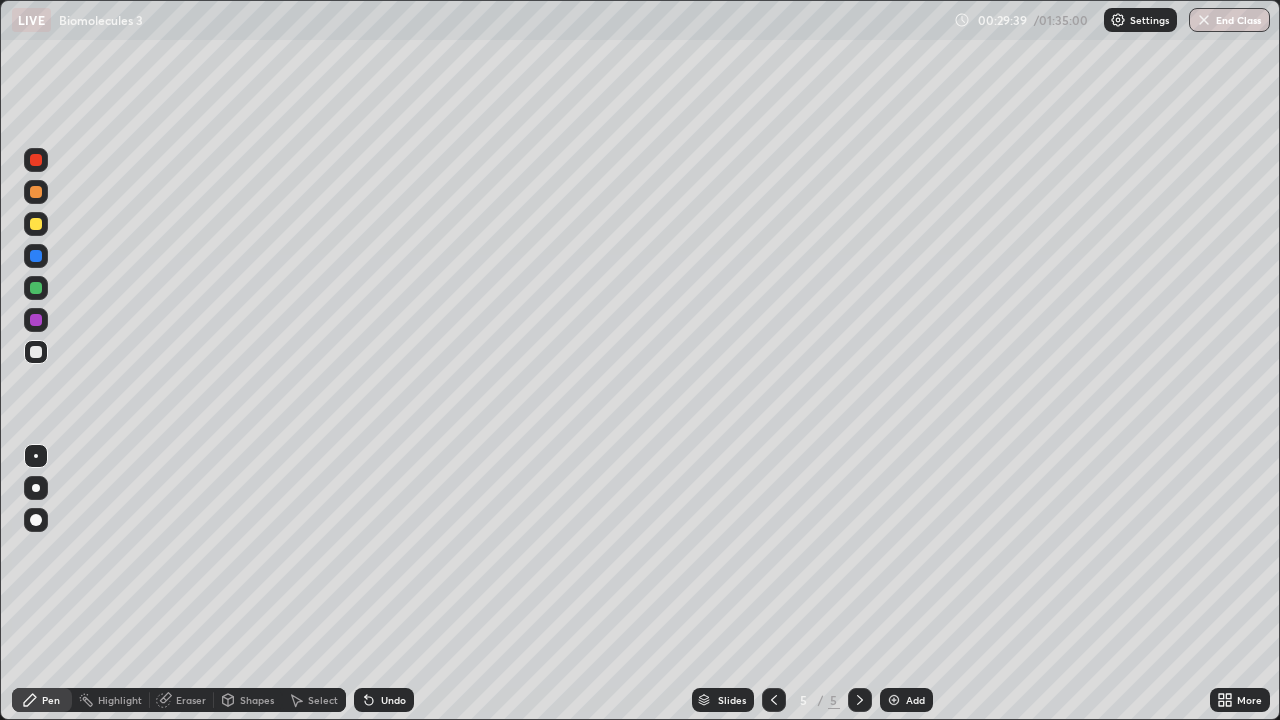 click at bounding box center (36, 320) 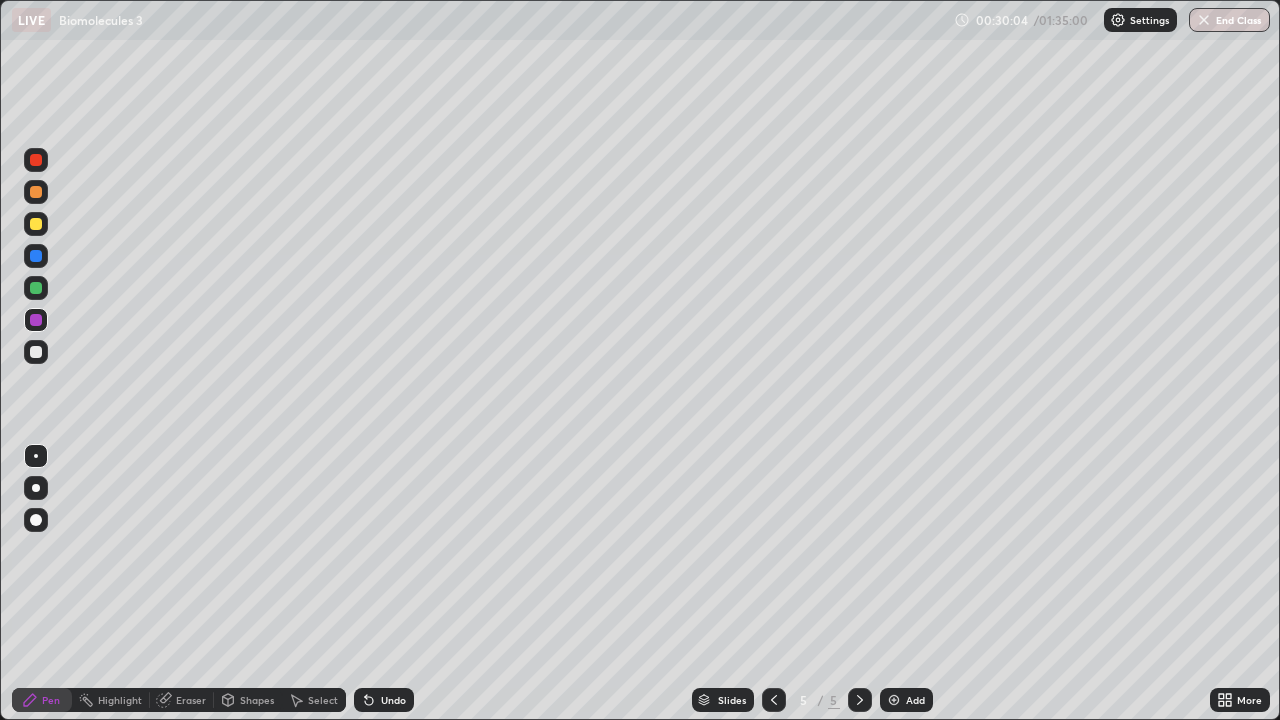 click 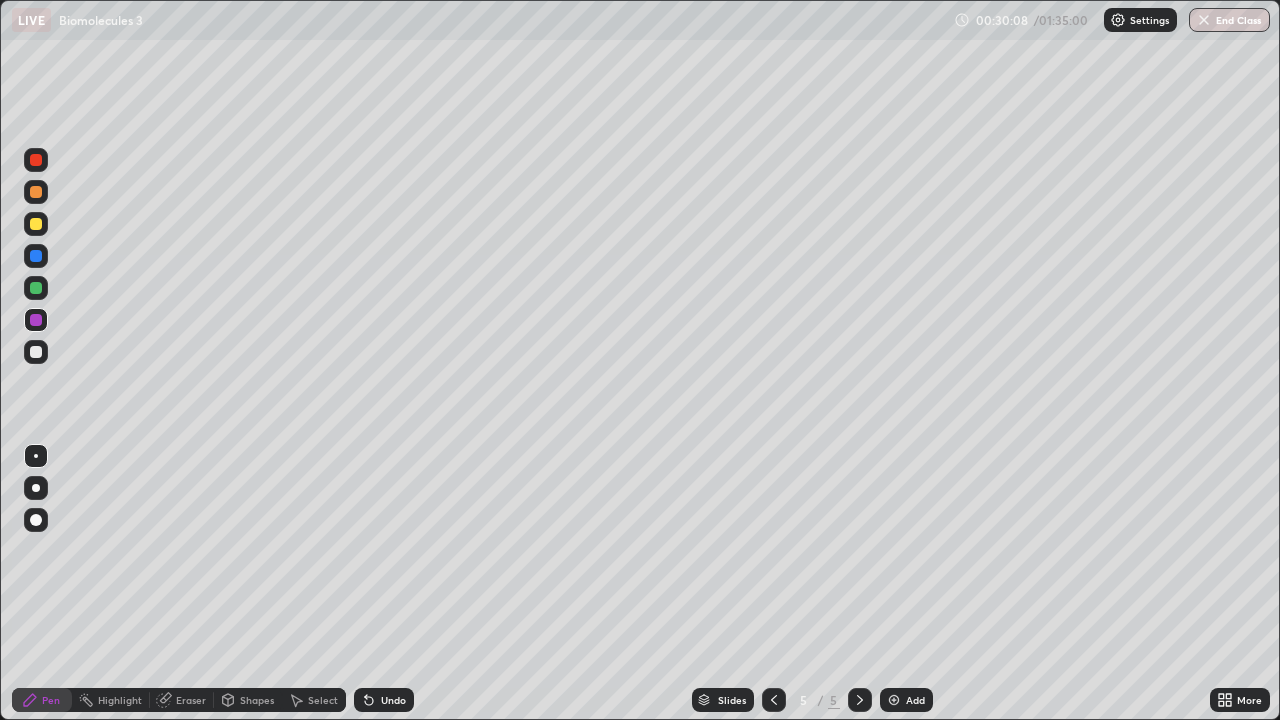 click on "Undo" at bounding box center [393, 700] 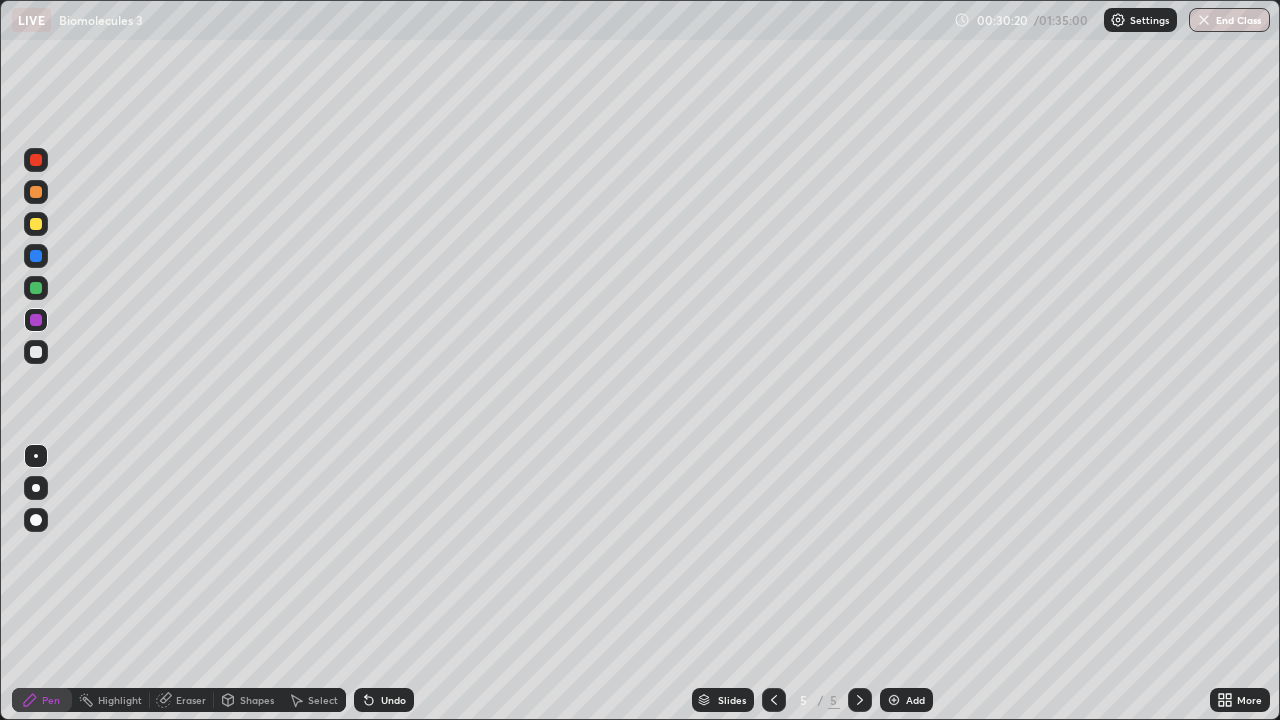 click 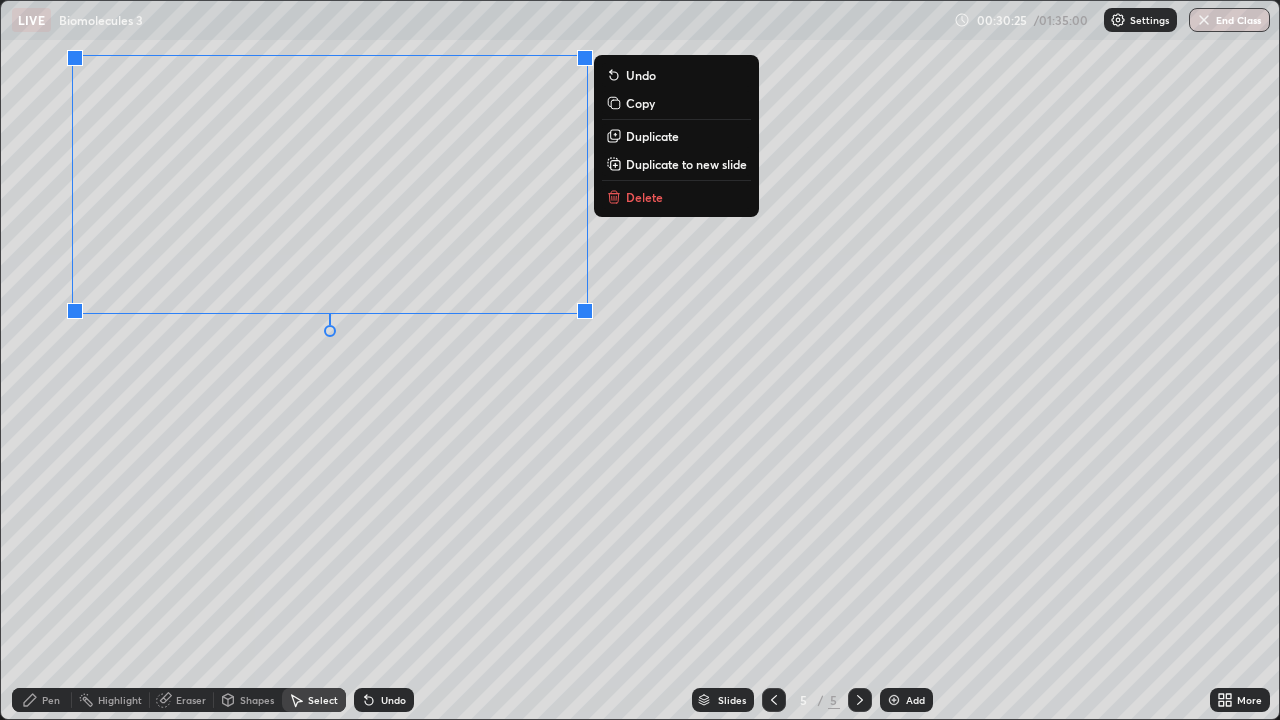 click on "Pen" at bounding box center [51, 700] 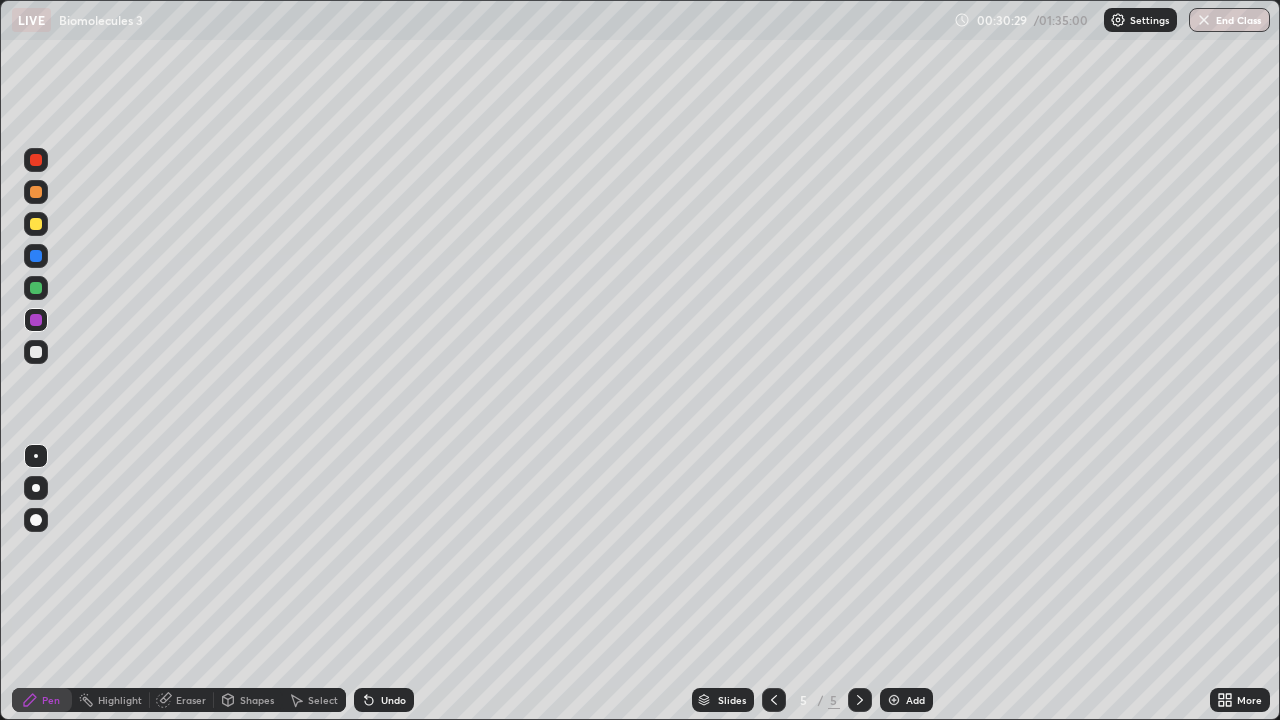 click at bounding box center [36, 224] 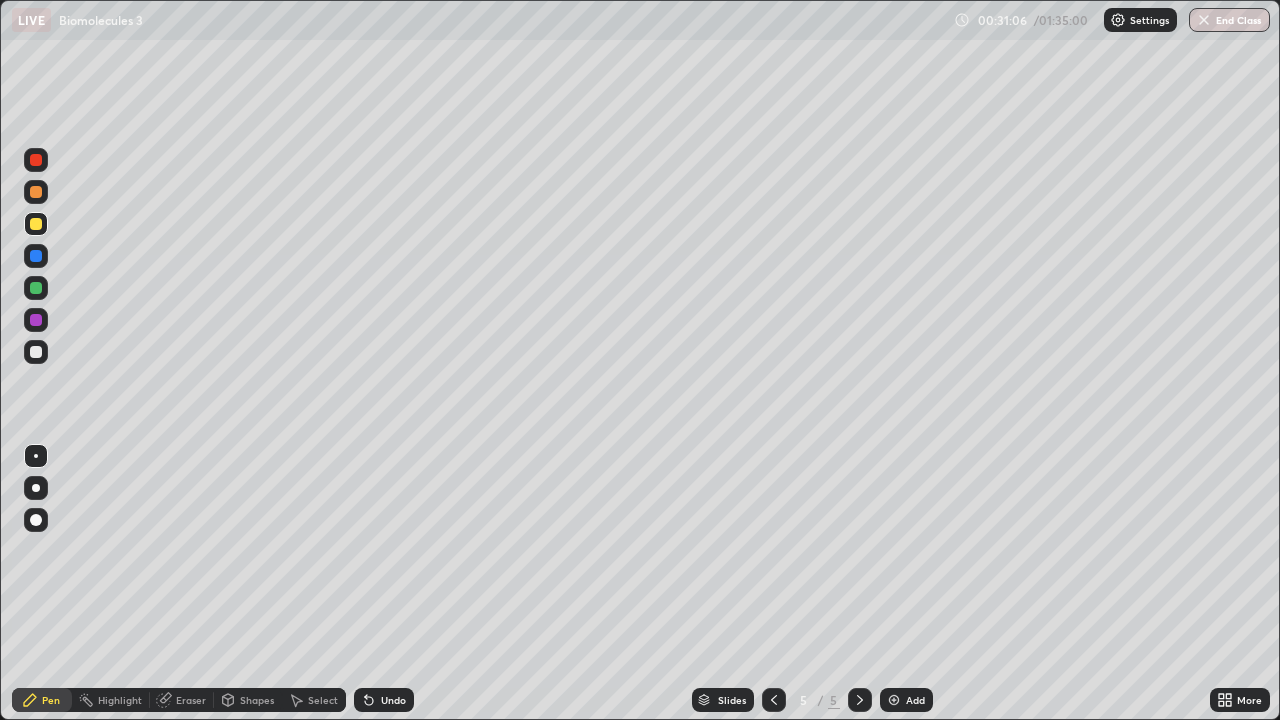 click 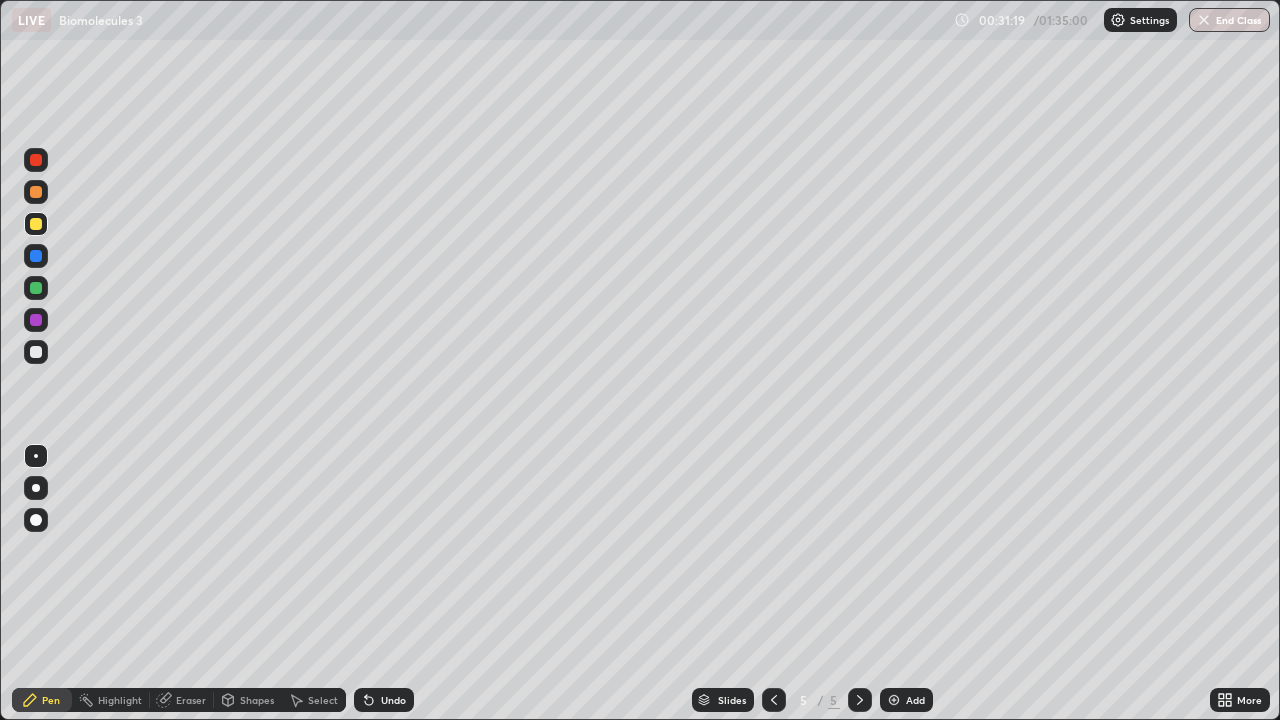 click 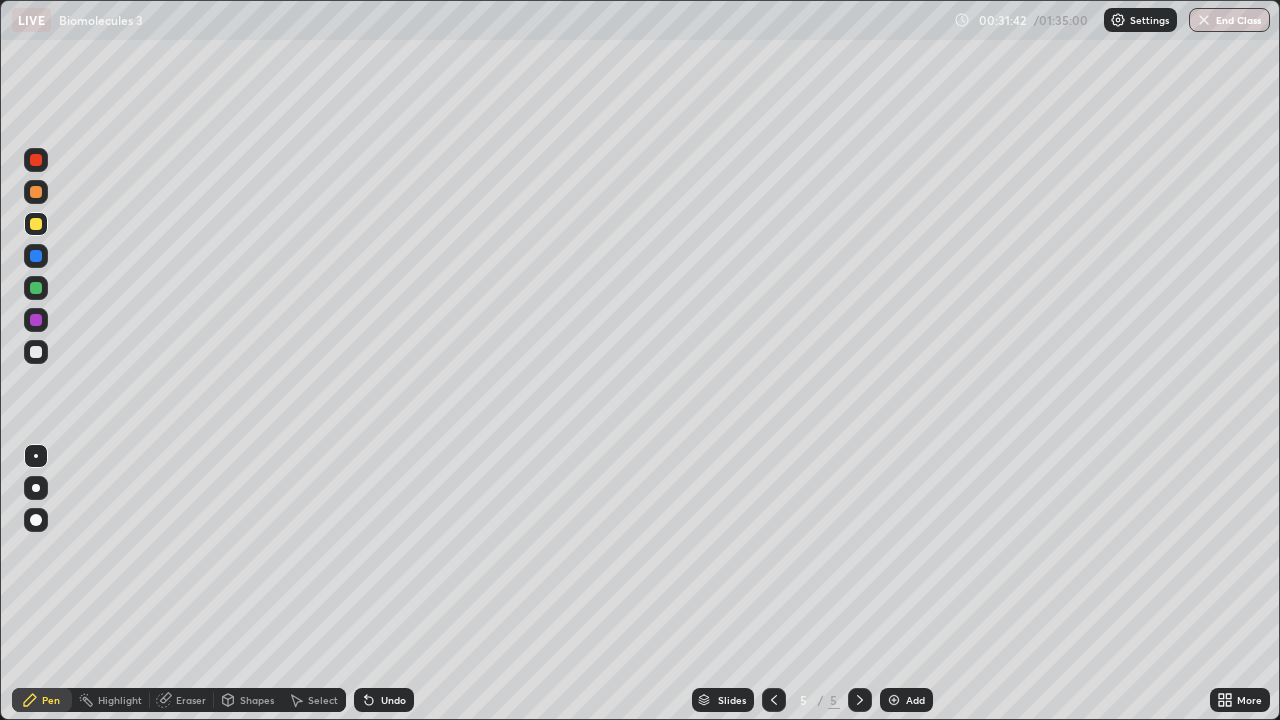click at bounding box center [36, 352] 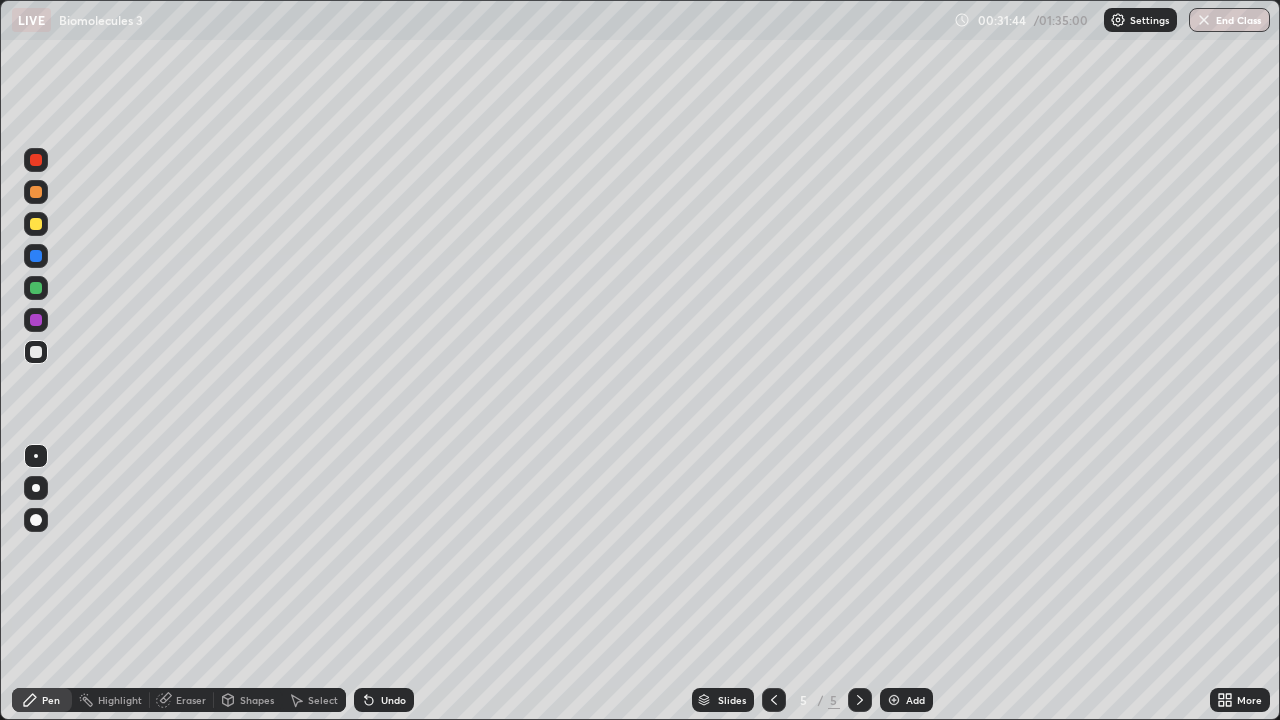 click 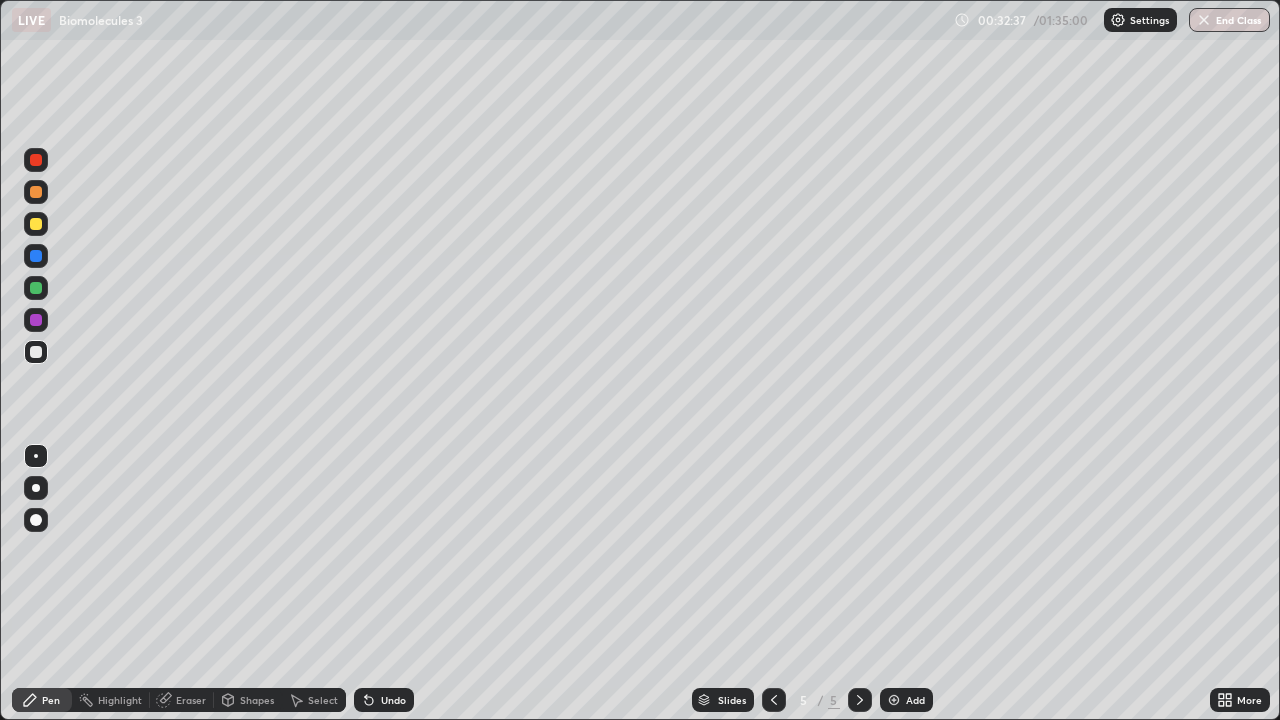 click at bounding box center [36, 320] 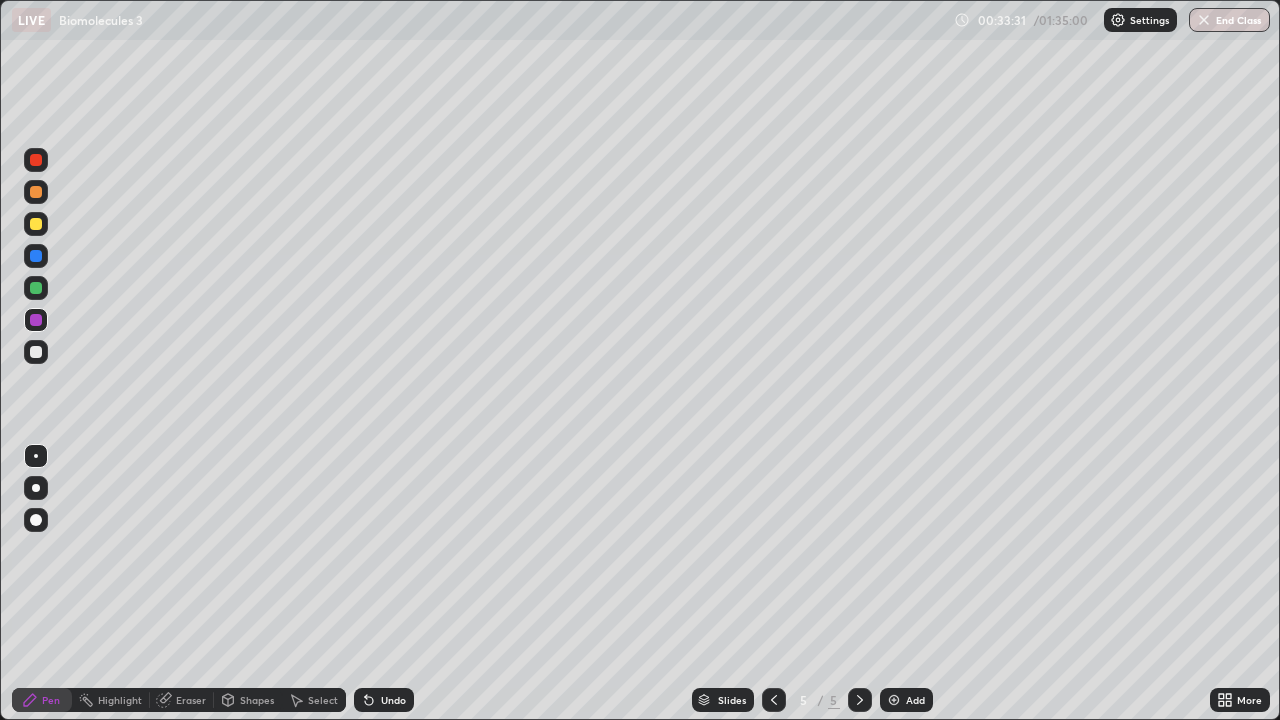 click at bounding box center [36, 352] 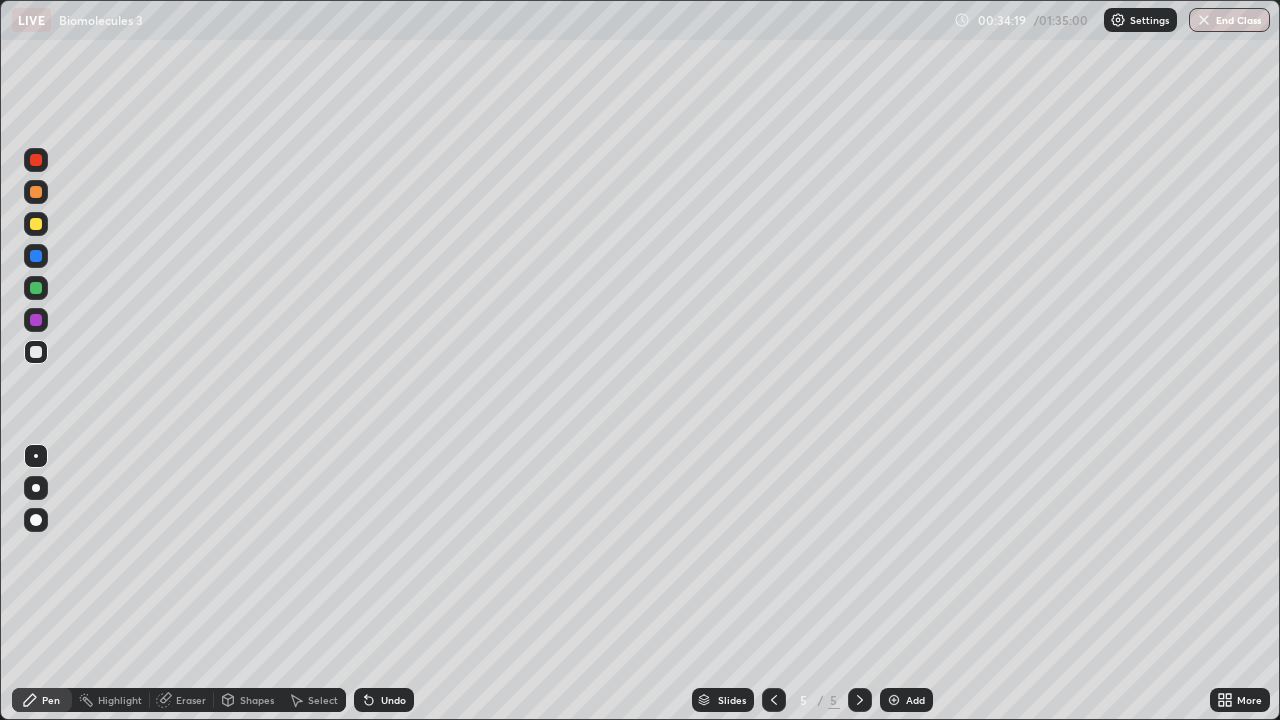 click at bounding box center (36, 224) 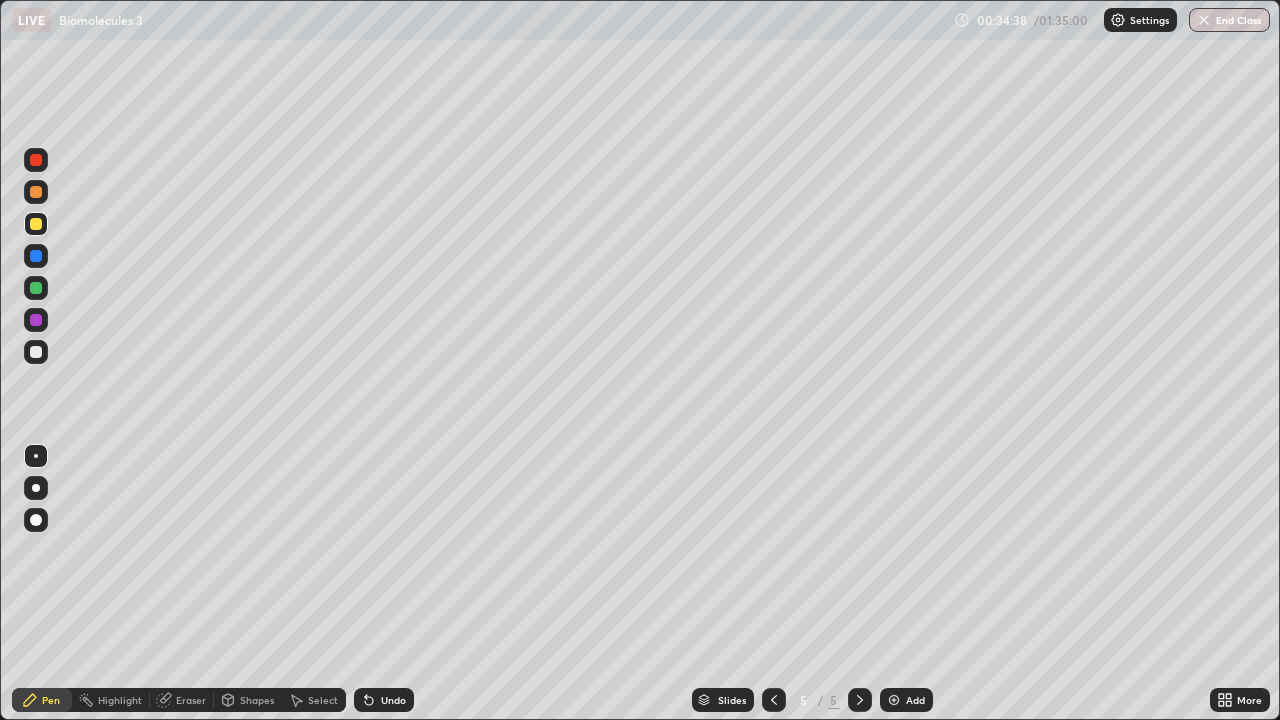 click at bounding box center [36, 352] 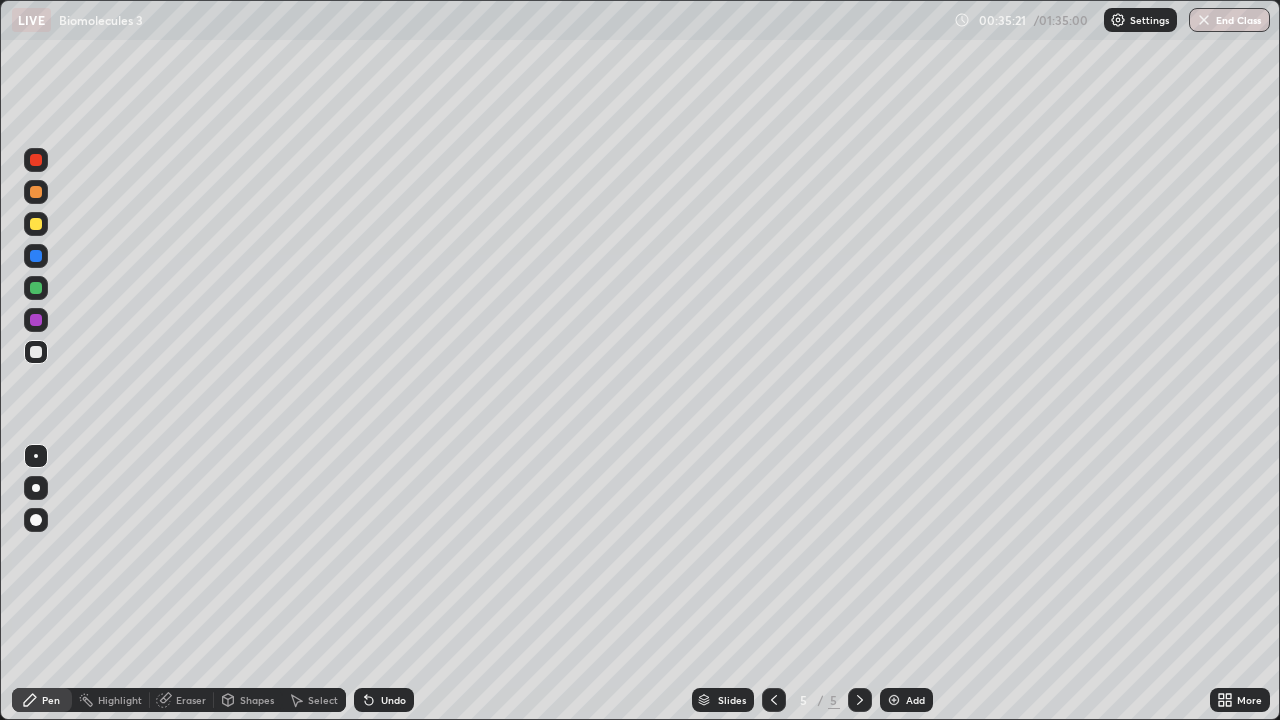 click on "Select" at bounding box center [314, 700] 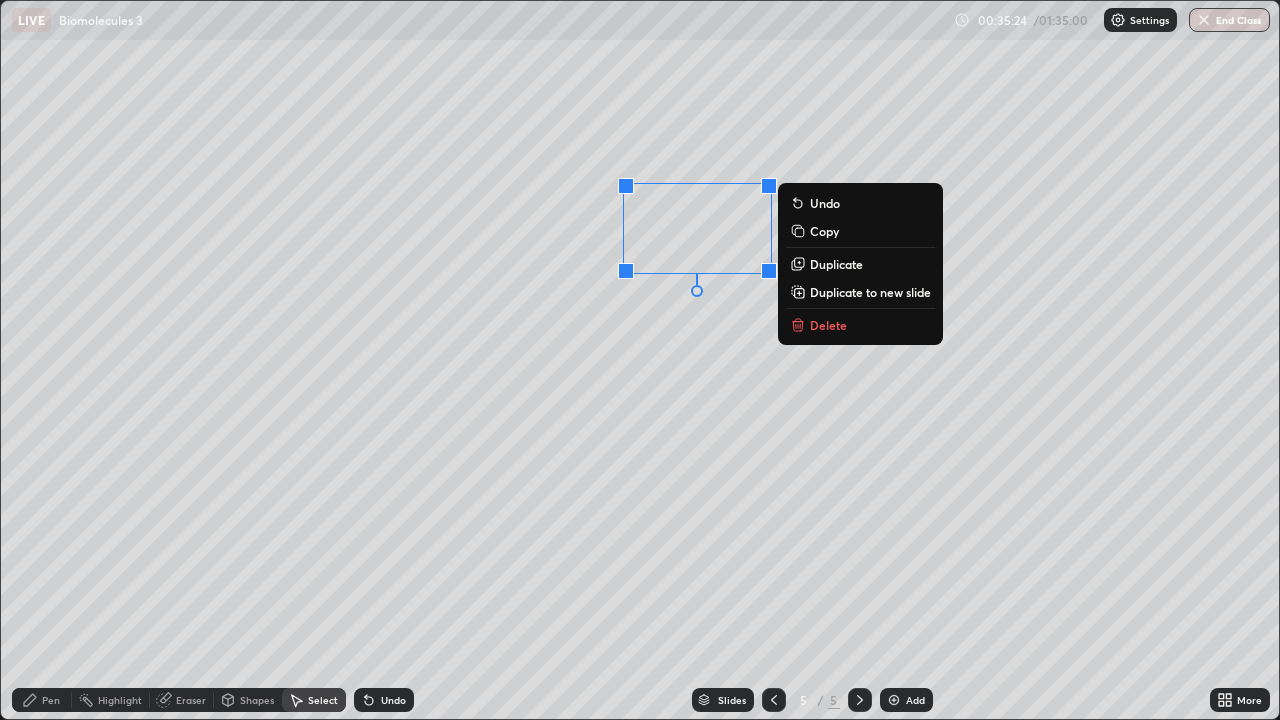click on "Duplicate" at bounding box center [836, 264] 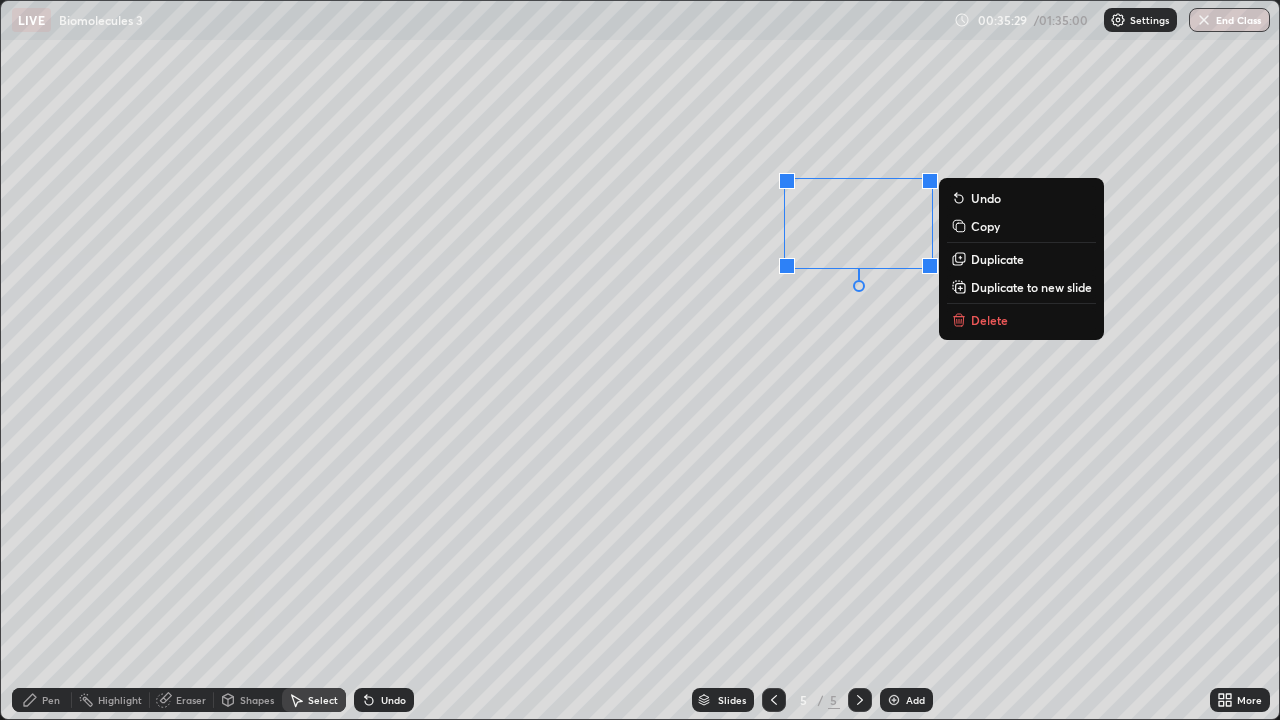 click on "Pen" at bounding box center (51, 700) 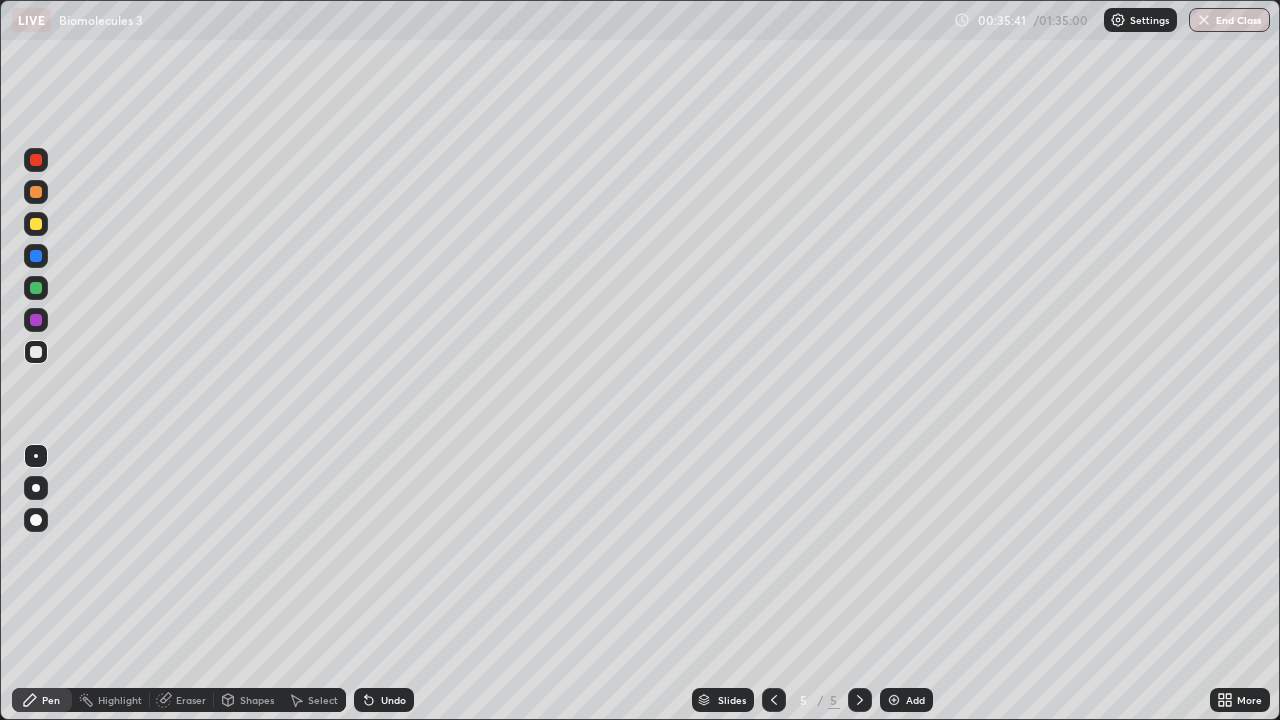 click on "Shapes" at bounding box center [257, 700] 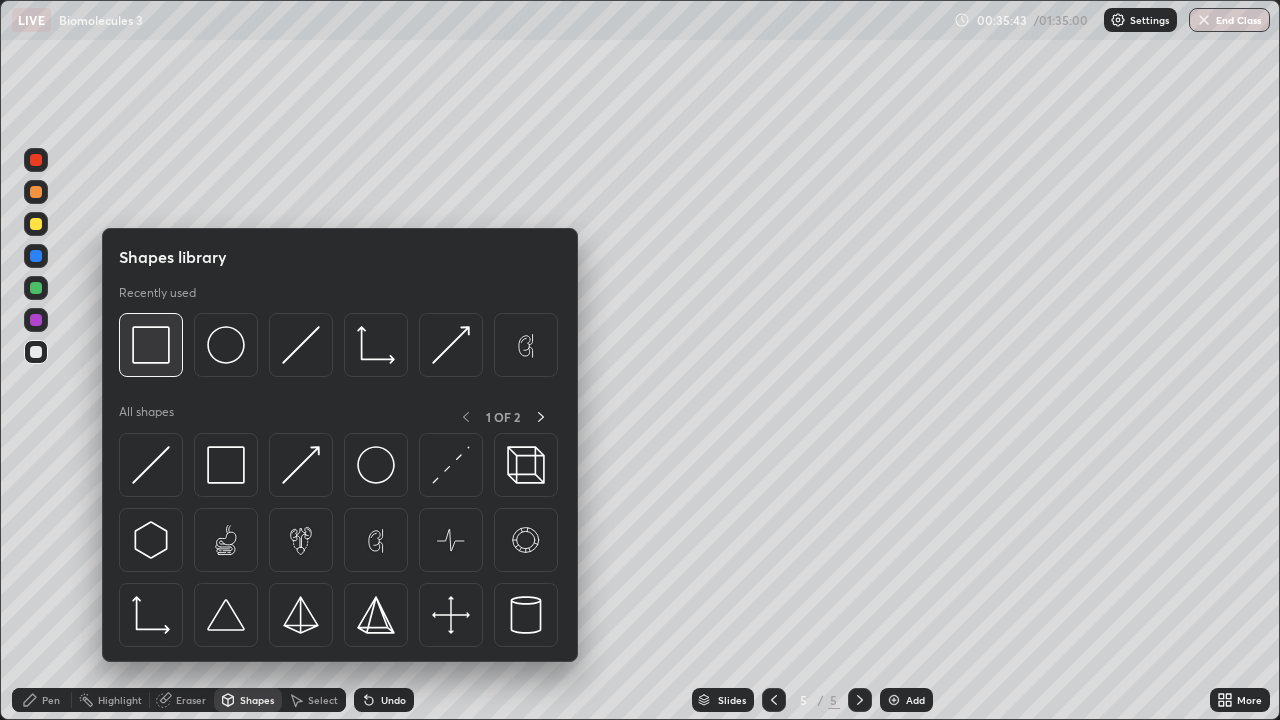 click at bounding box center (151, 345) 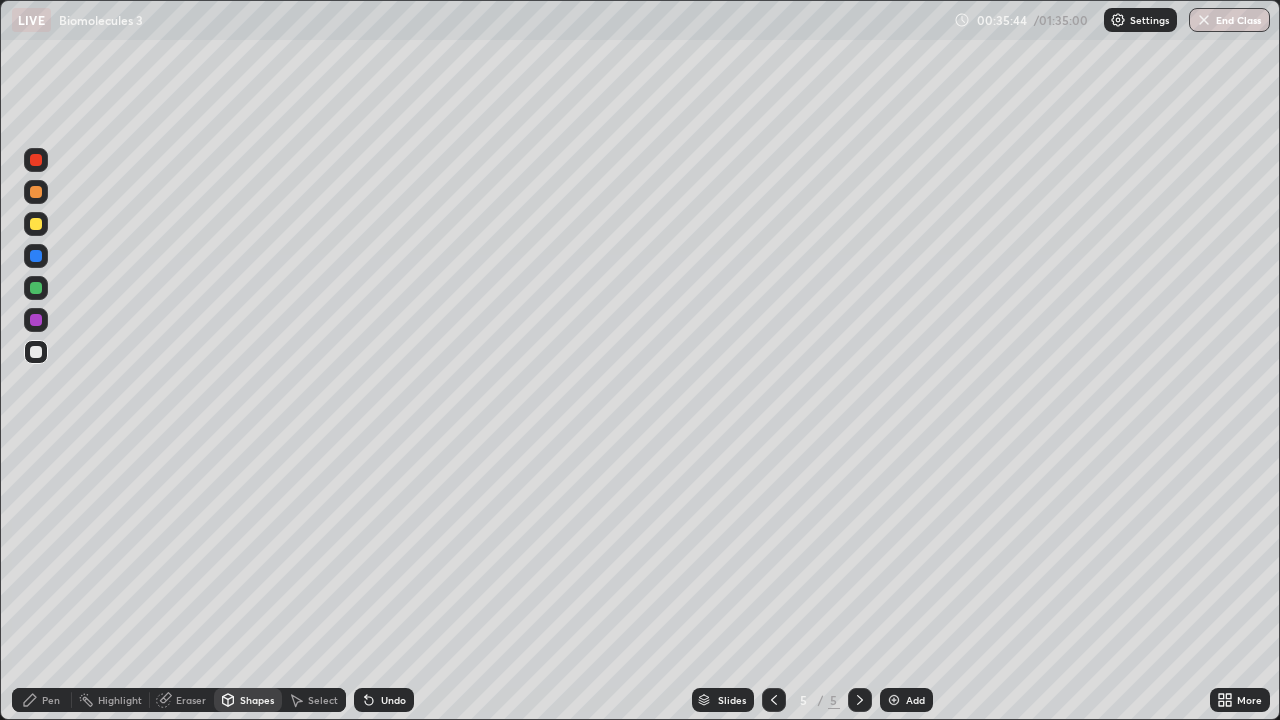 click at bounding box center (36, 160) 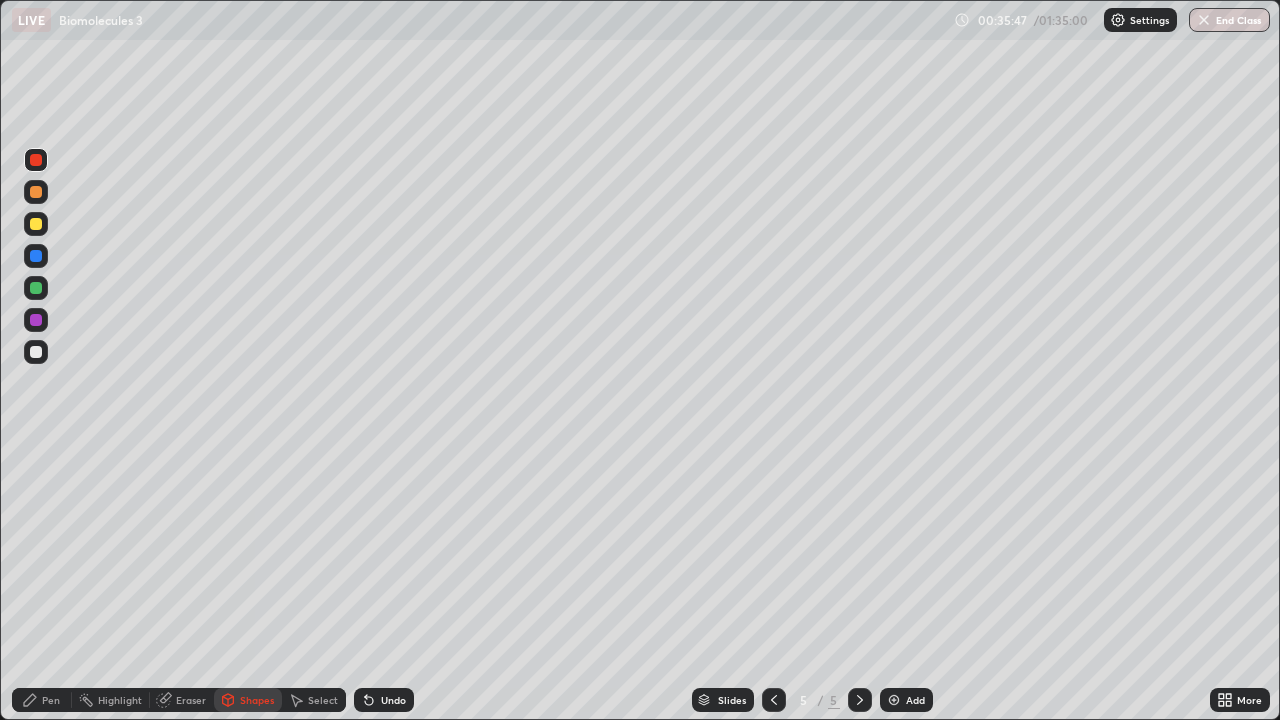 click on "Pen" at bounding box center (42, 700) 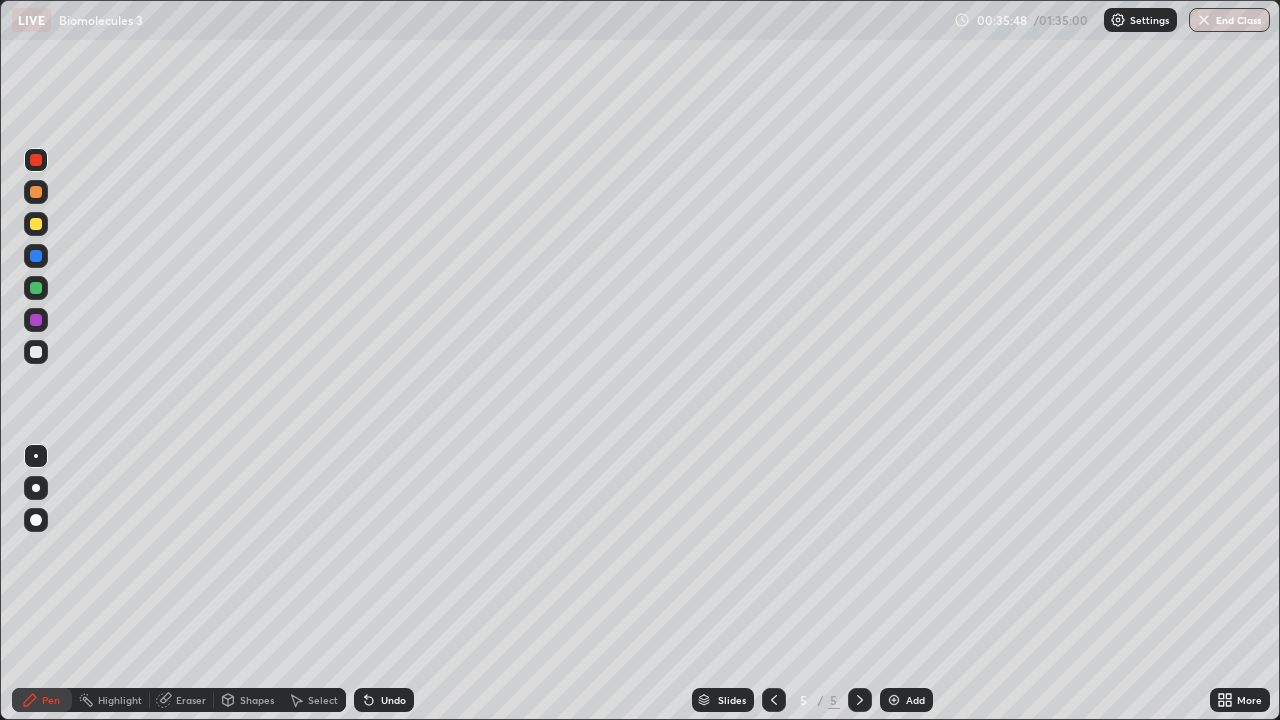 click at bounding box center [36, 352] 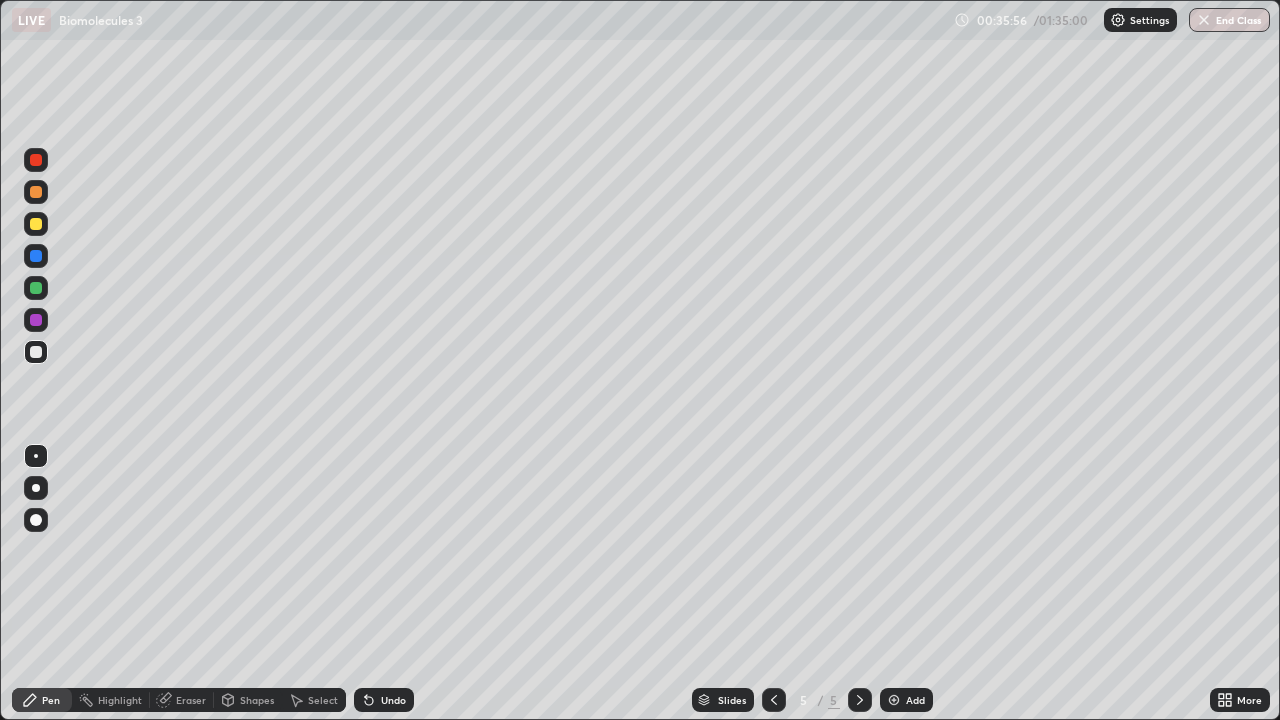 click at bounding box center [36, 160] 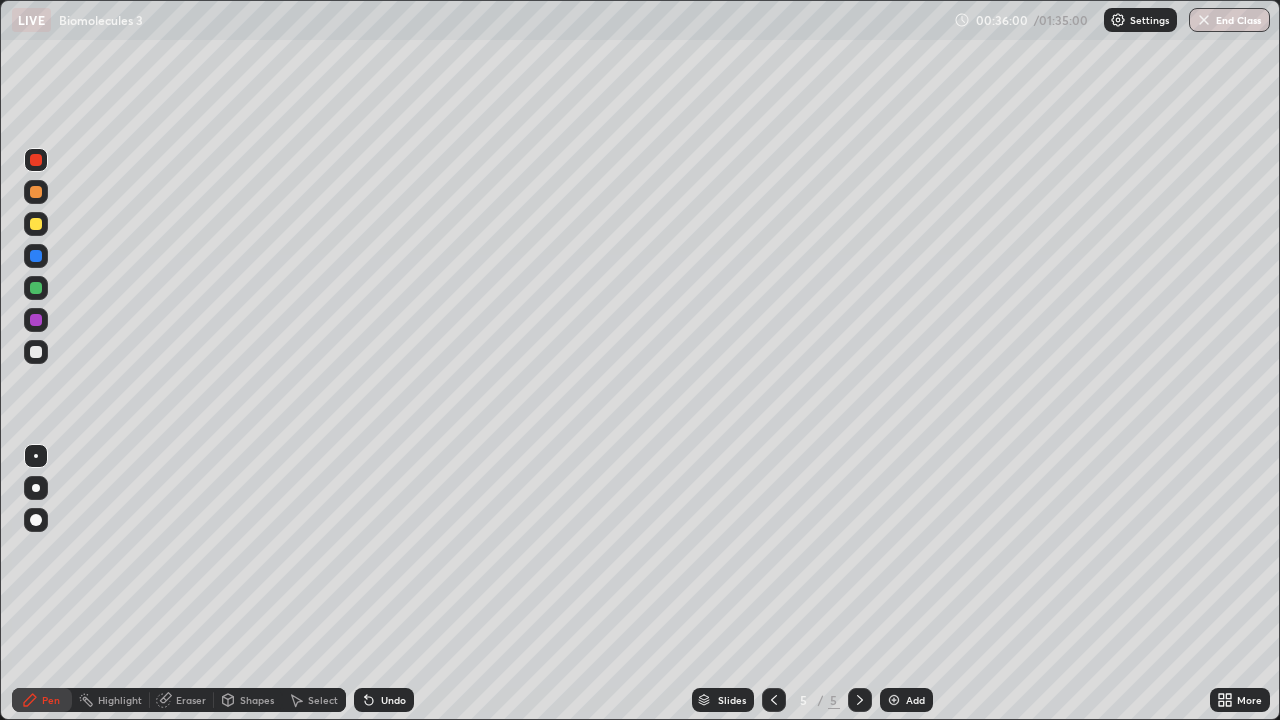 click on "Undo" at bounding box center (384, 700) 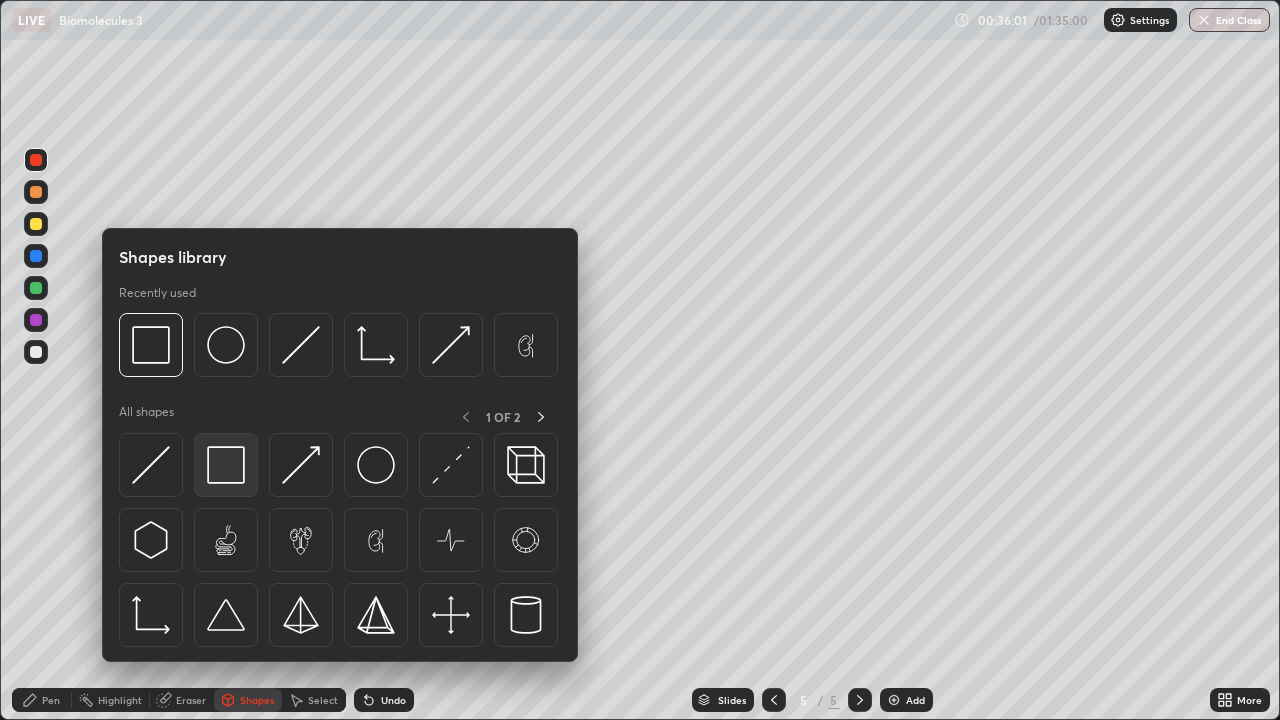 click at bounding box center (226, 465) 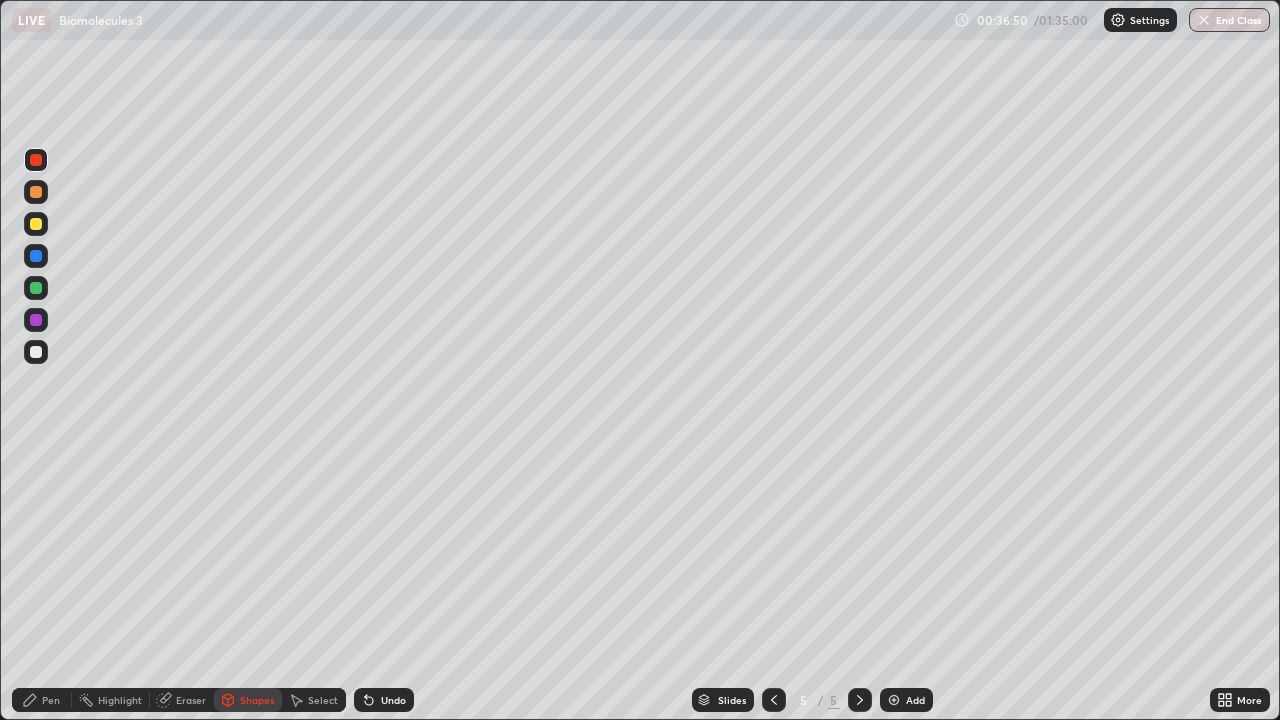 click on "Pen" at bounding box center (51, 700) 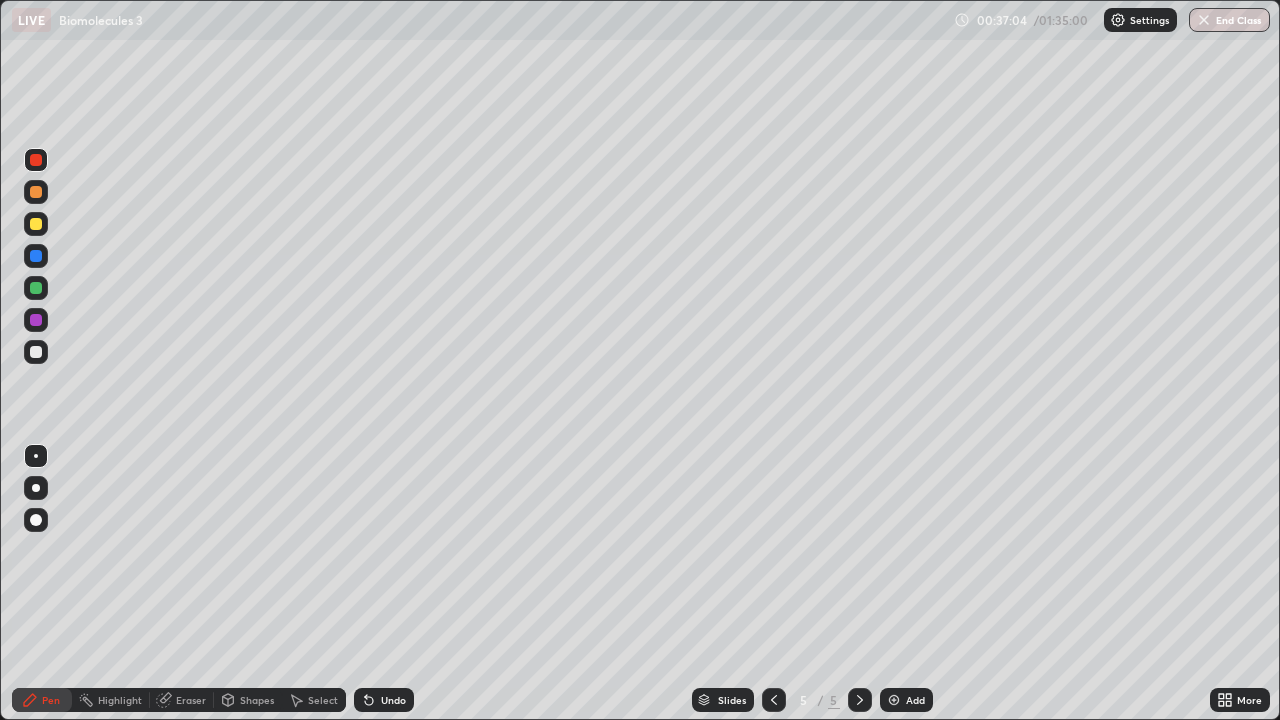 click on "Undo" at bounding box center [393, 700] 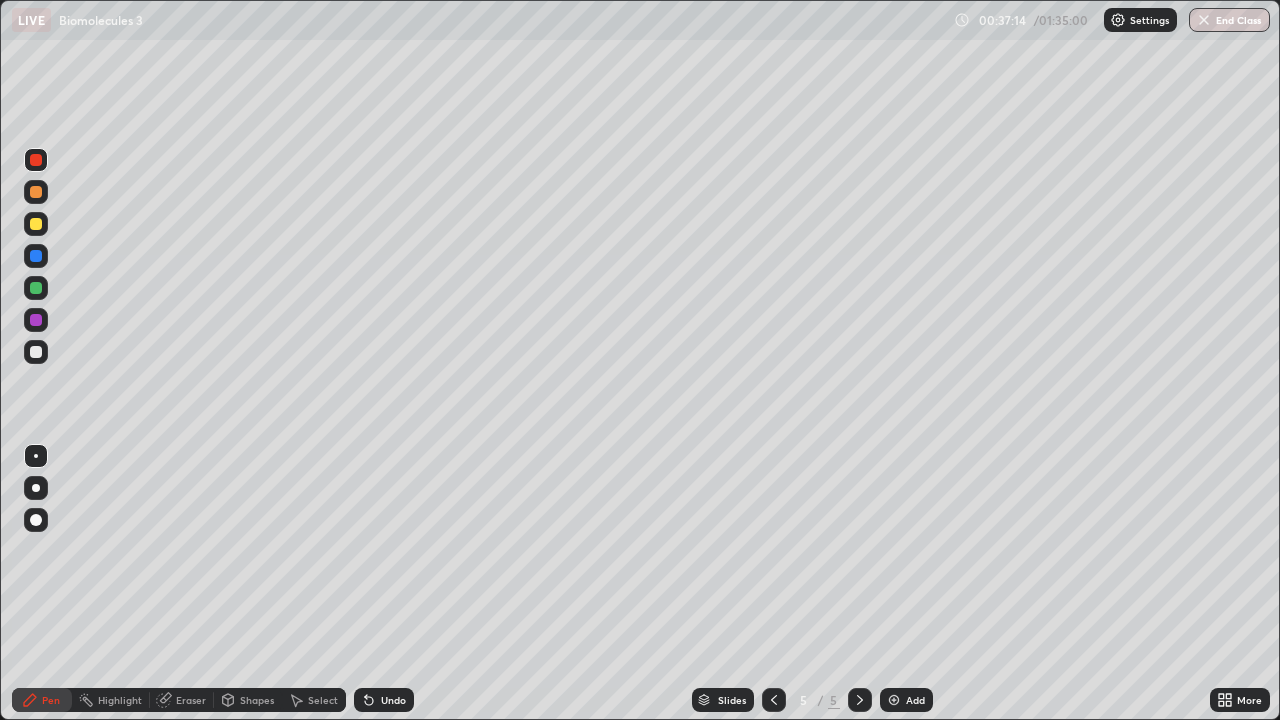 click on "Undo" at bounding box center [393, 700] 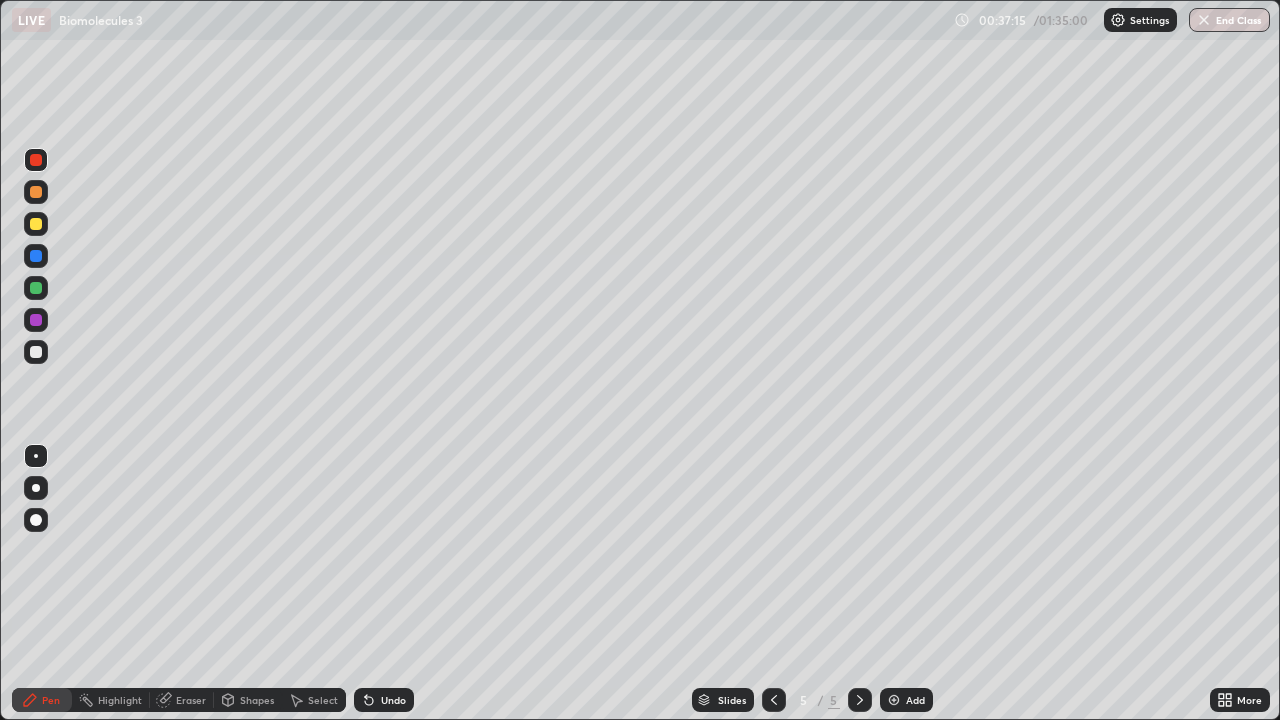 click on "Undo" at bounding box center [384, 700] 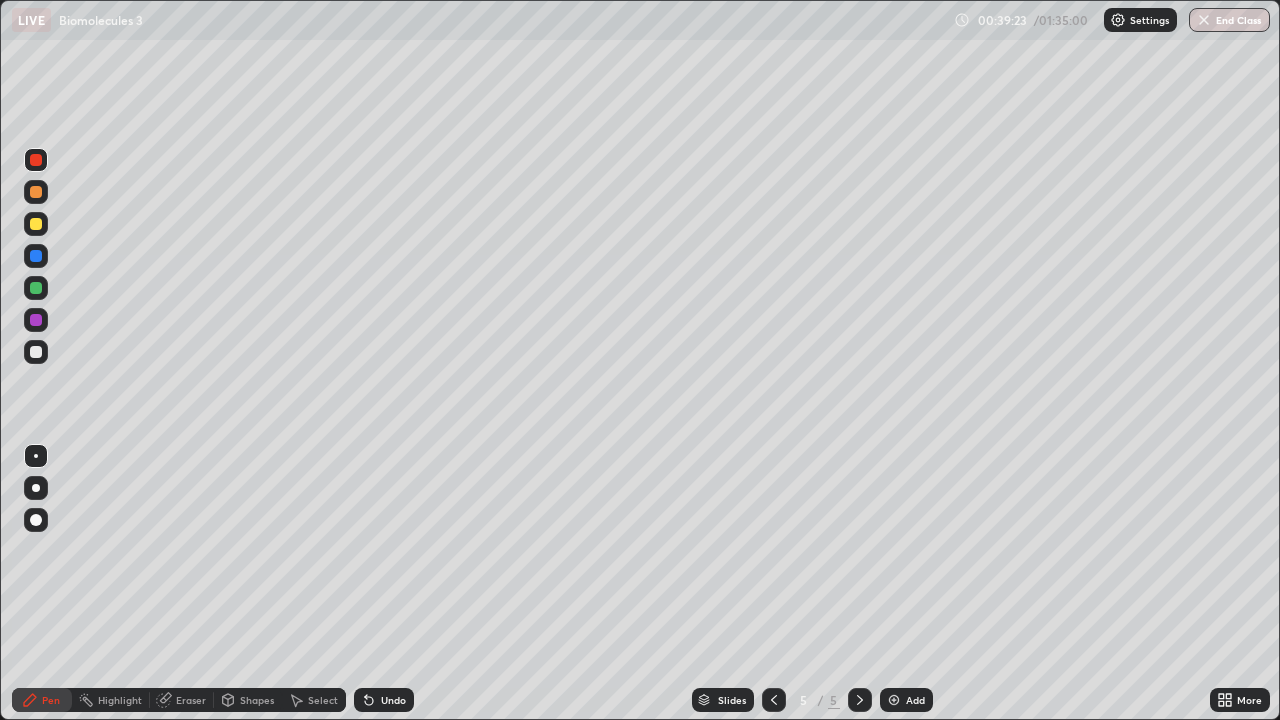 click at bounding box center [36, 224] 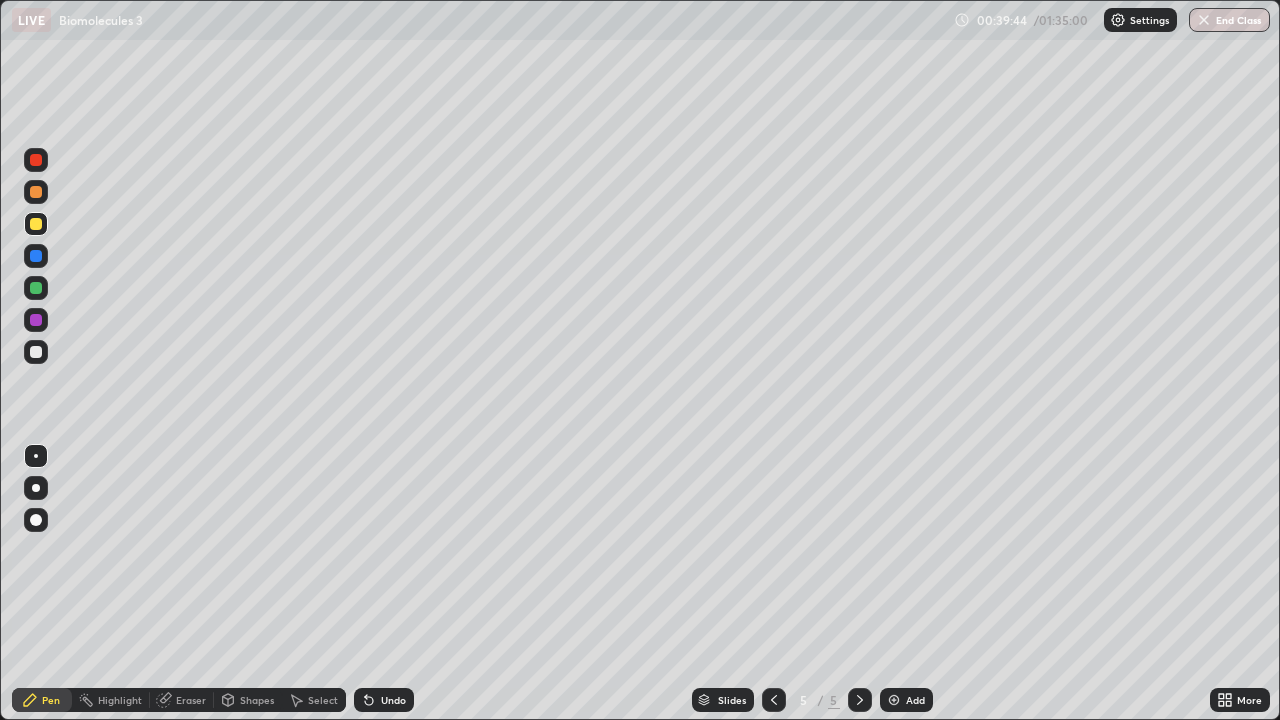 click at bounding box center [36, 352] 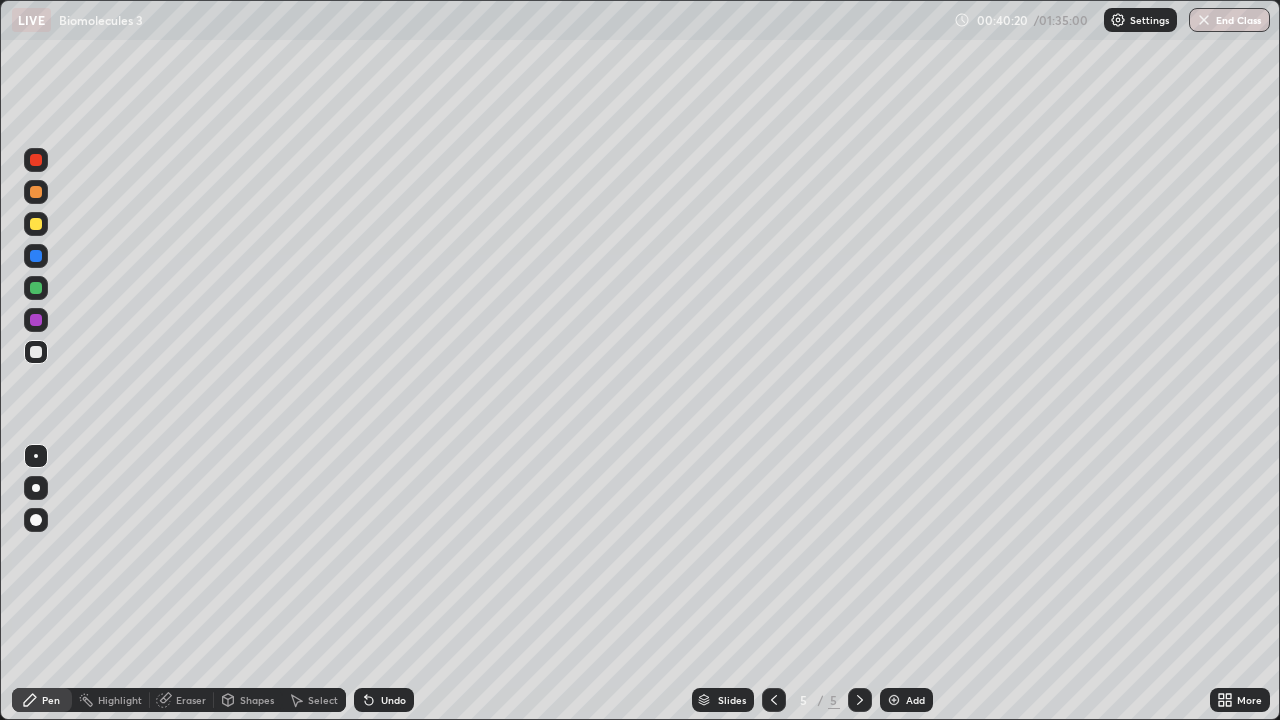 click on "Undo" at bounding box center (393, 700) 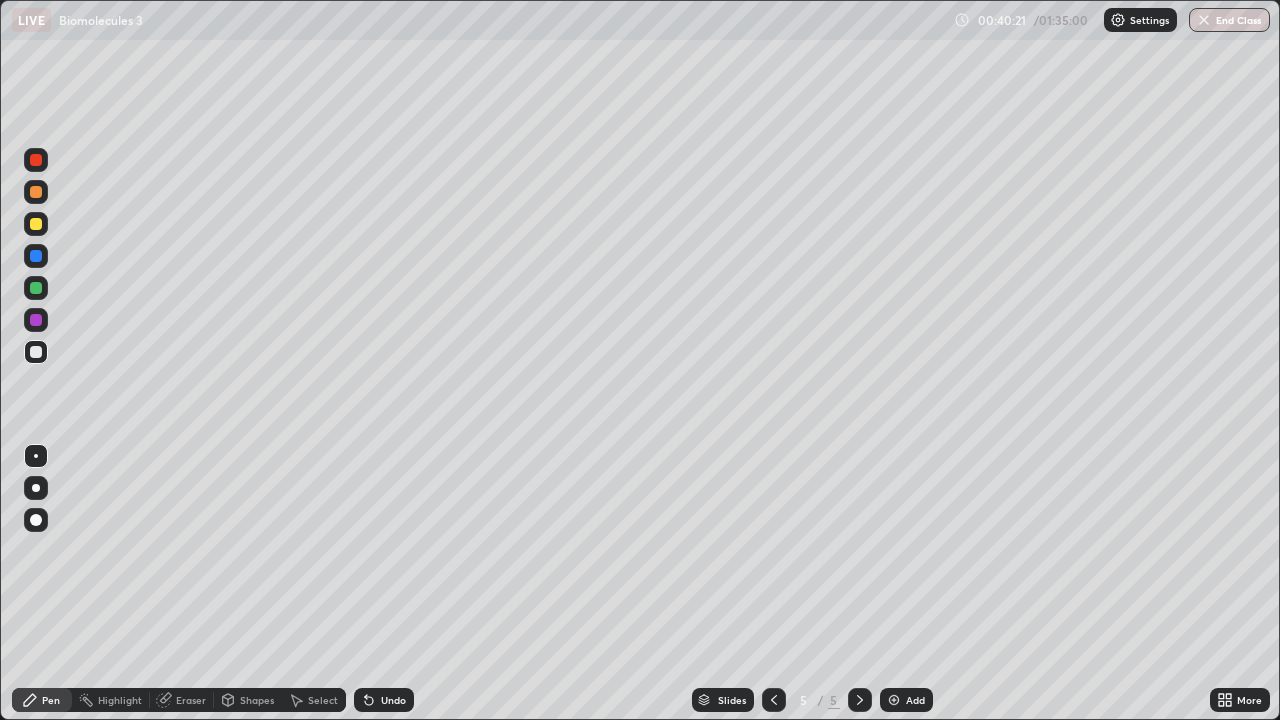 click on "Undo" at bounding box center [393, 700] 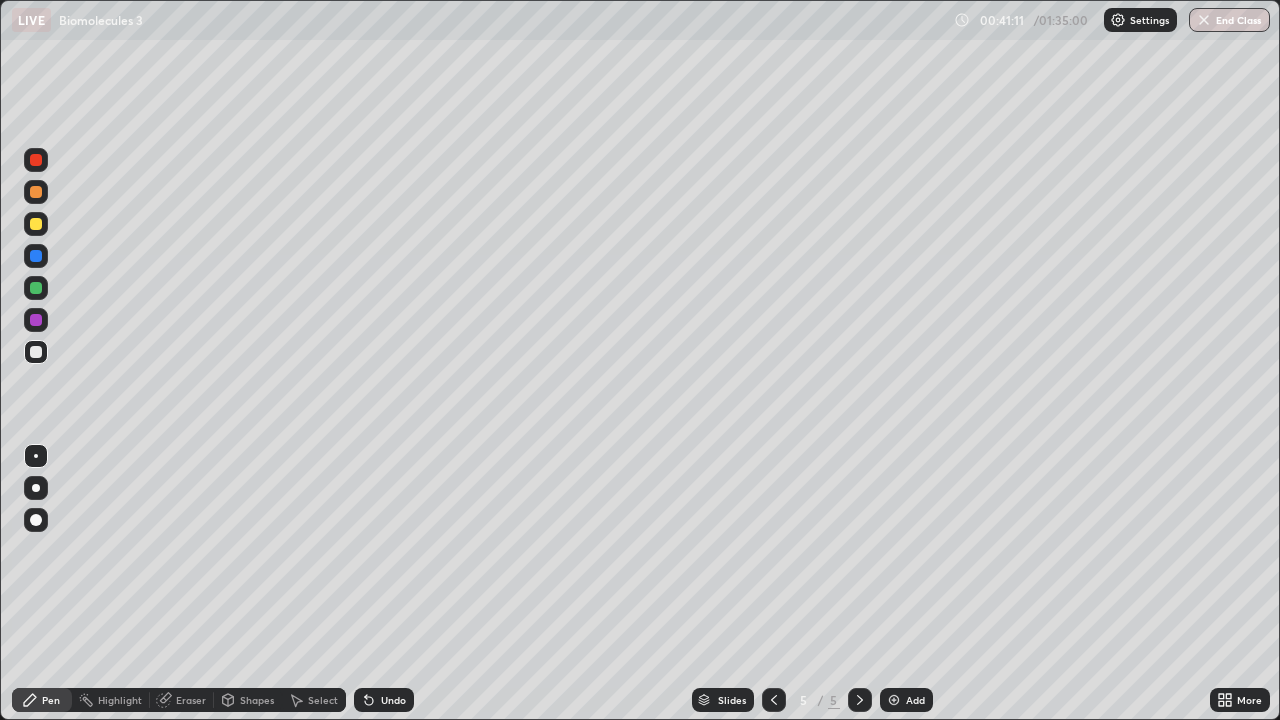 click on "Select" at bounding box center [323, 700] 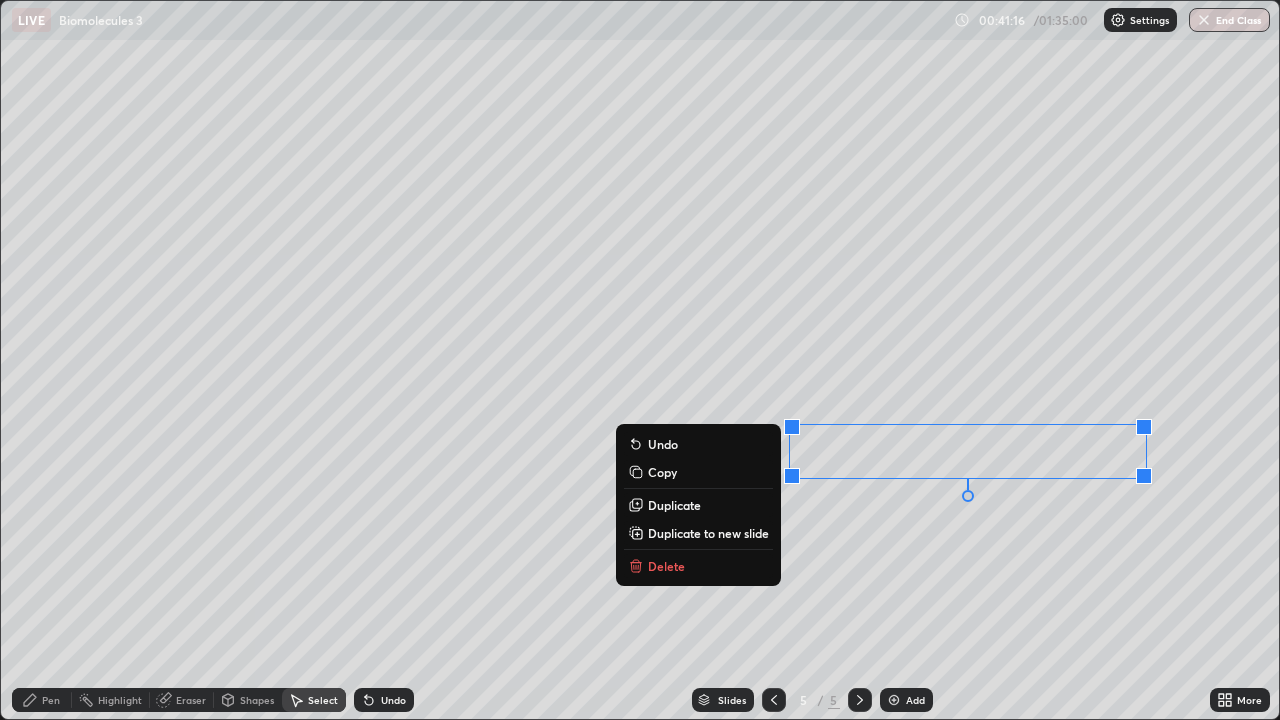 click on "Pen" at bounding box center (51, 700) 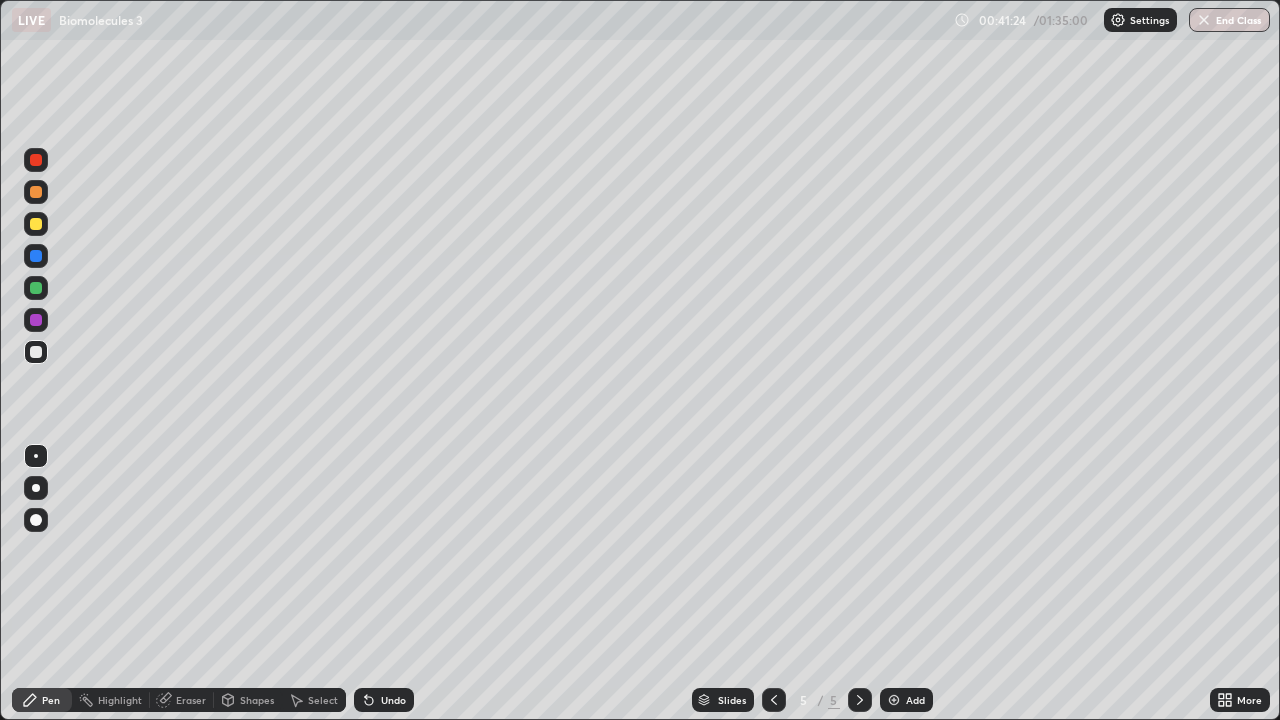 click at bounding box center [36, 320] 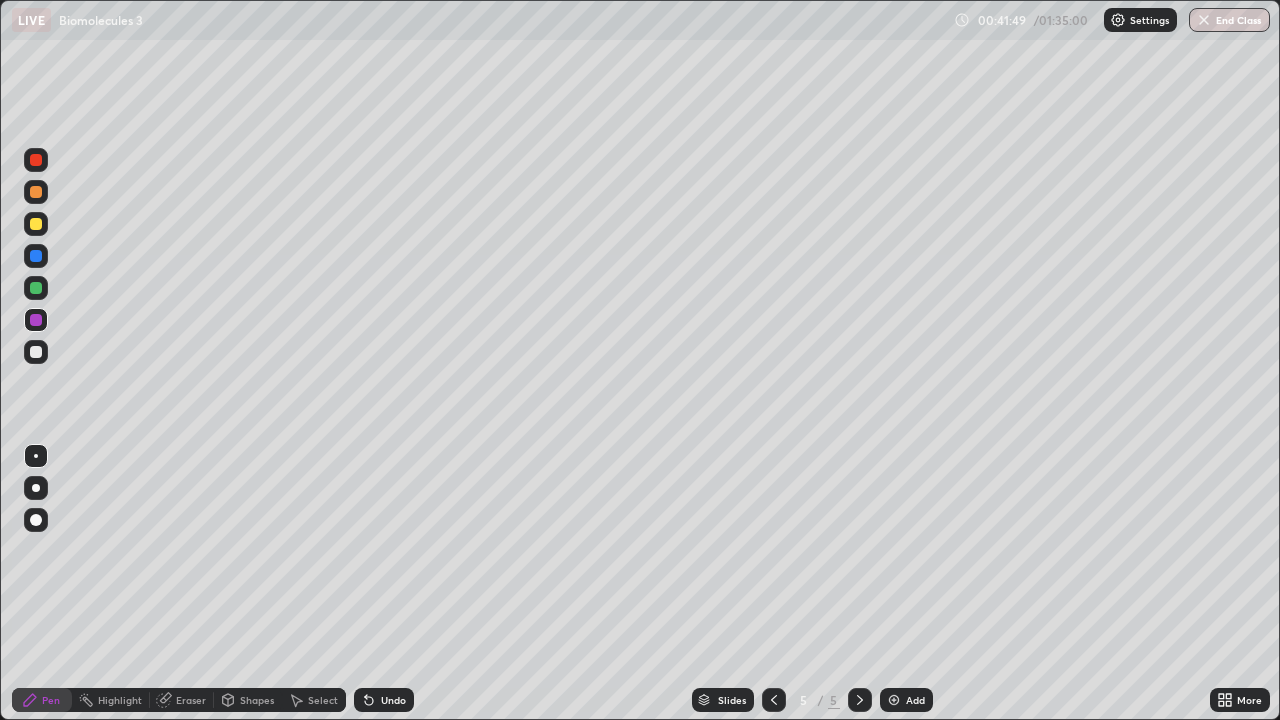 click at bounding box center (36, 352) 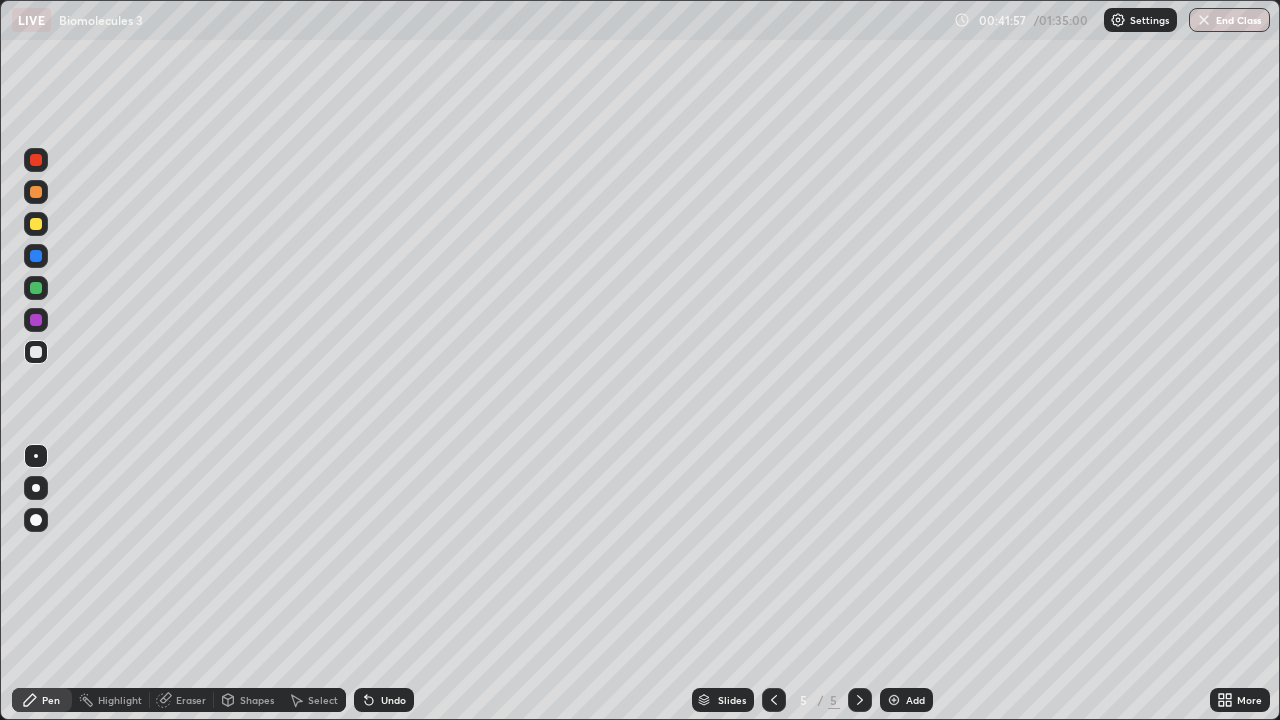 click on "Select" at bounding box center [323, 700] 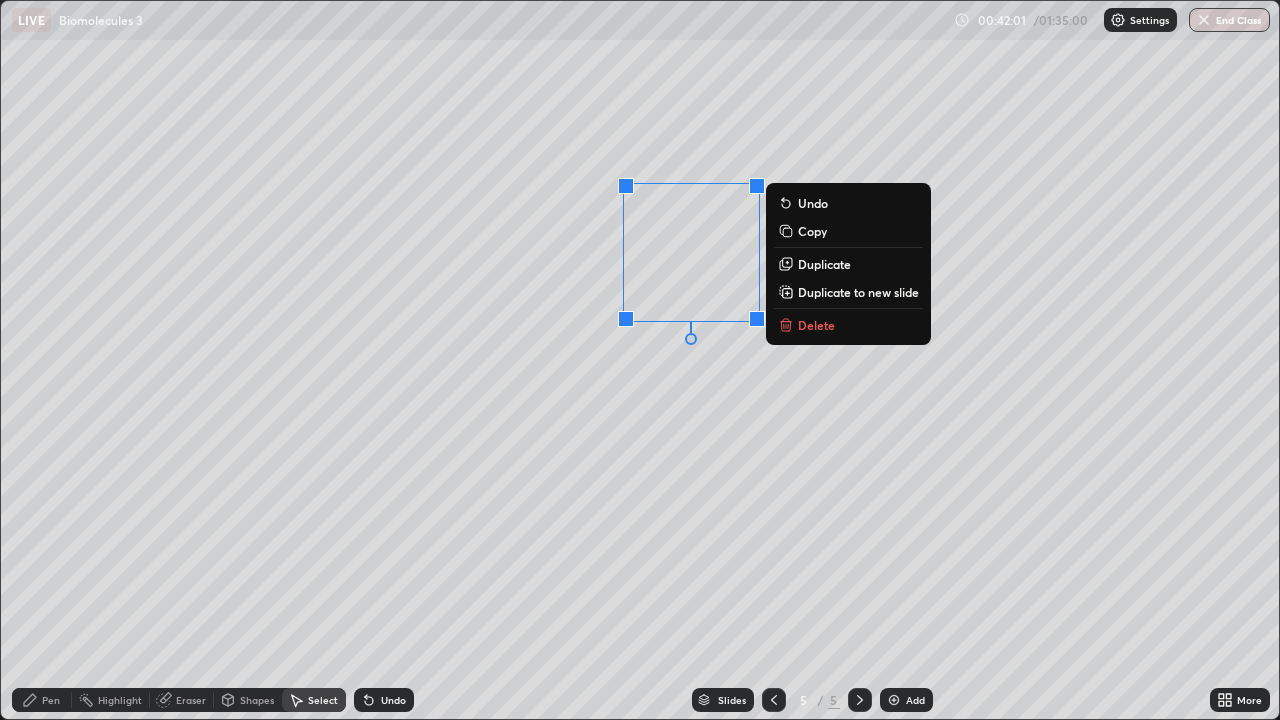 click on "Duplicate" at bounding box center (824, 264) 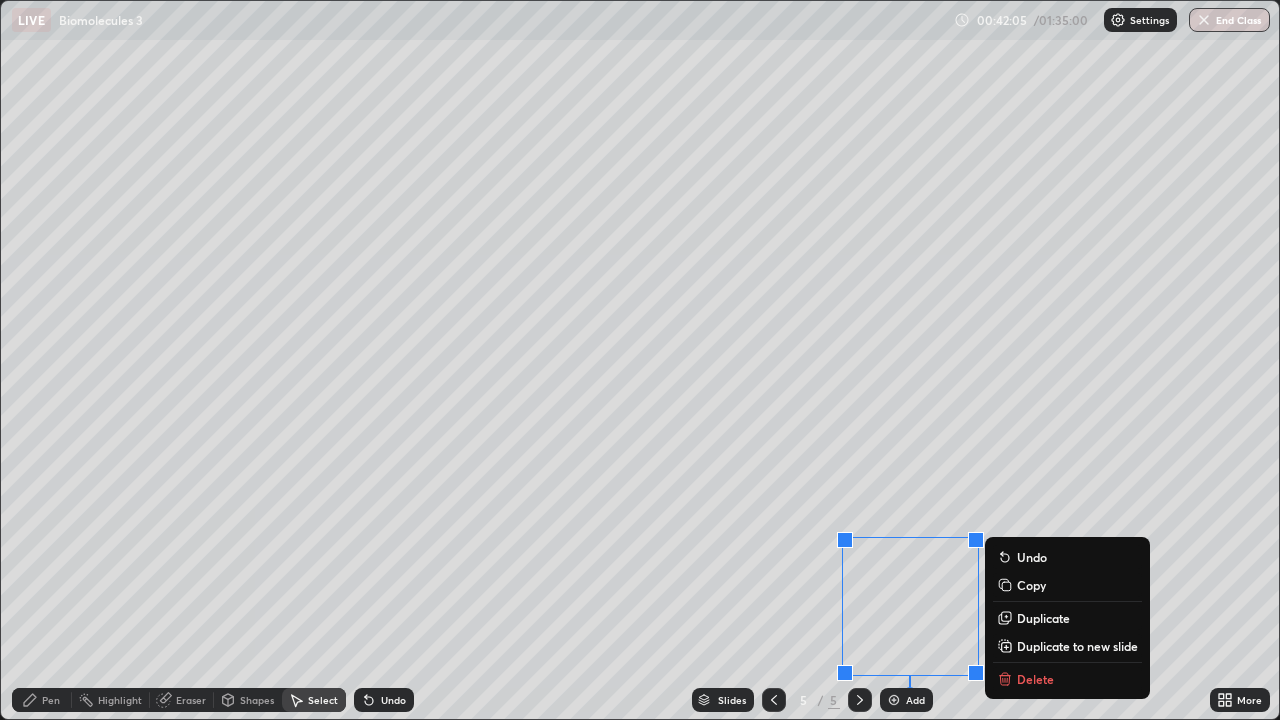 click on "Eraser" at bounding box center [191, 700] 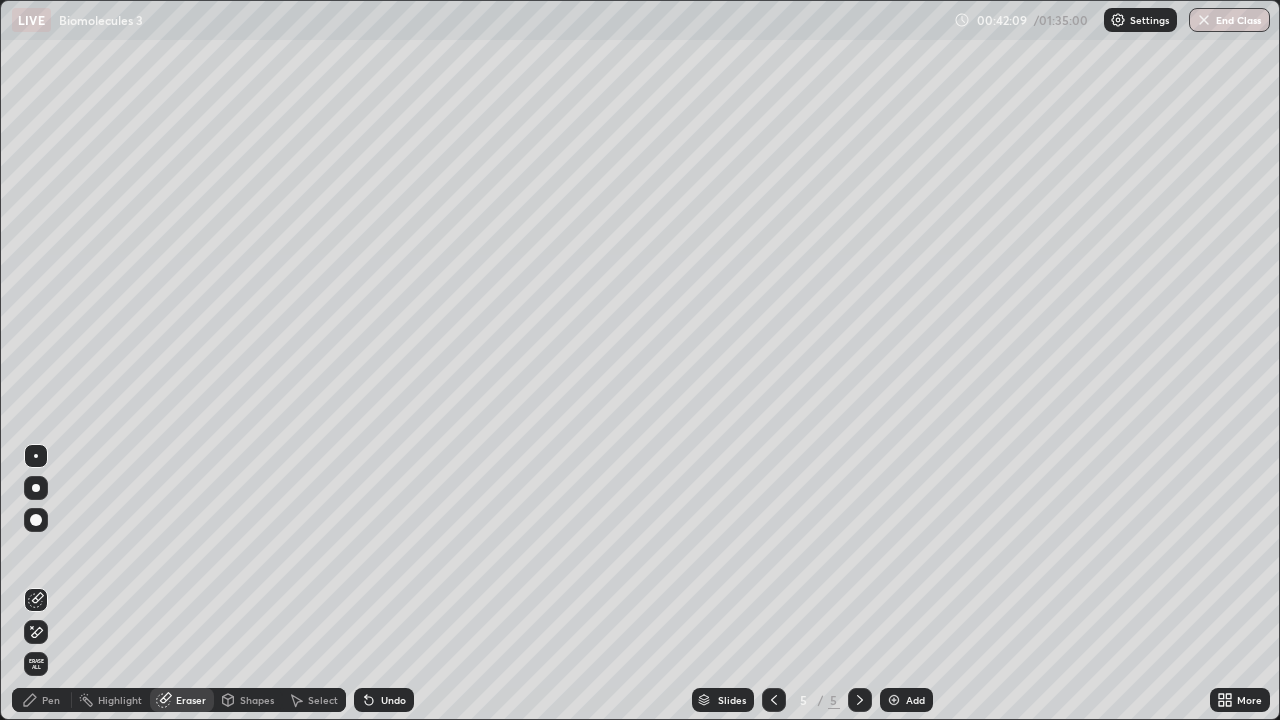 click on "Pen" at bounding box center [51, 700] 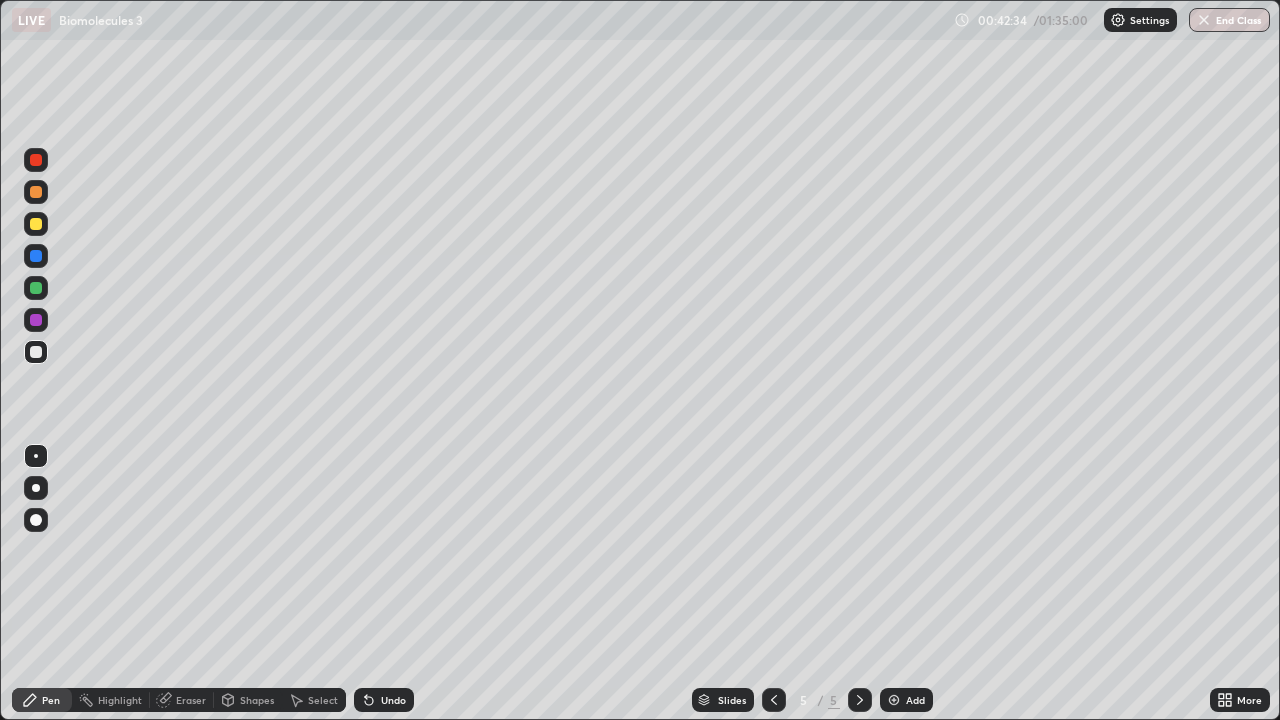 click on "Undo" at bounding box center (393, 700) 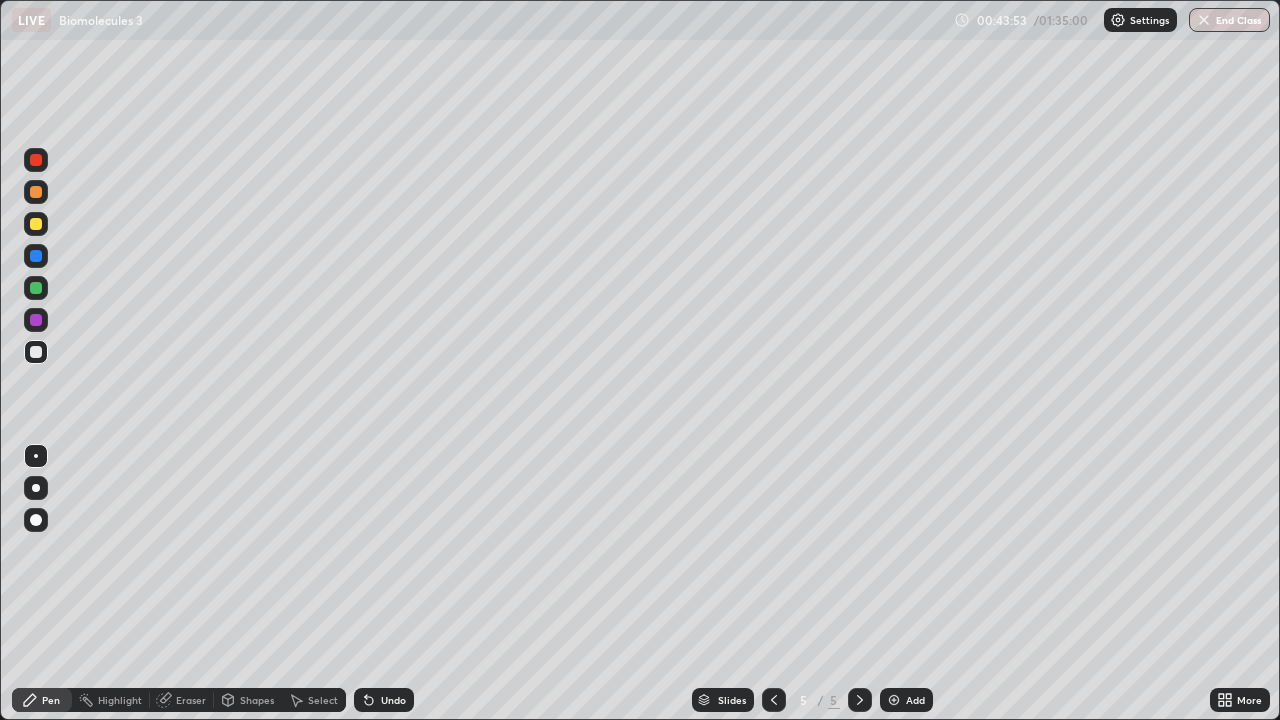 click on "Add" at bounding box center [915, 700] 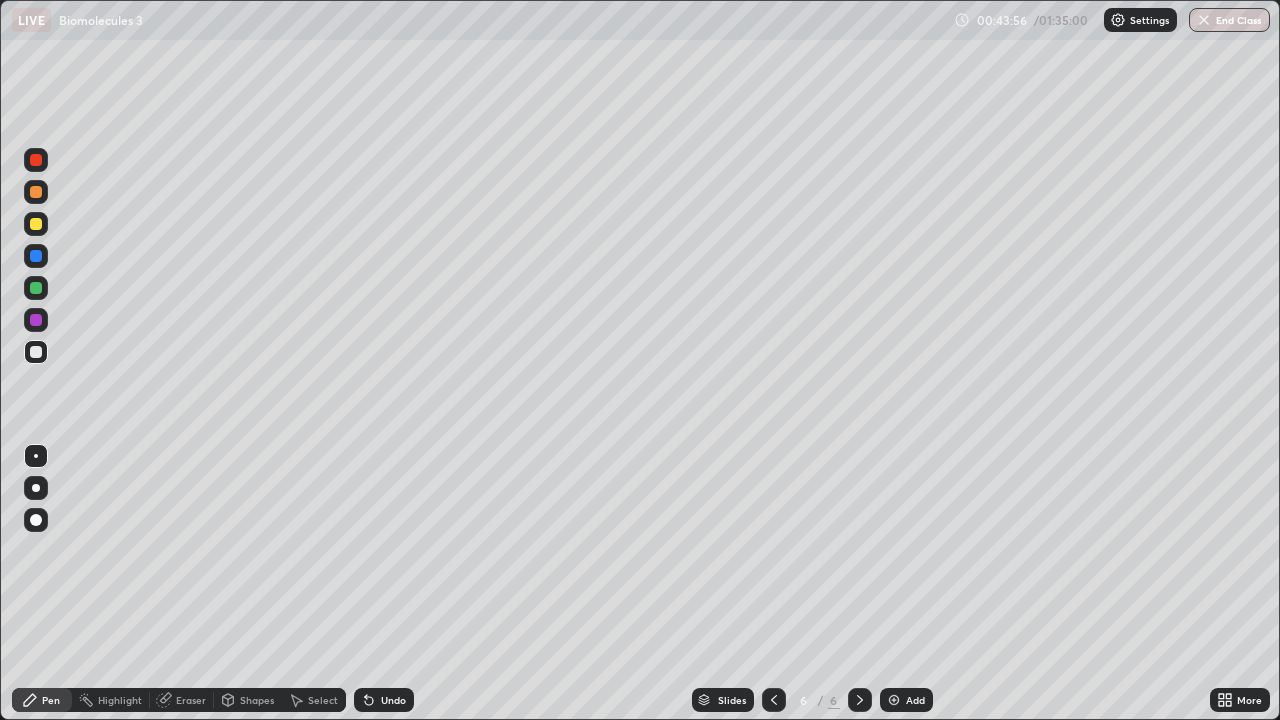 click at bounding box center [36, 224] 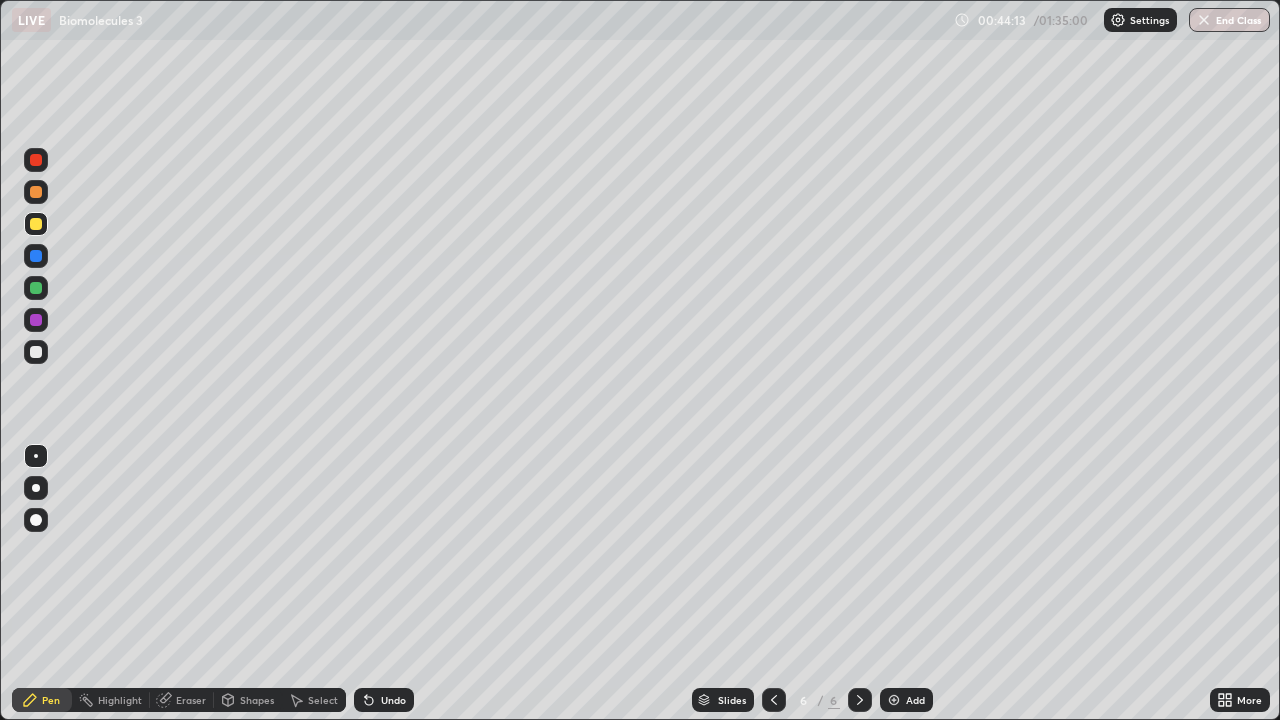 click at bounding box center [36, 352] 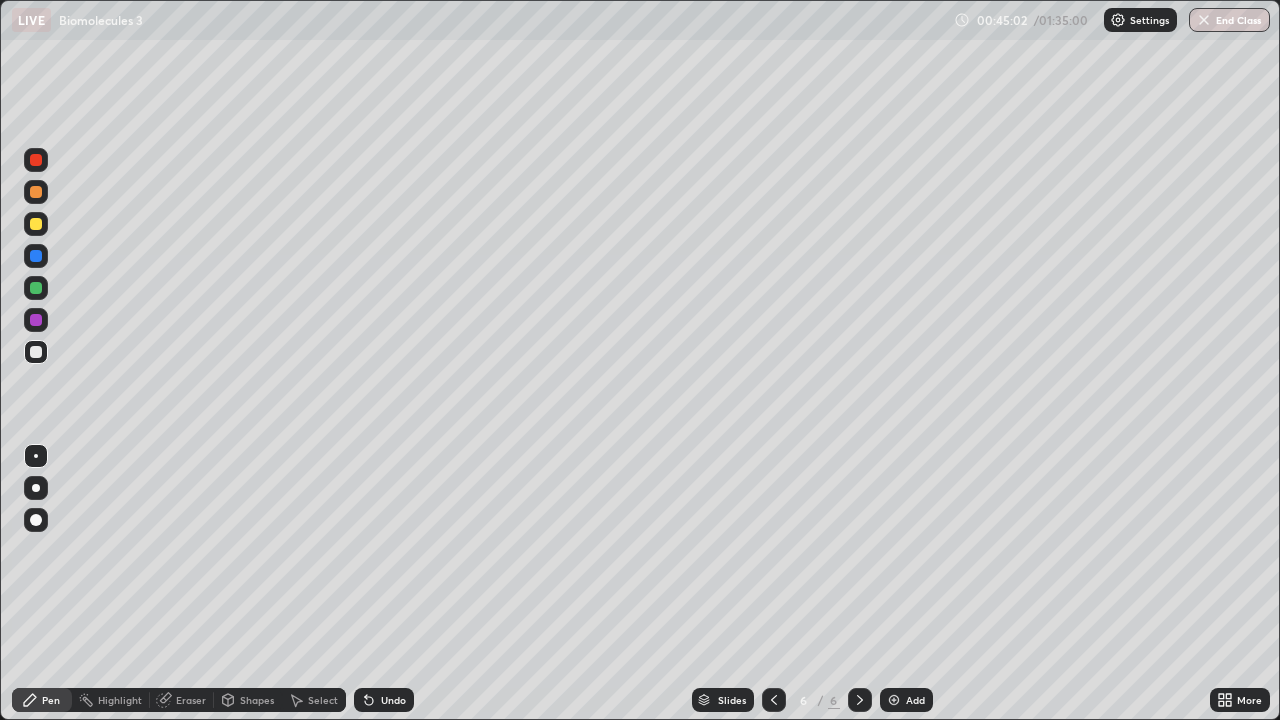 click on "Eraser" at bounding box center [191, 700] 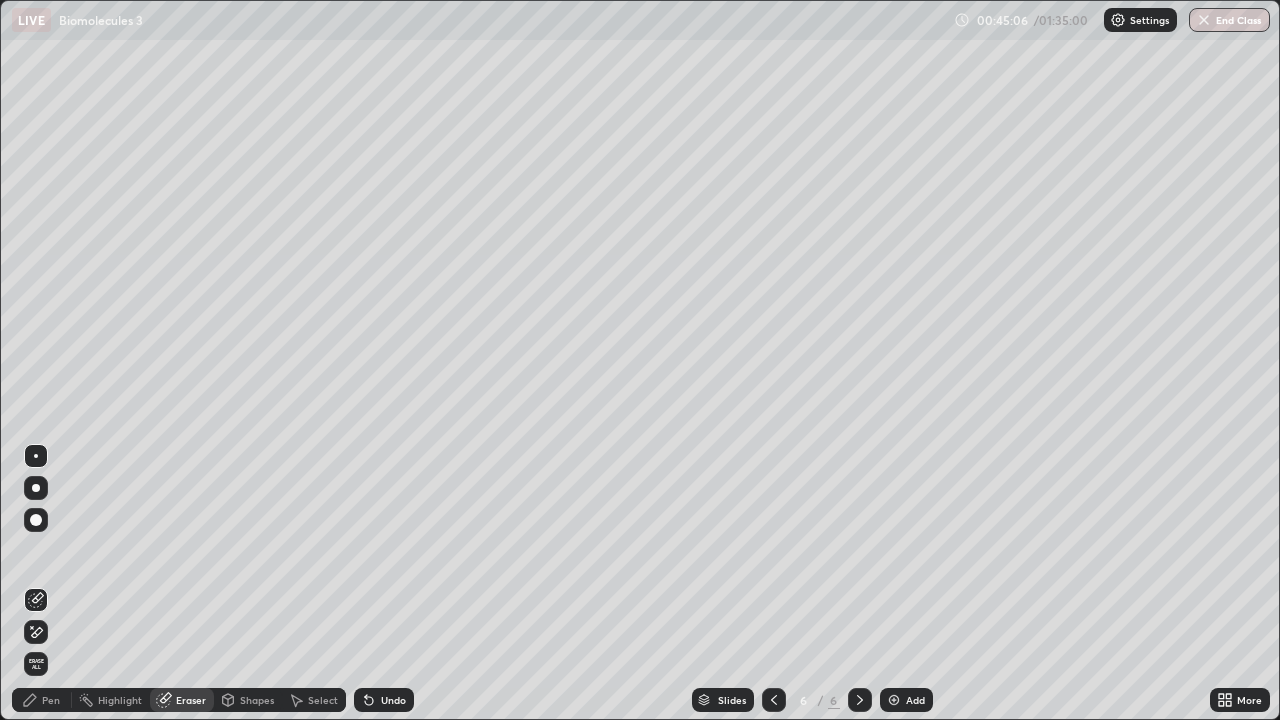click on "Pen" at bounding box center [51, 700] 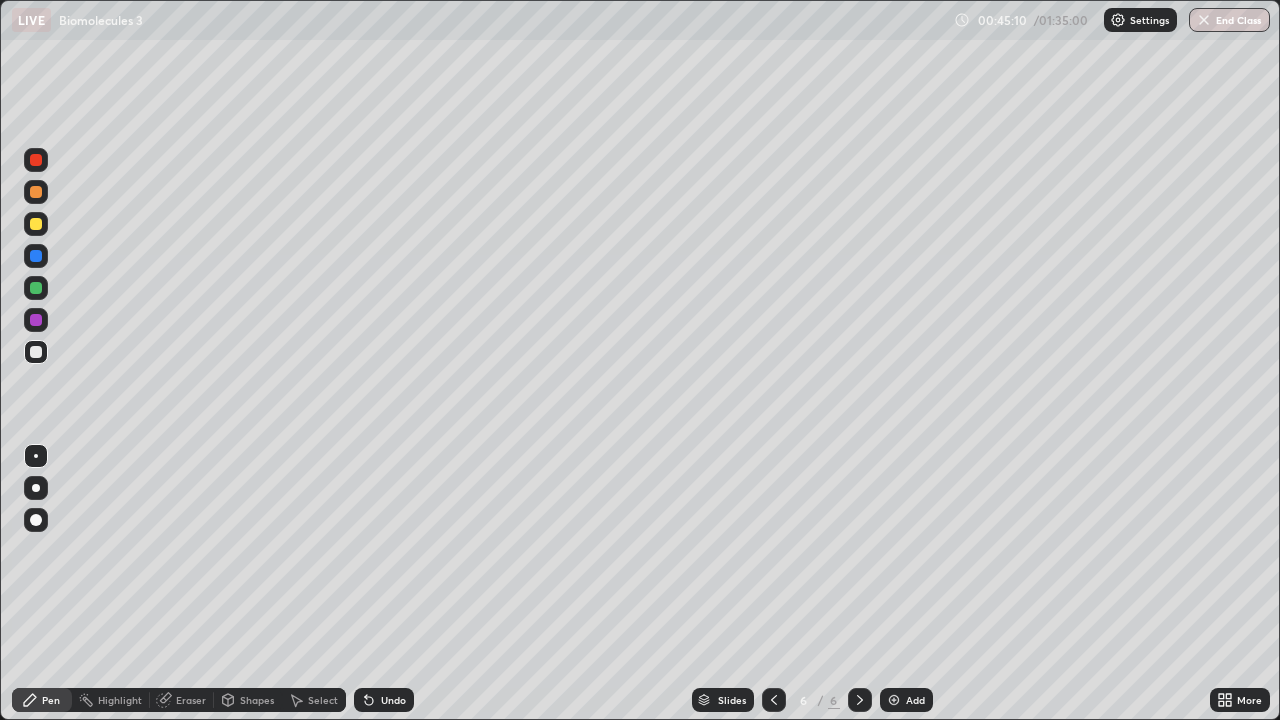 click 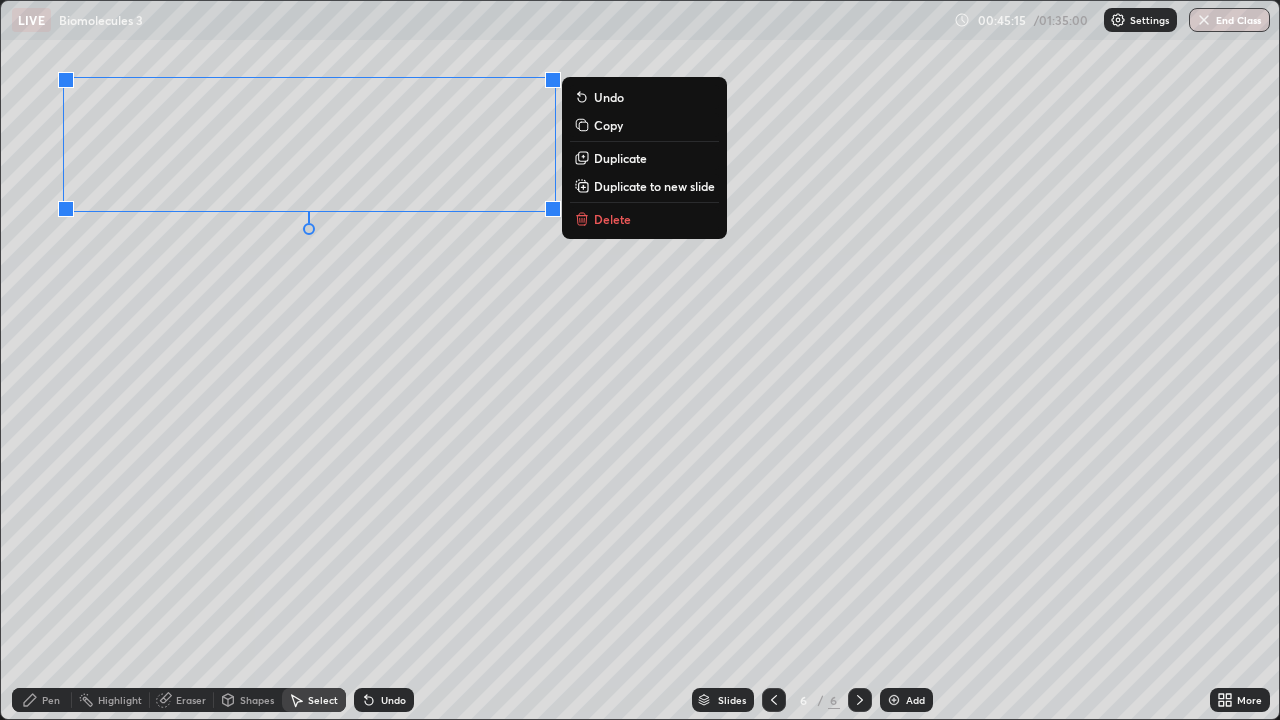 click on "Pen" at bounding box center (51, 700) 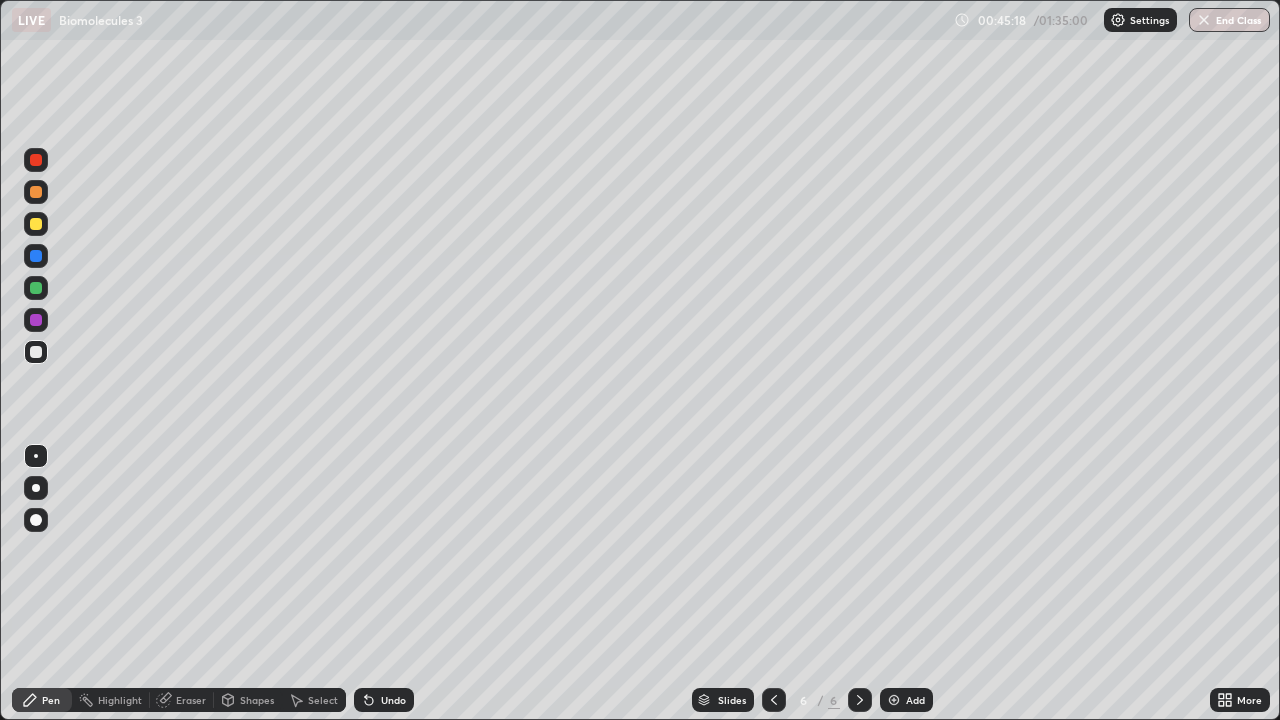 click at bounding box center [36, 320] 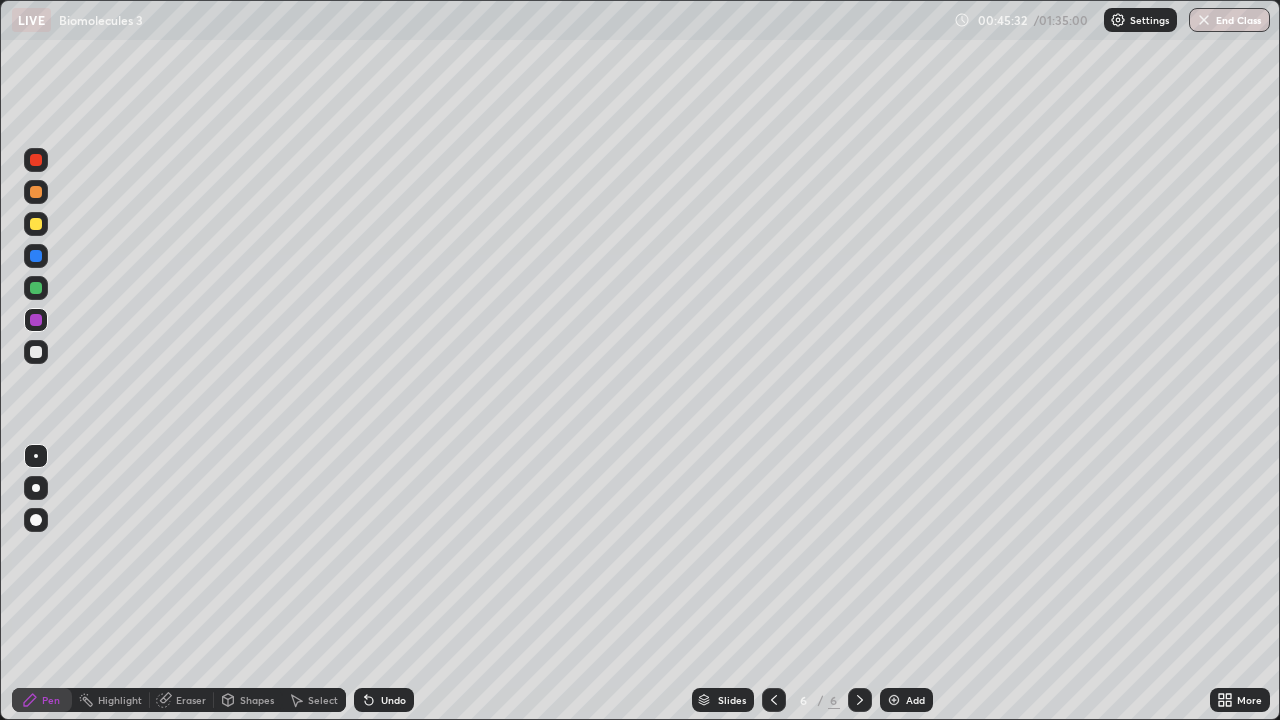 click 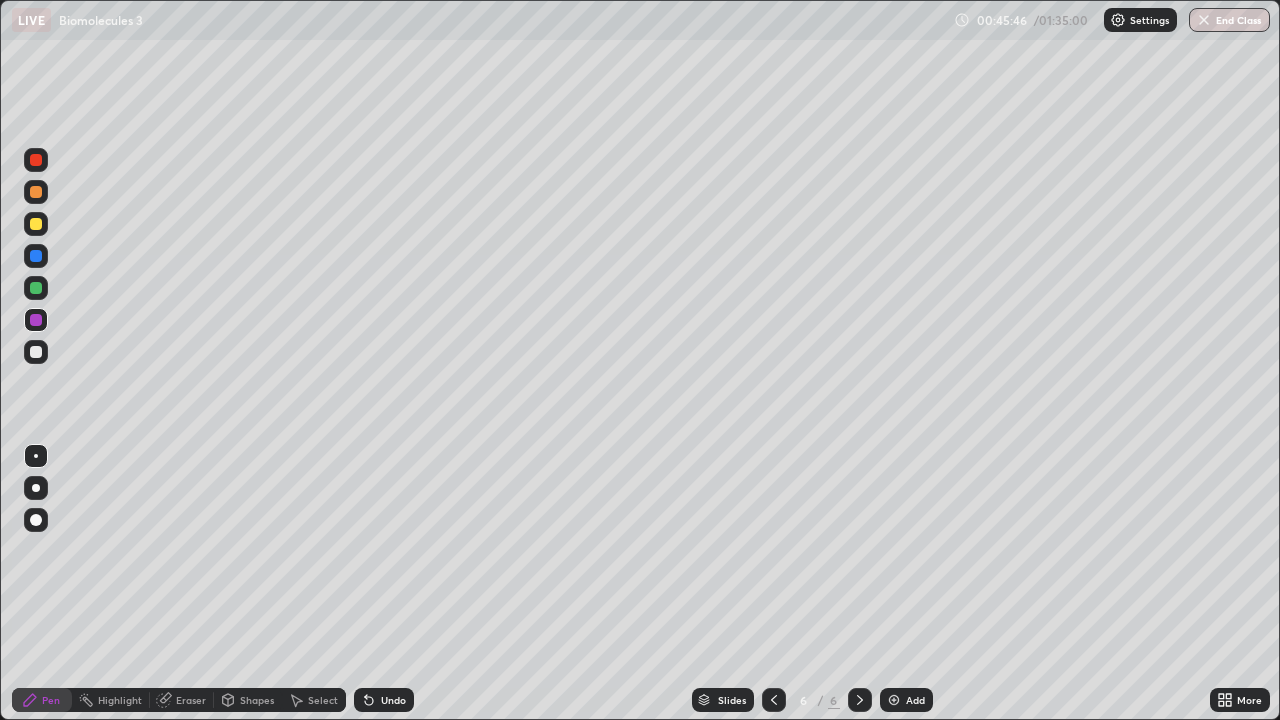 click 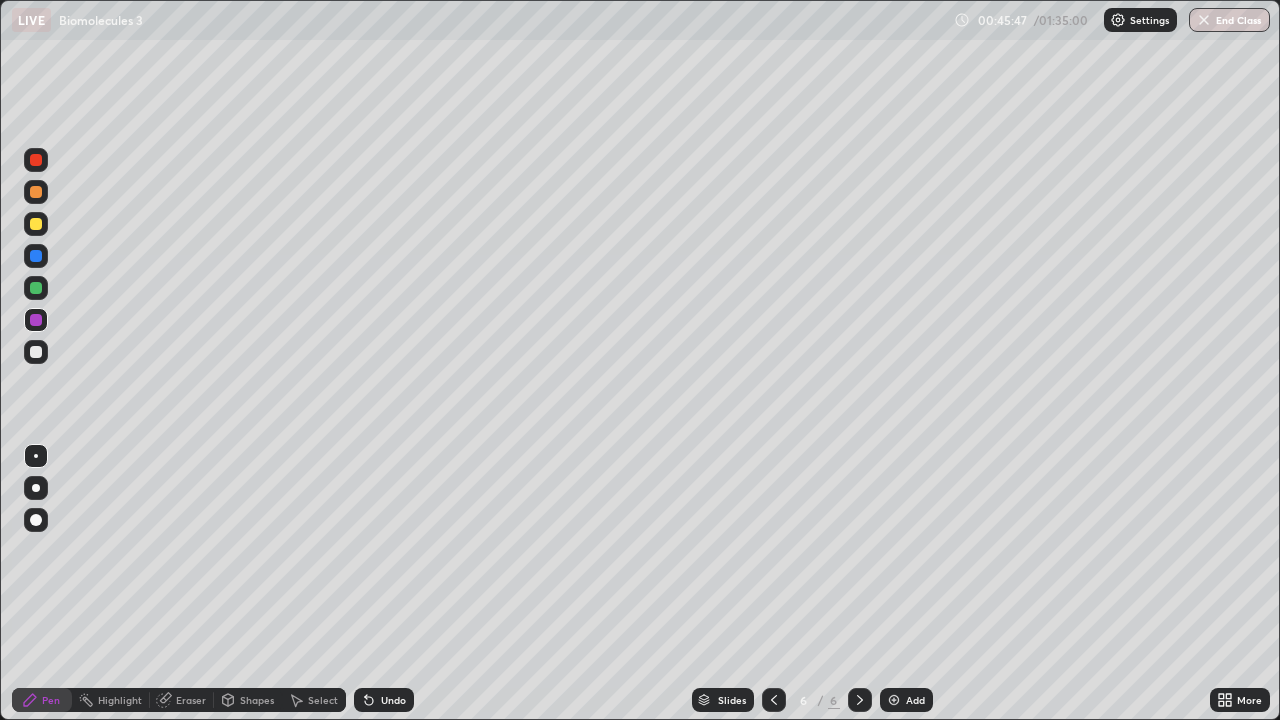 click on "Undo" at bounding box center [384, 700] 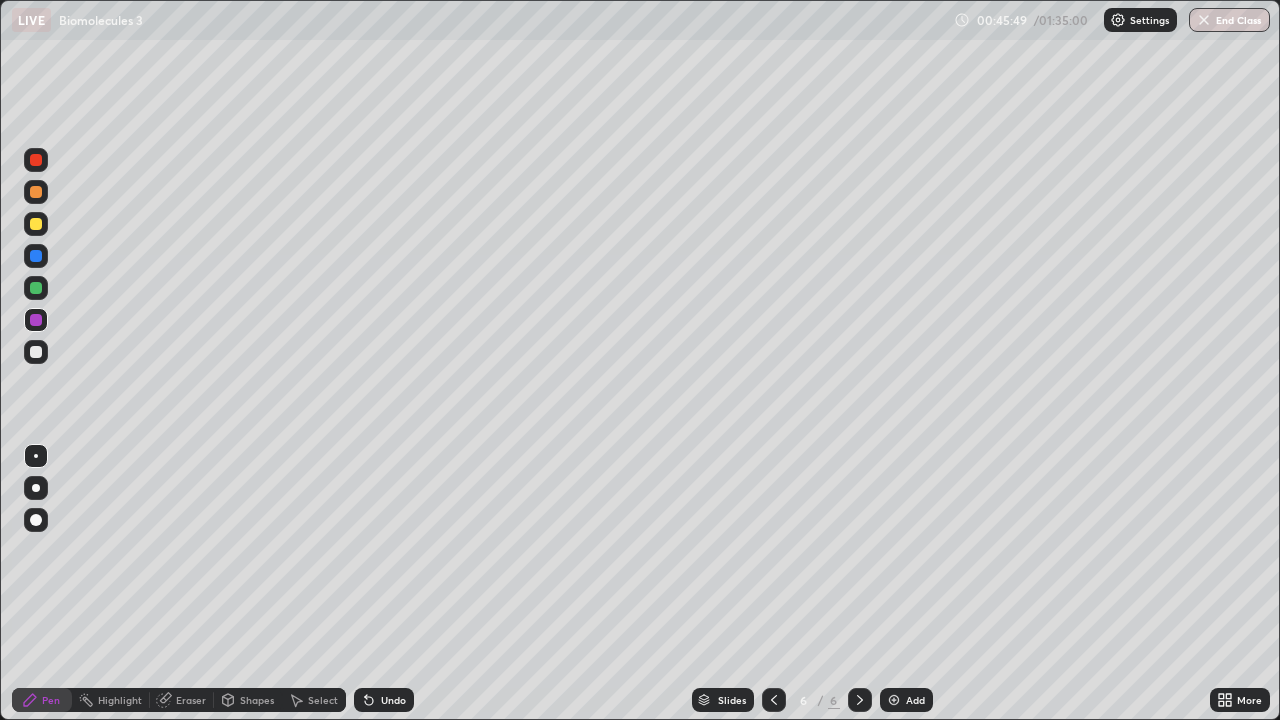 click 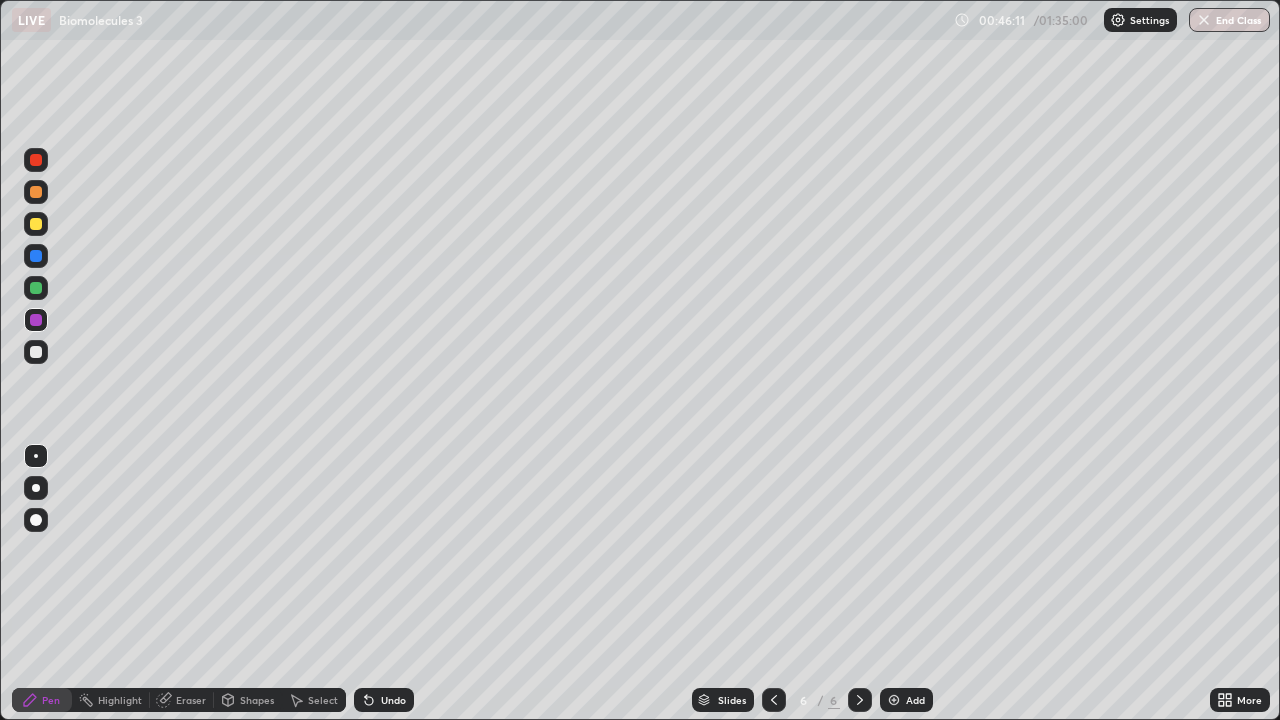 click at bounding box center [36, 224] 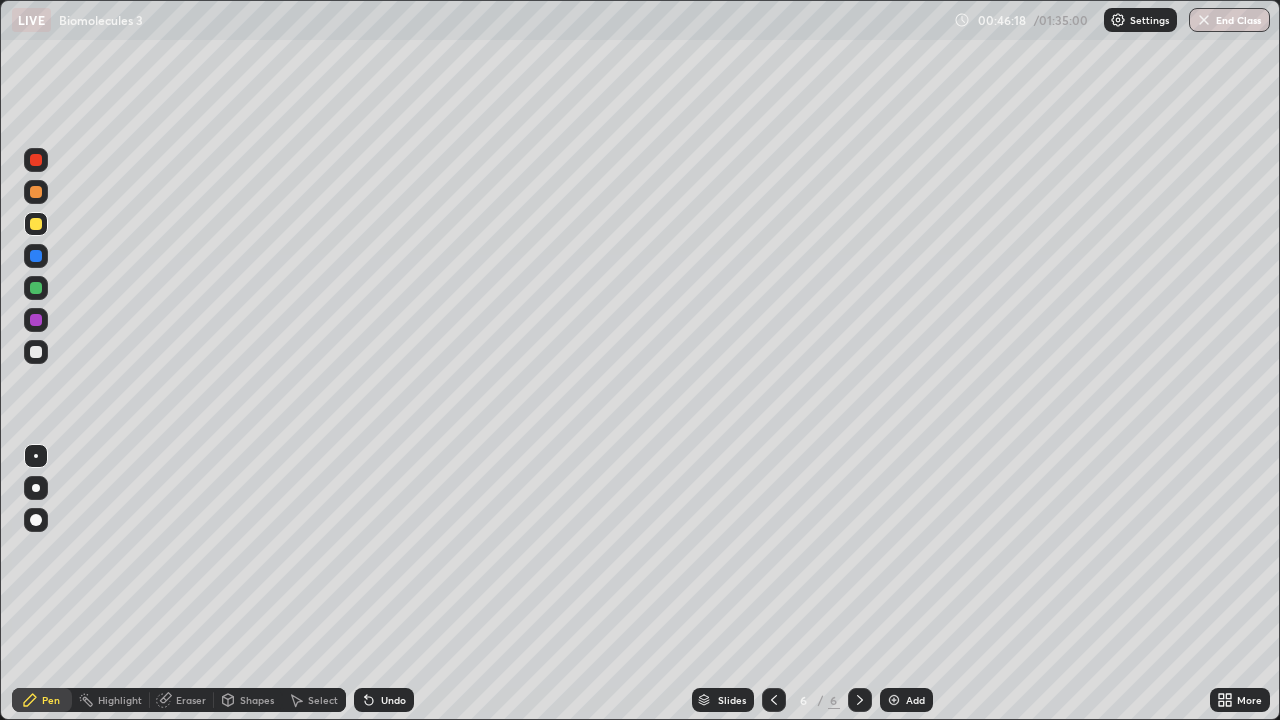 click 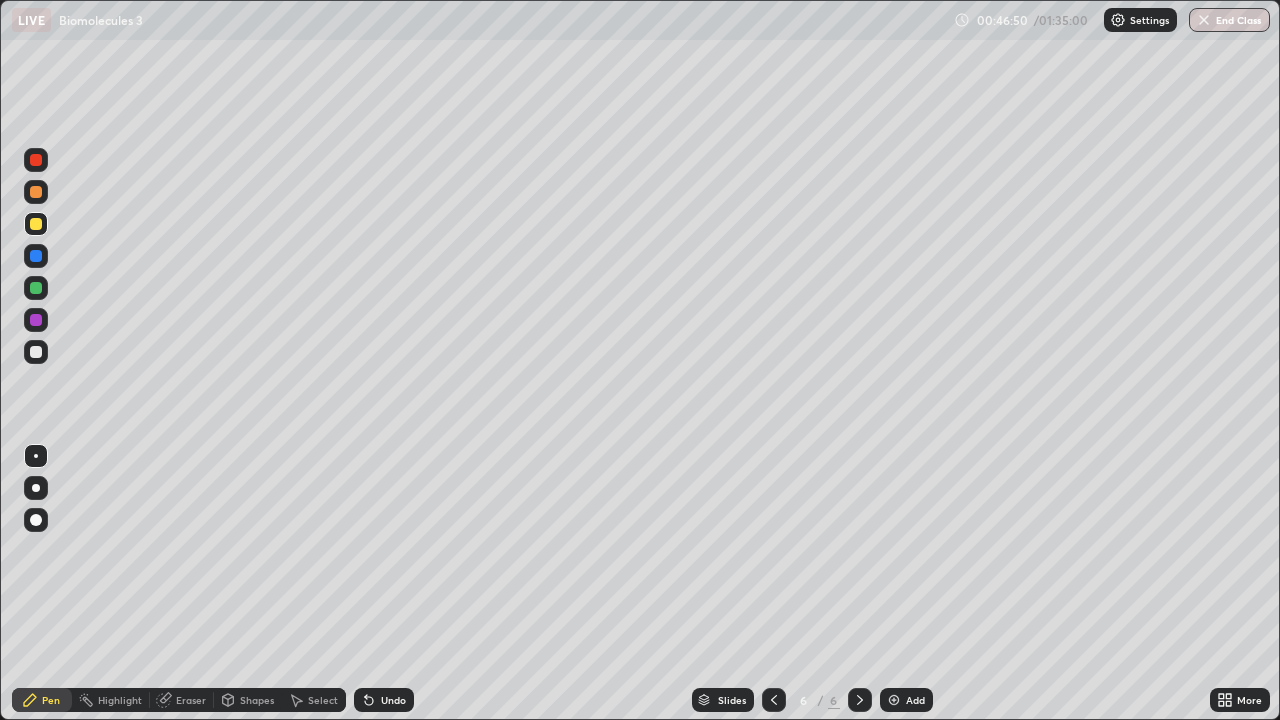 click at bounding box center [36, 352] 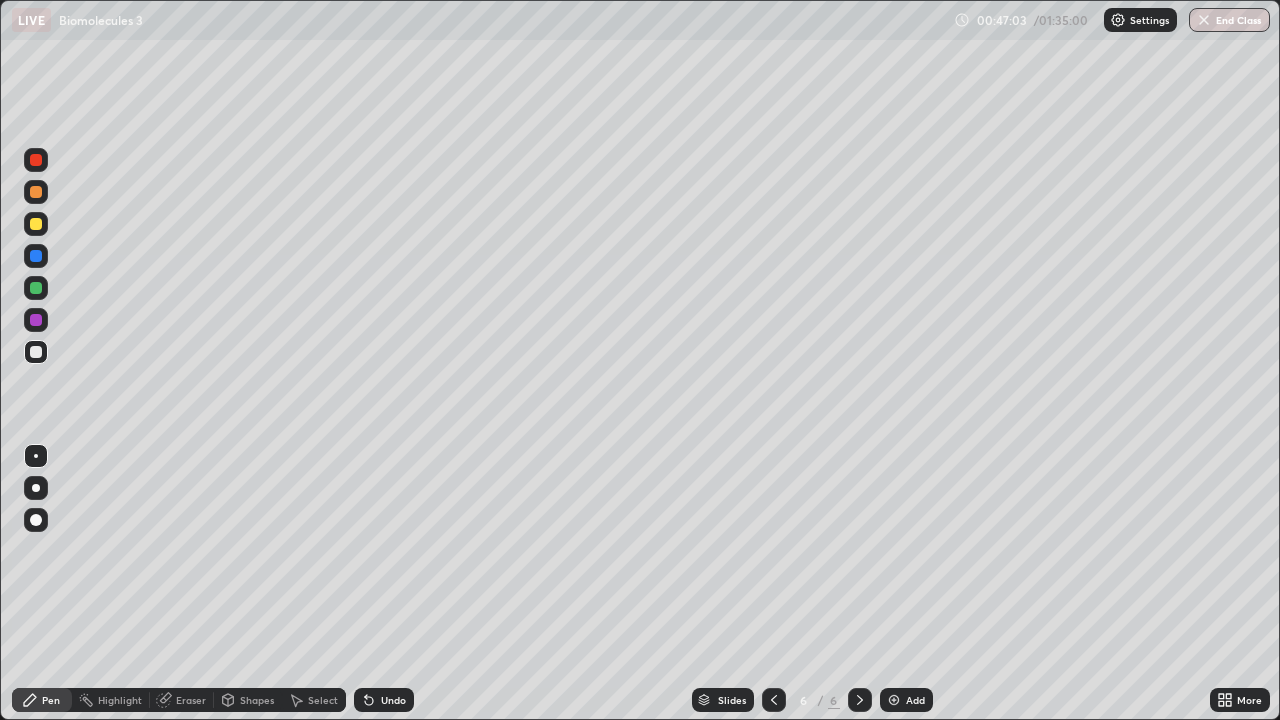click at bounding box center [36, 160] 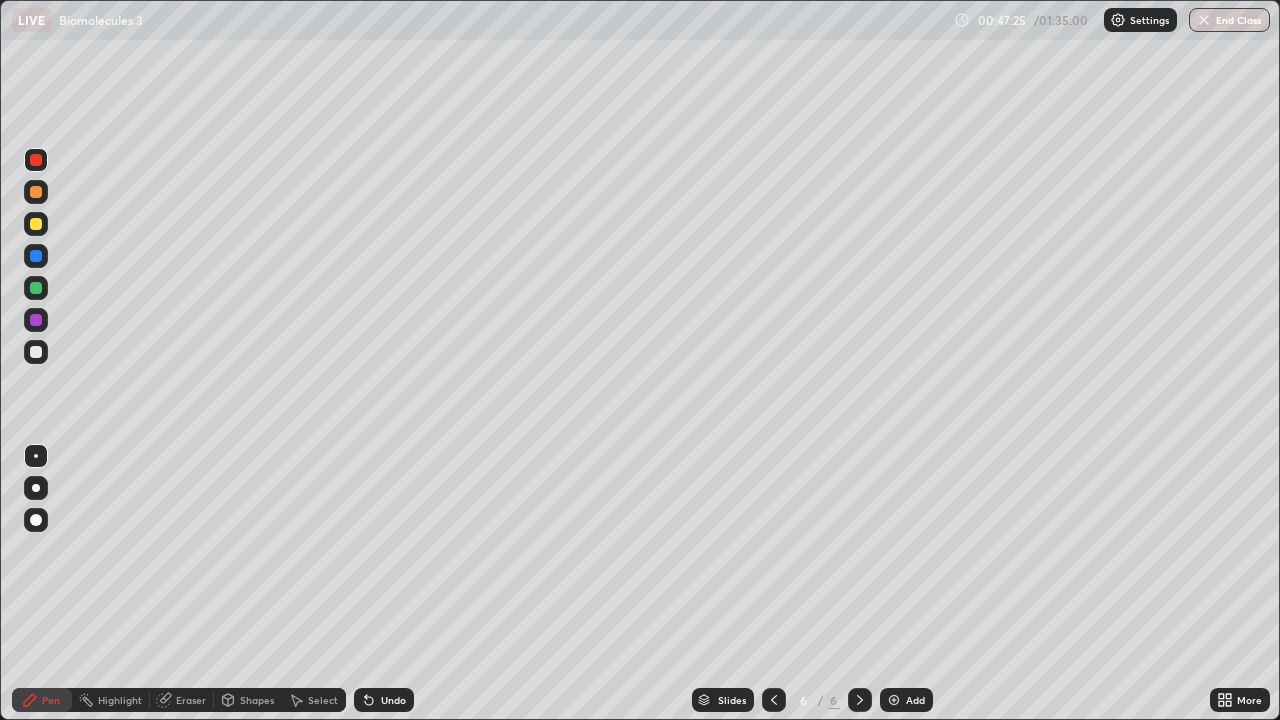 click at bounding box center [36, 352] 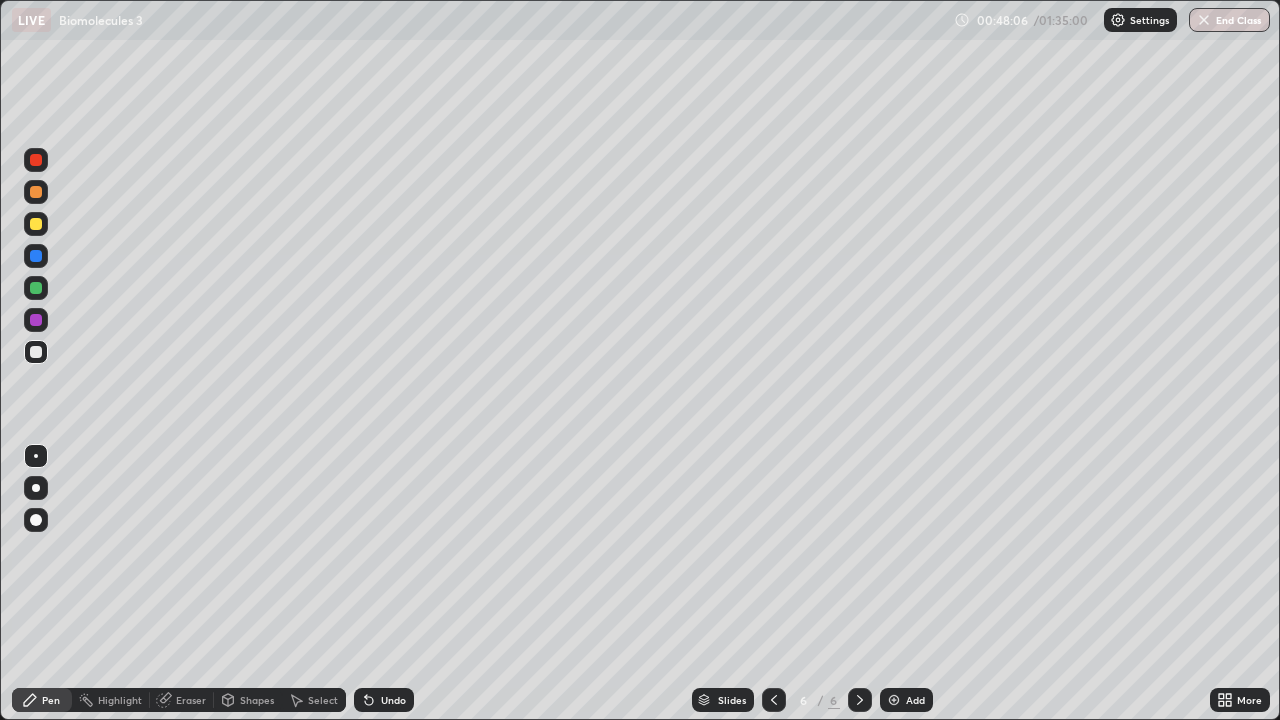 click at bounding box center [36, 320] 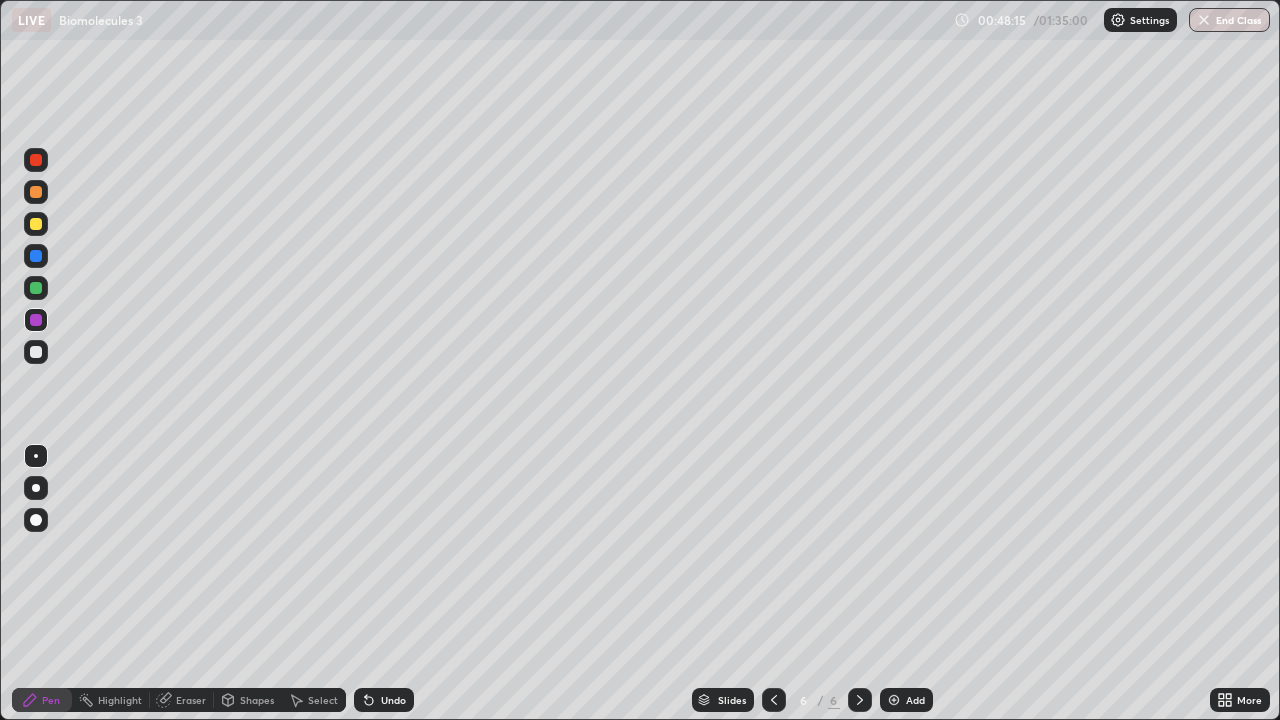 click at bounding box center (36, 352) 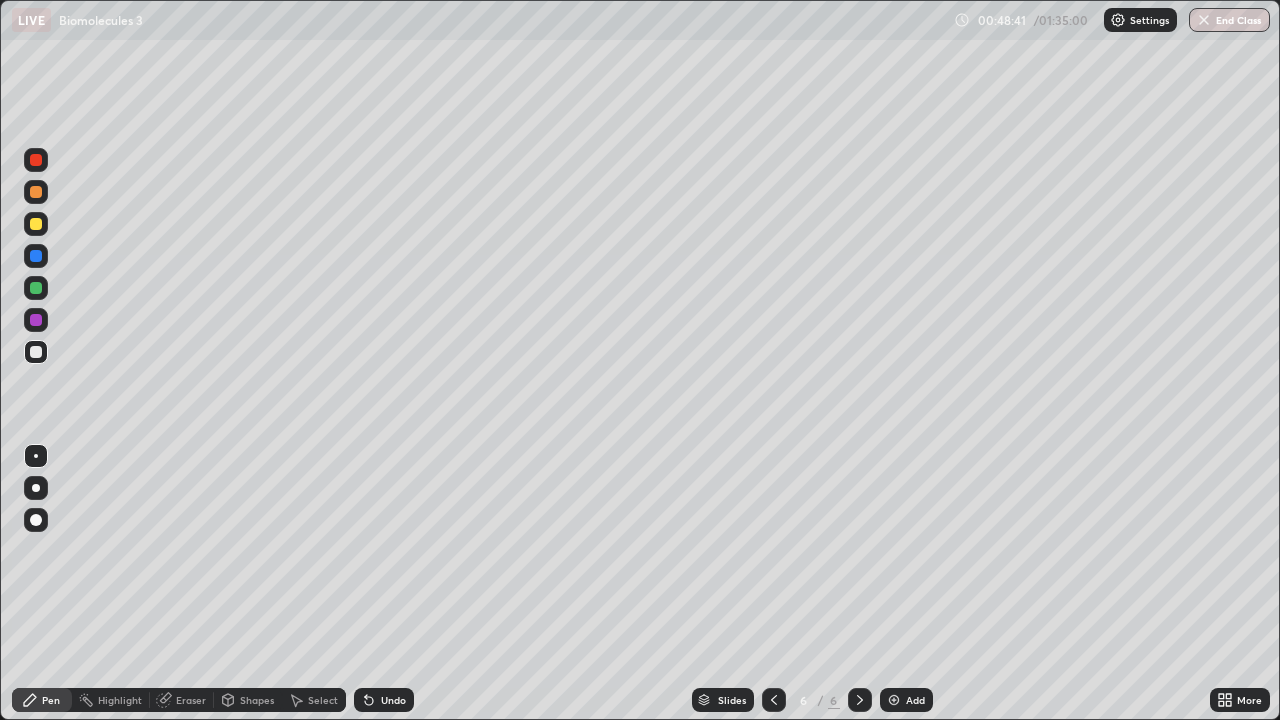click 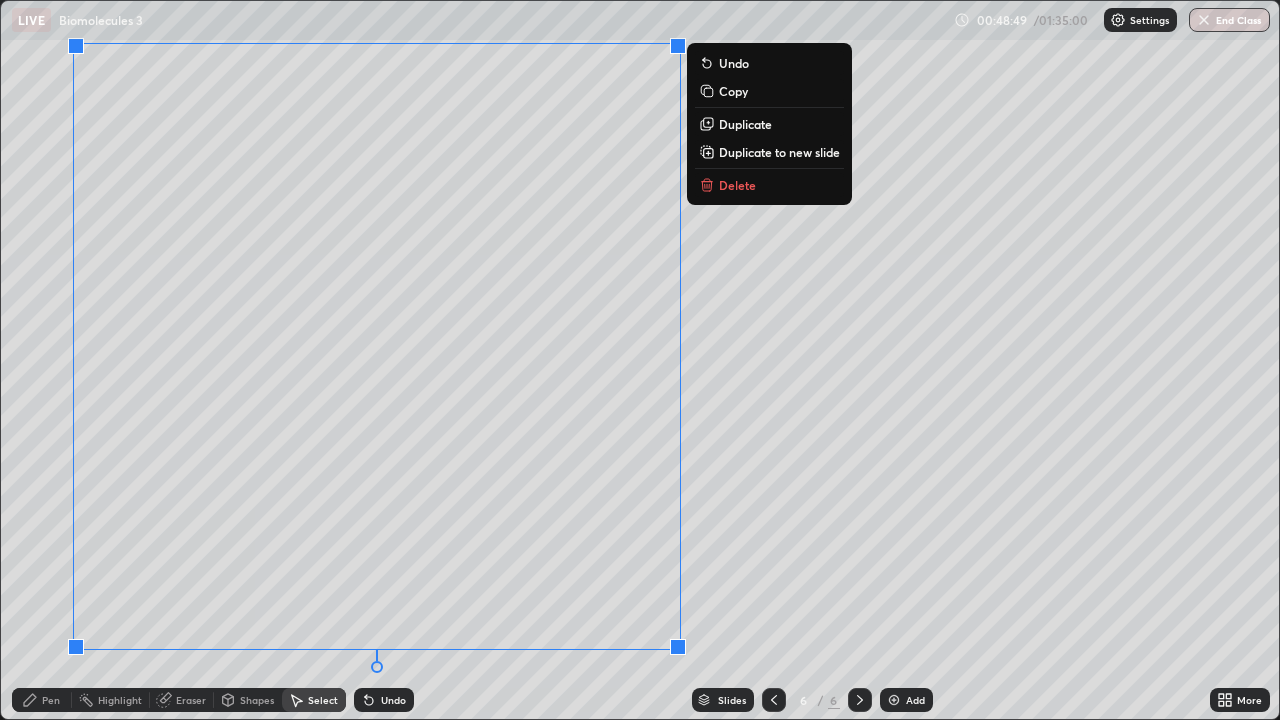 click on "Pen" at bounding box center (42, 700) 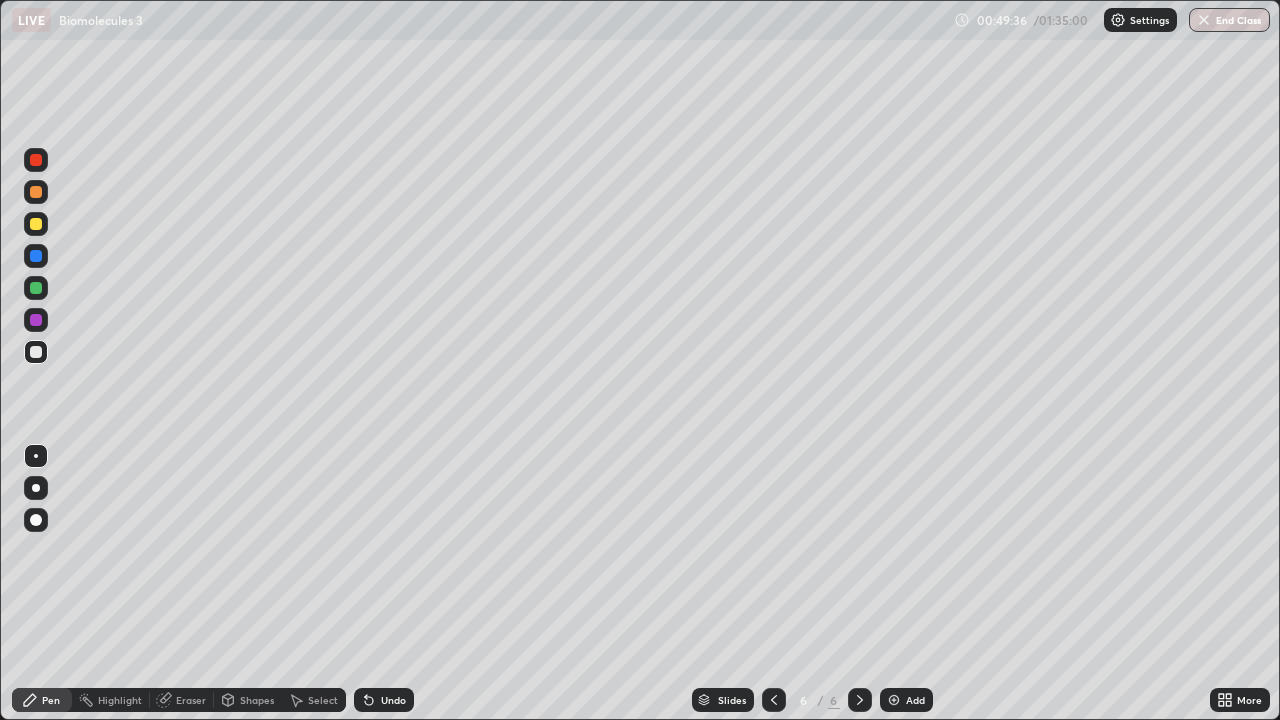 click at bounding box center [36, 320] 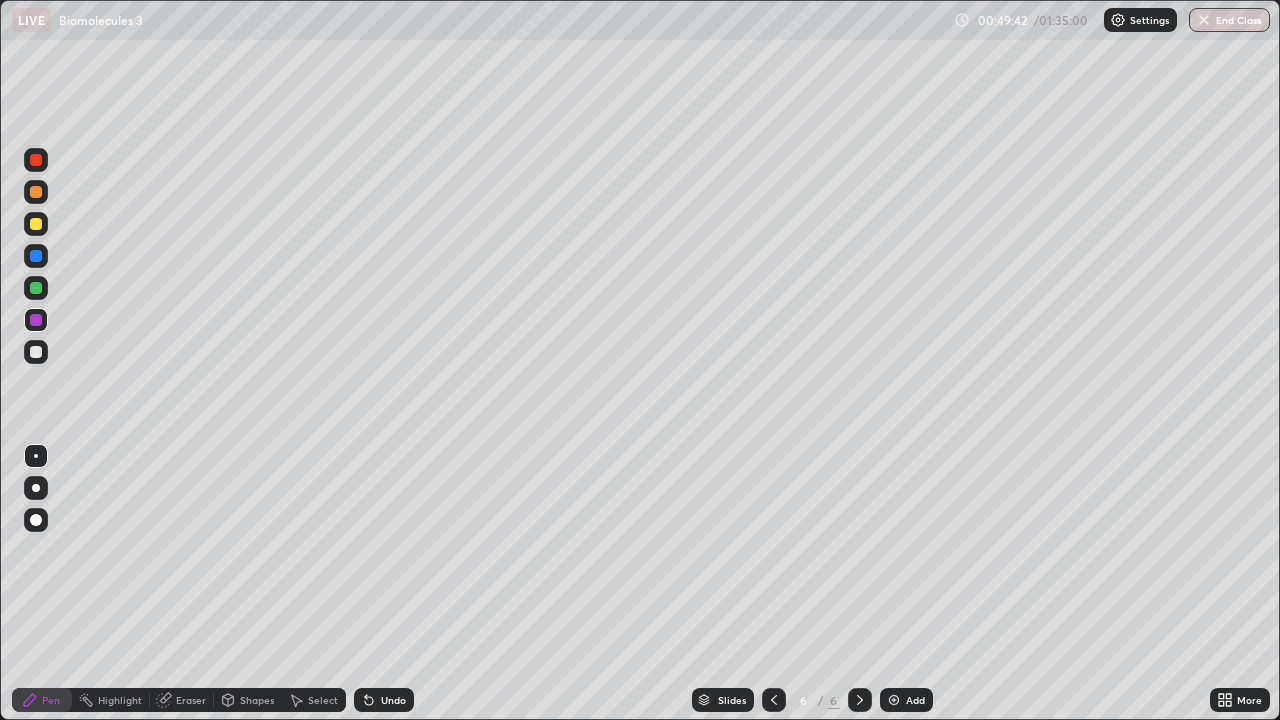 click 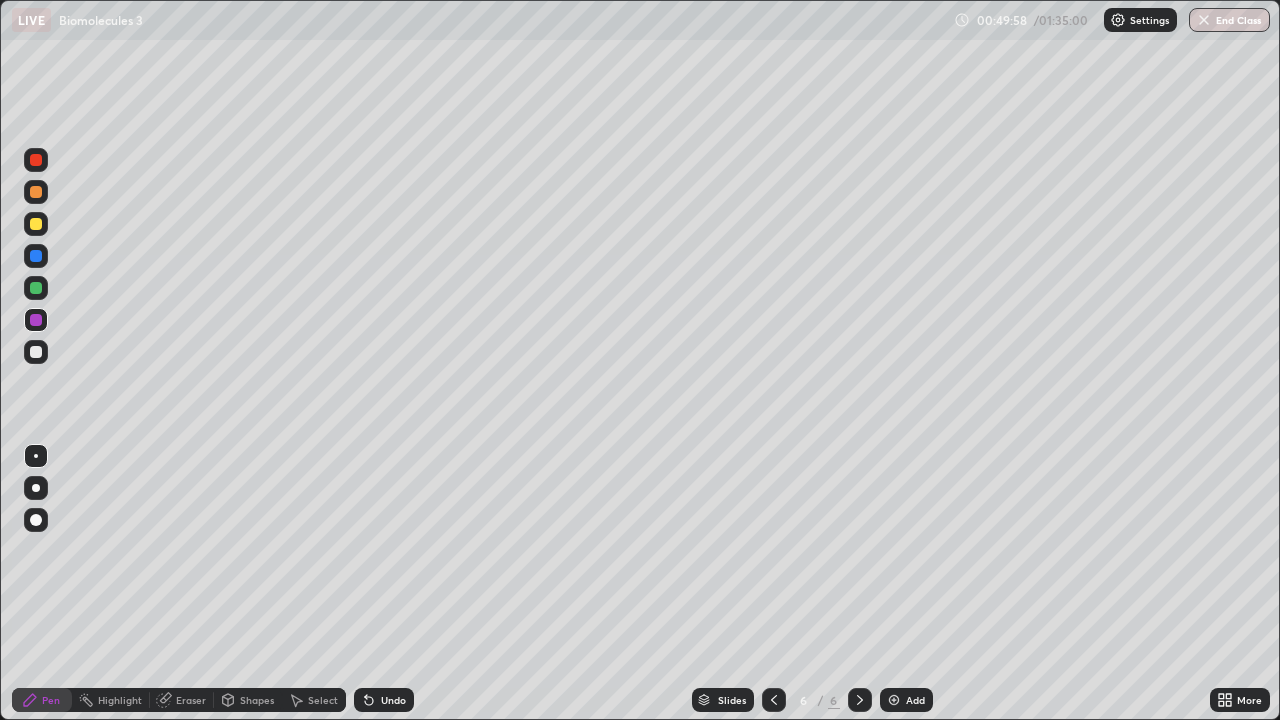 click on "Shapes" at bounding box center (257, 700) 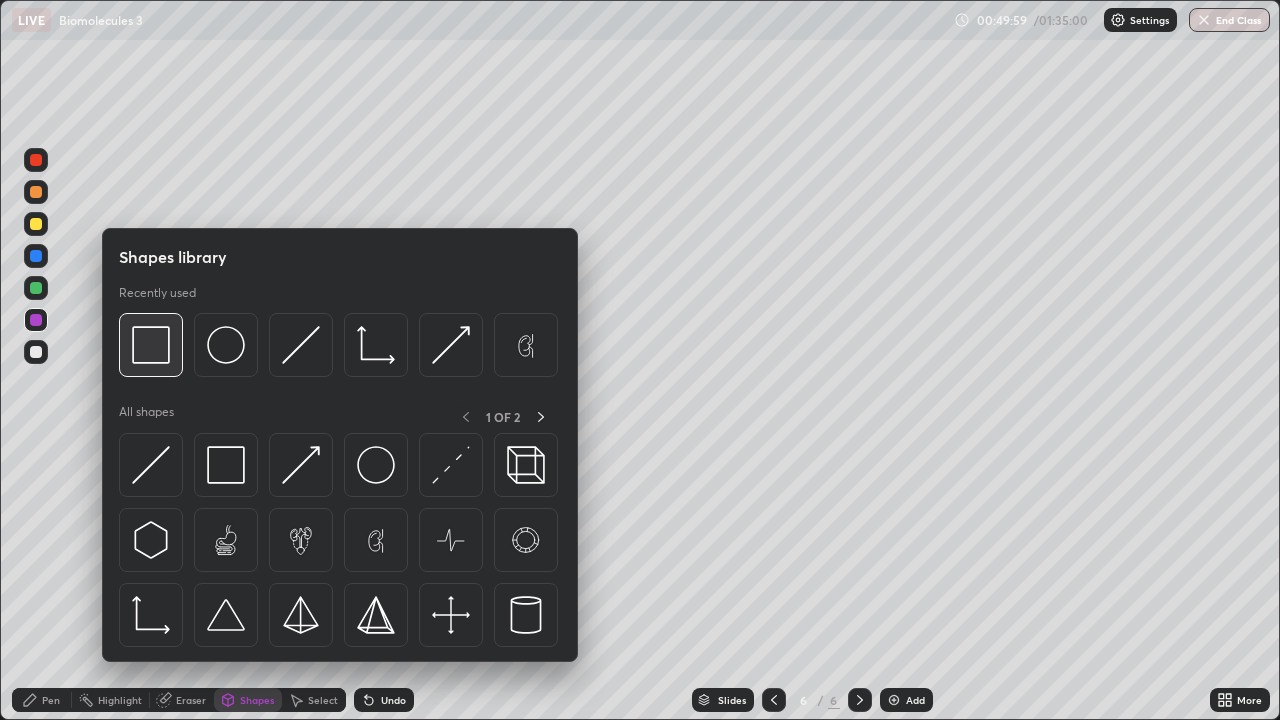 click at bounding box center (151, 345) 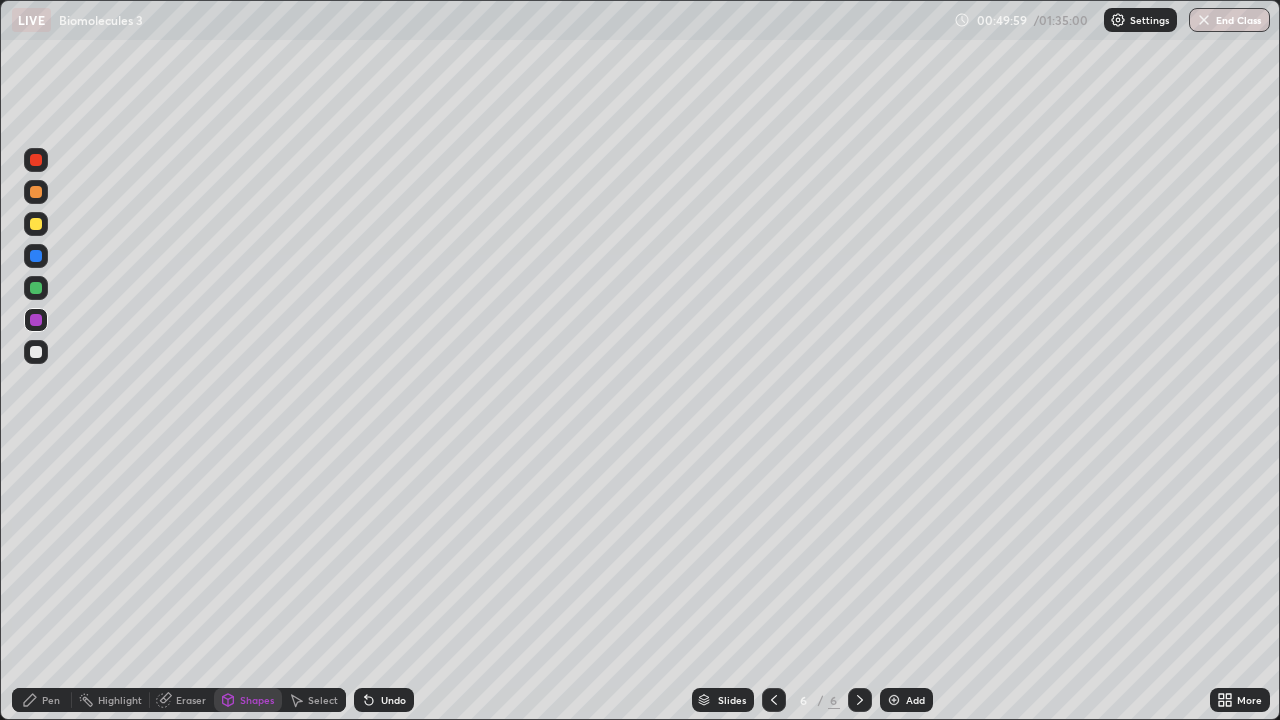 click at bounding box center (36, 160) 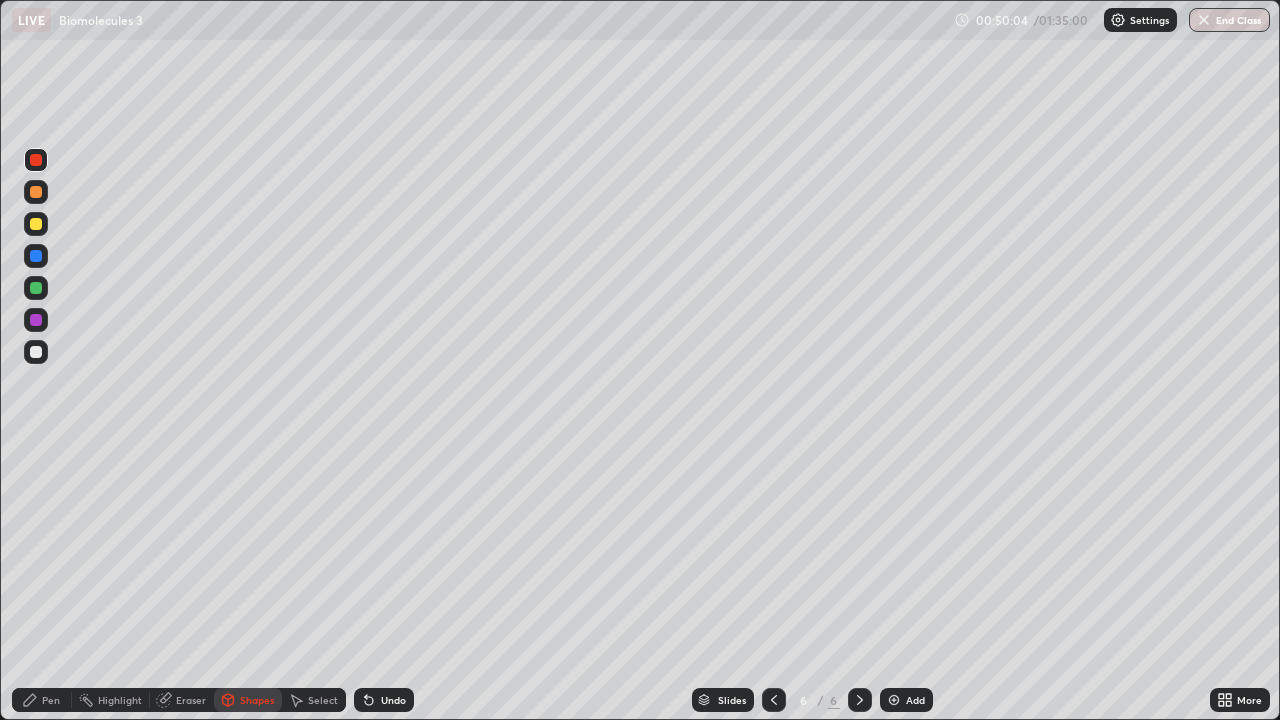 click on "Pen" at bounding box center (51, 700) 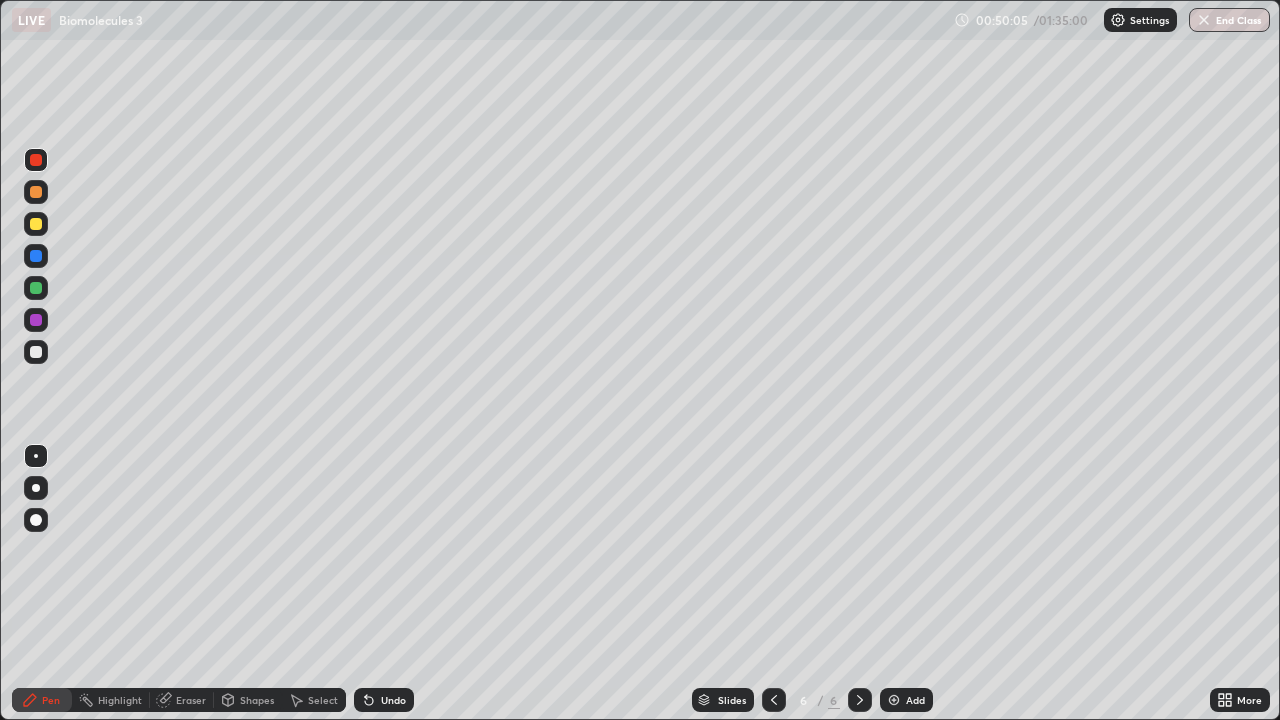 click at bounding box center (36, 352) 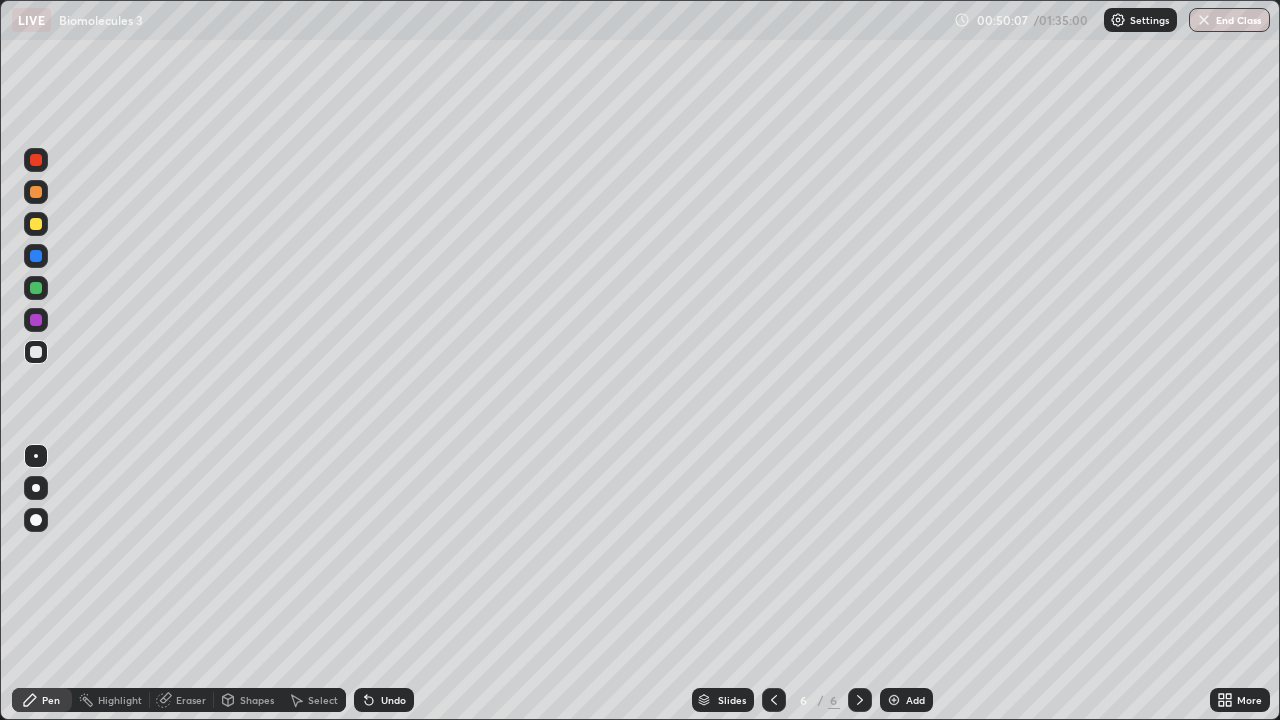 click at bounding box center [36, 320] 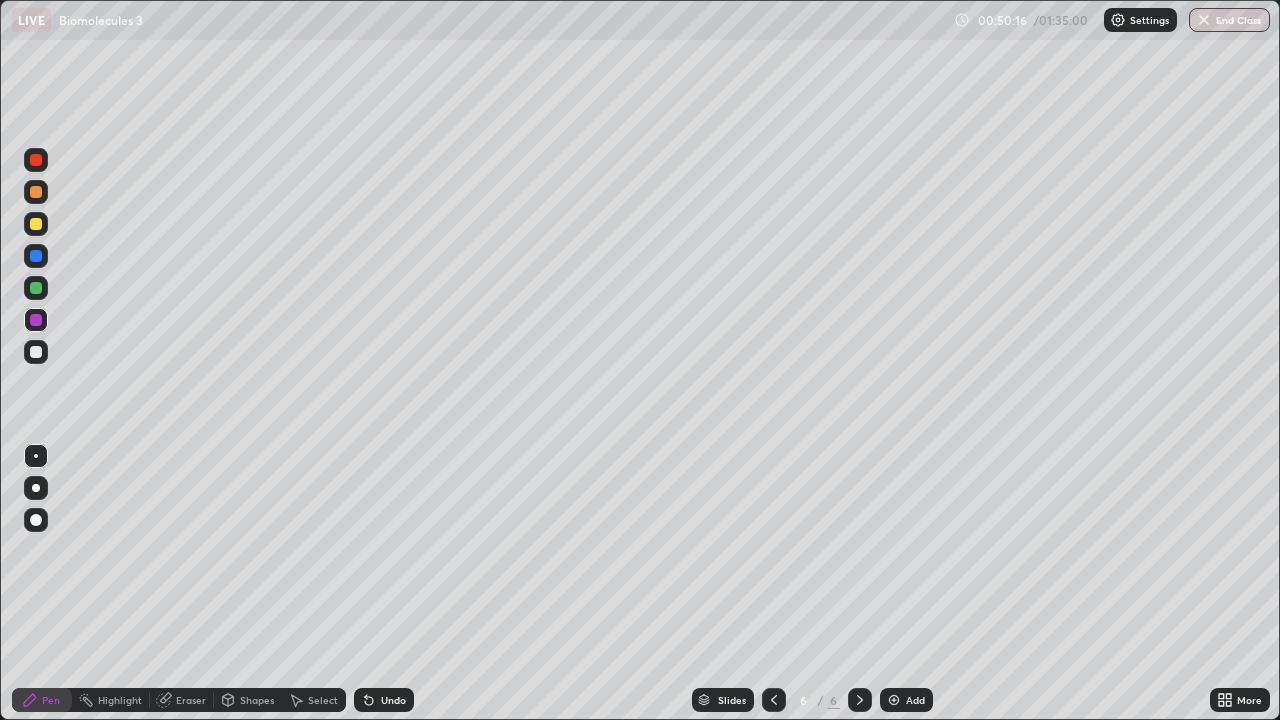 click at bounding box center [36, 352] 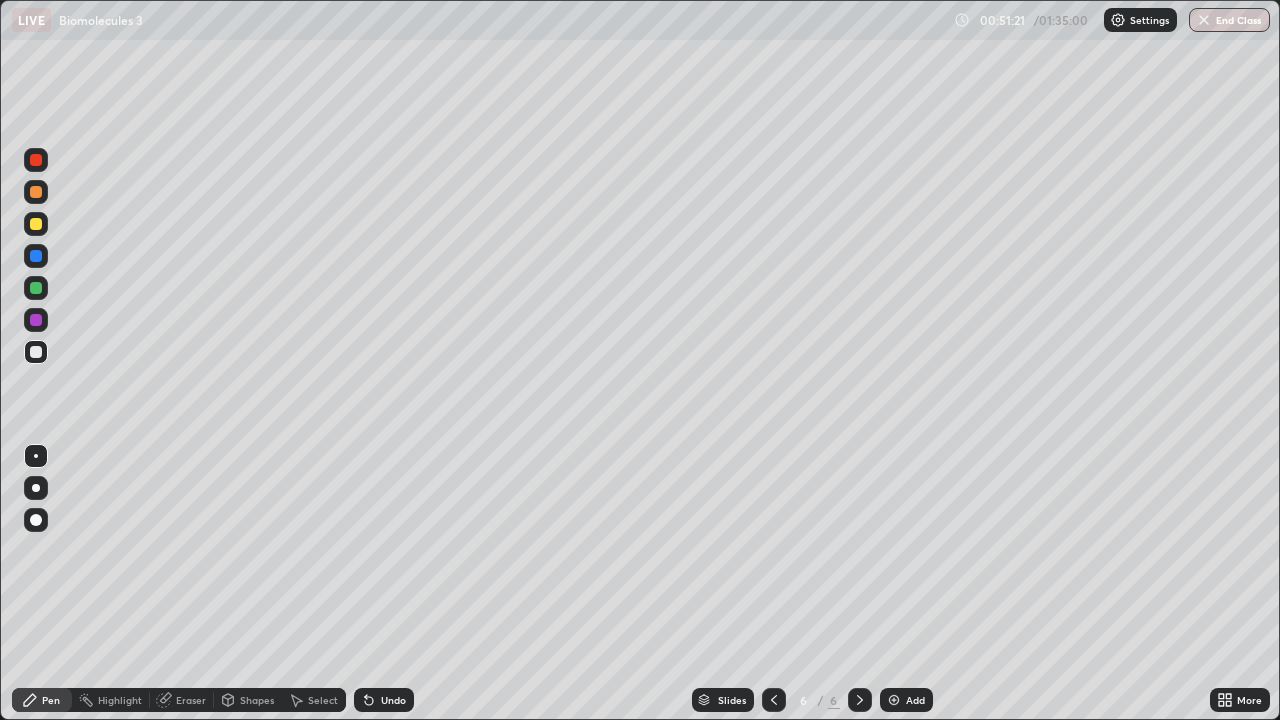 click at bounding box center (36, 224) 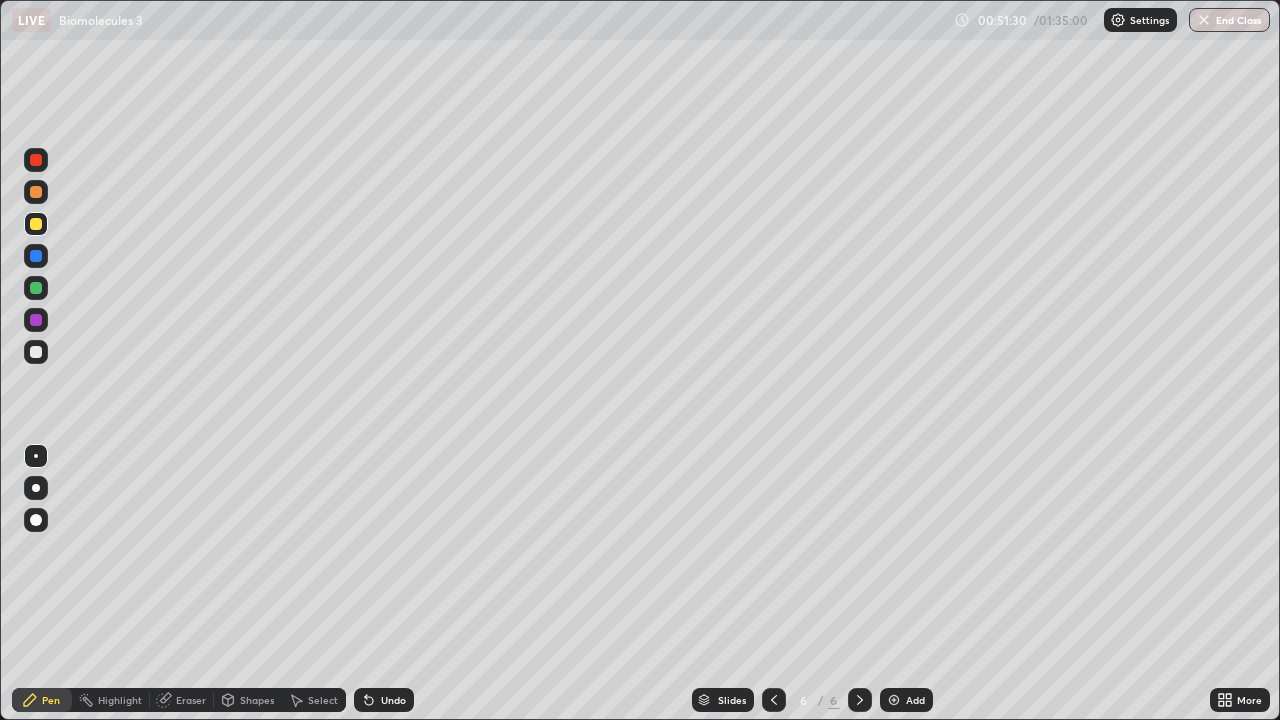 click on "Undo" at bounding box center (393, 700) 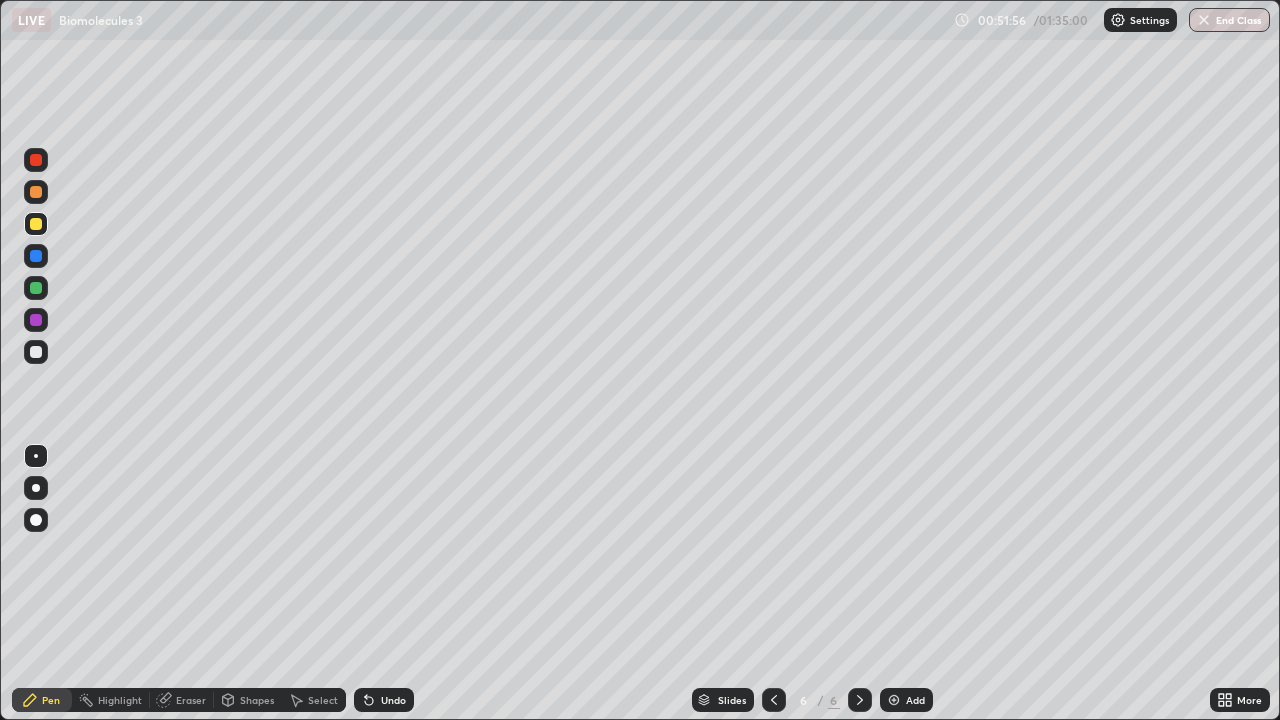 click at bounding box center [36, 352] 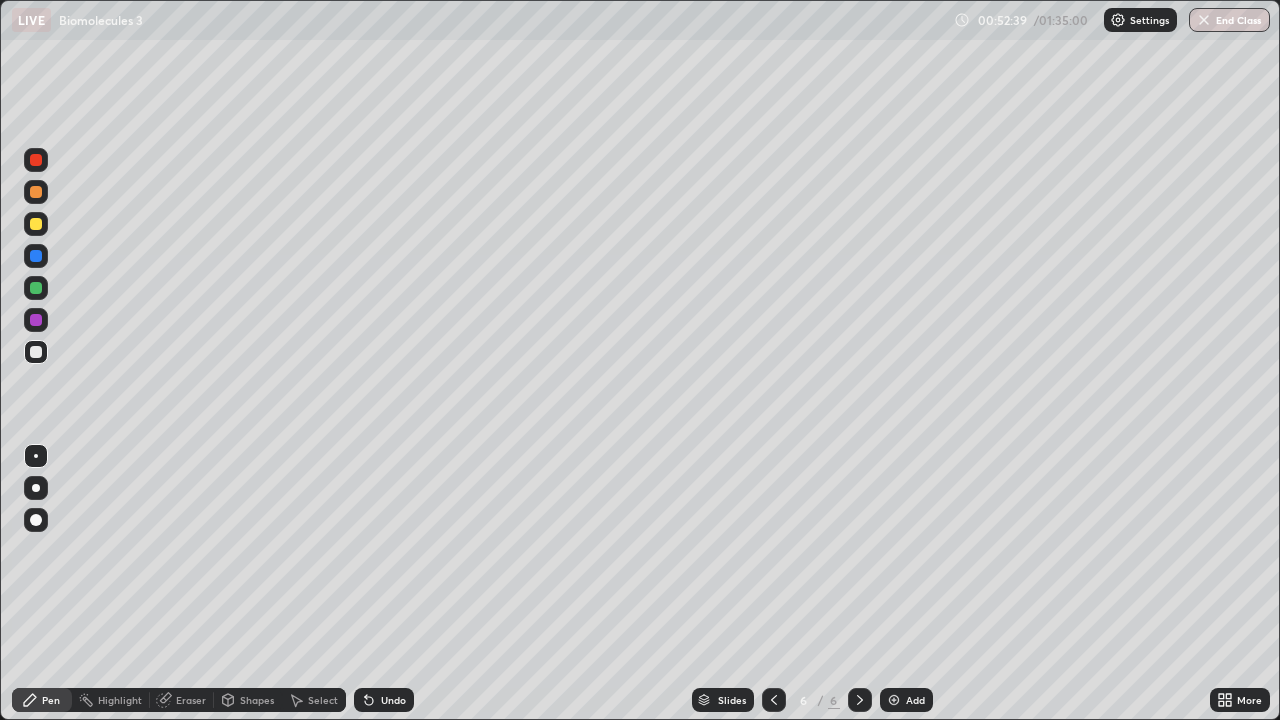 click at bounding box center (36, 320) 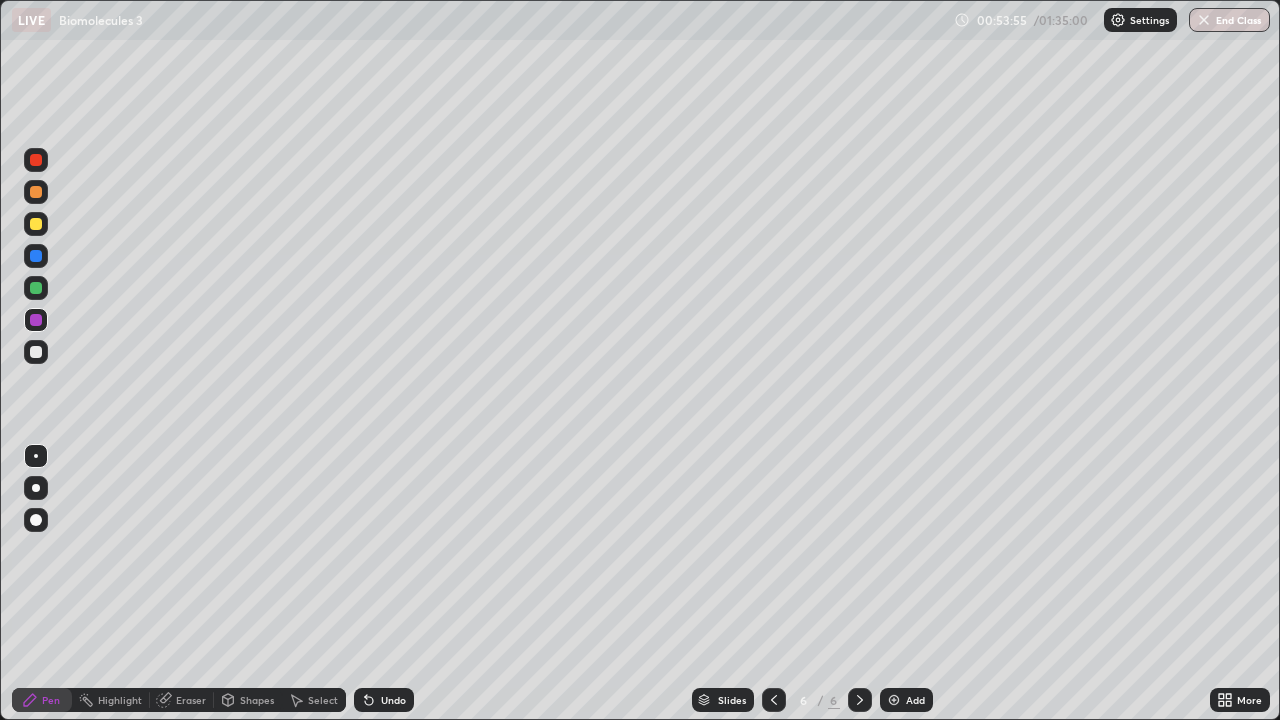 click at bounding box center [36, 352] 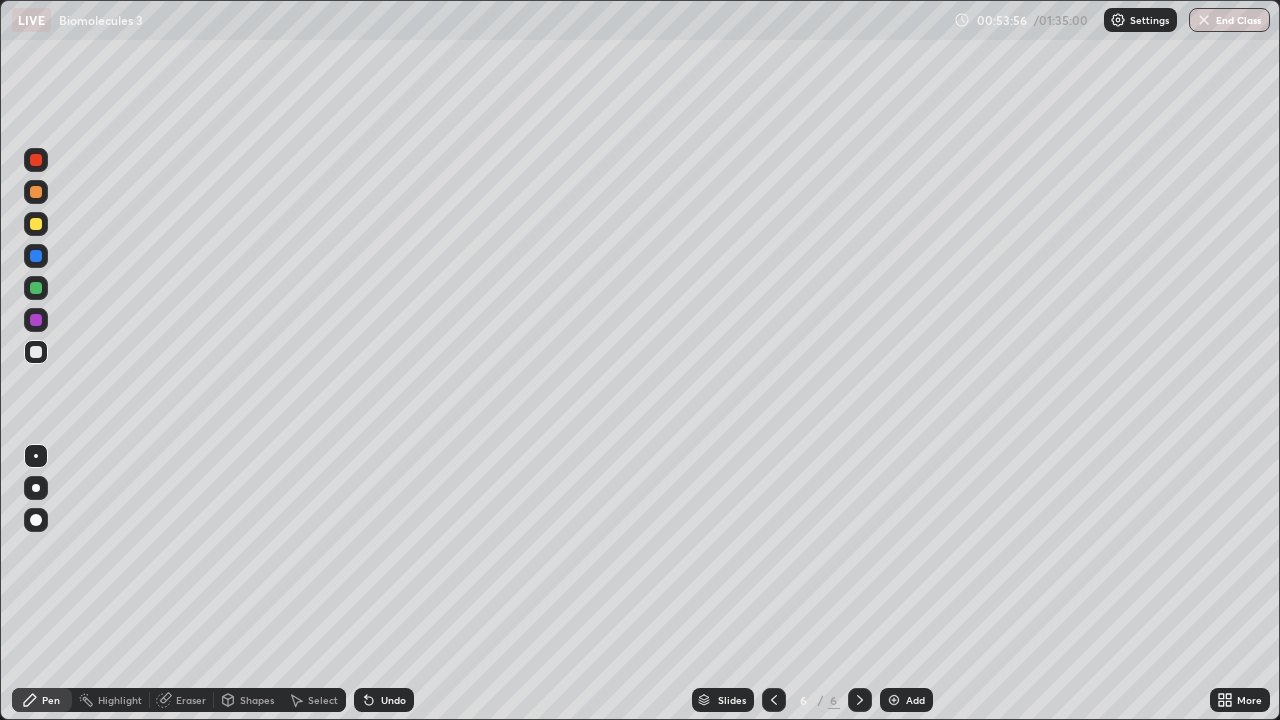 click at bounding box center [36, 320] 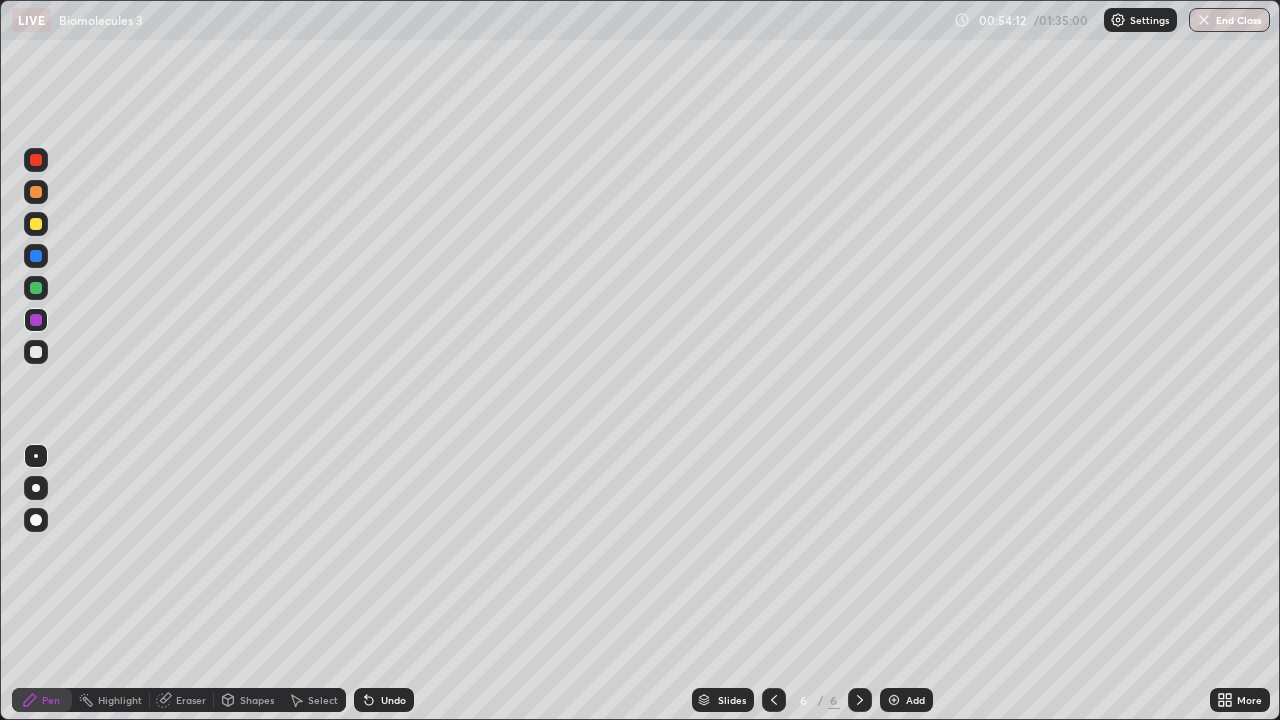 click at bounding box center (36, 352) 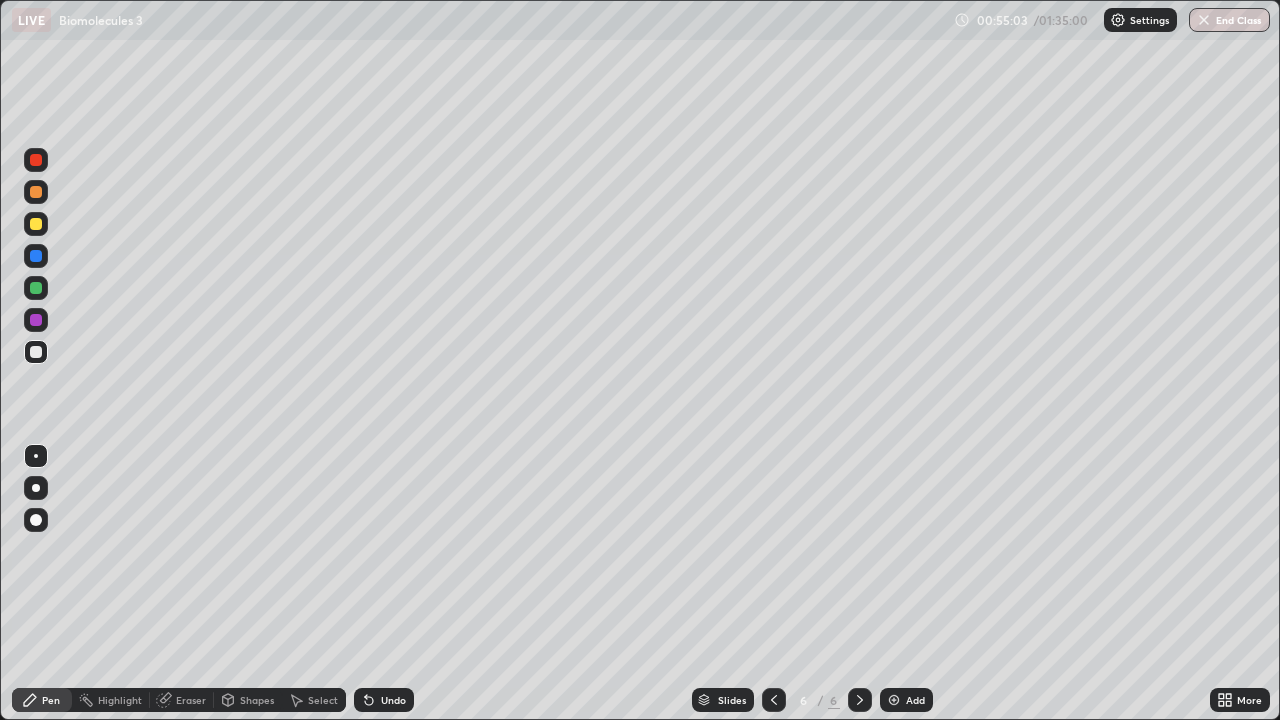 click on "Undo" at bounding box center (384, 700) 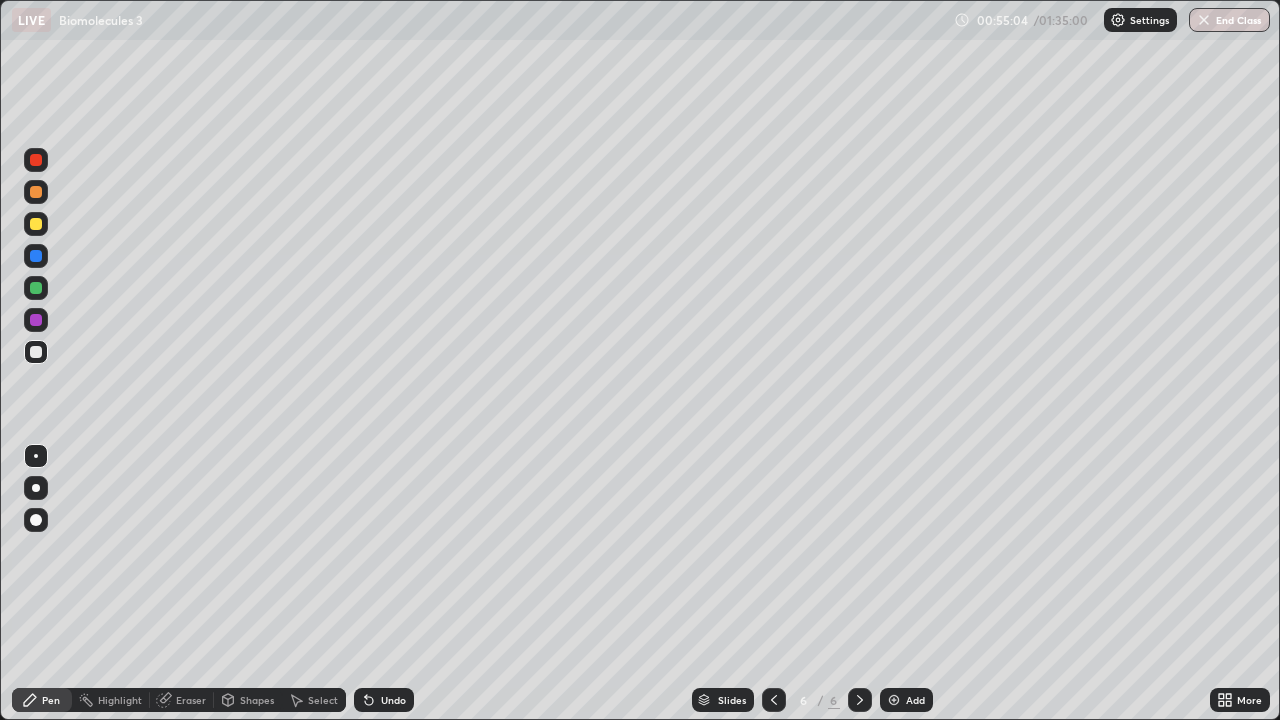 click on "Undo" at bounding box center (393, 700) 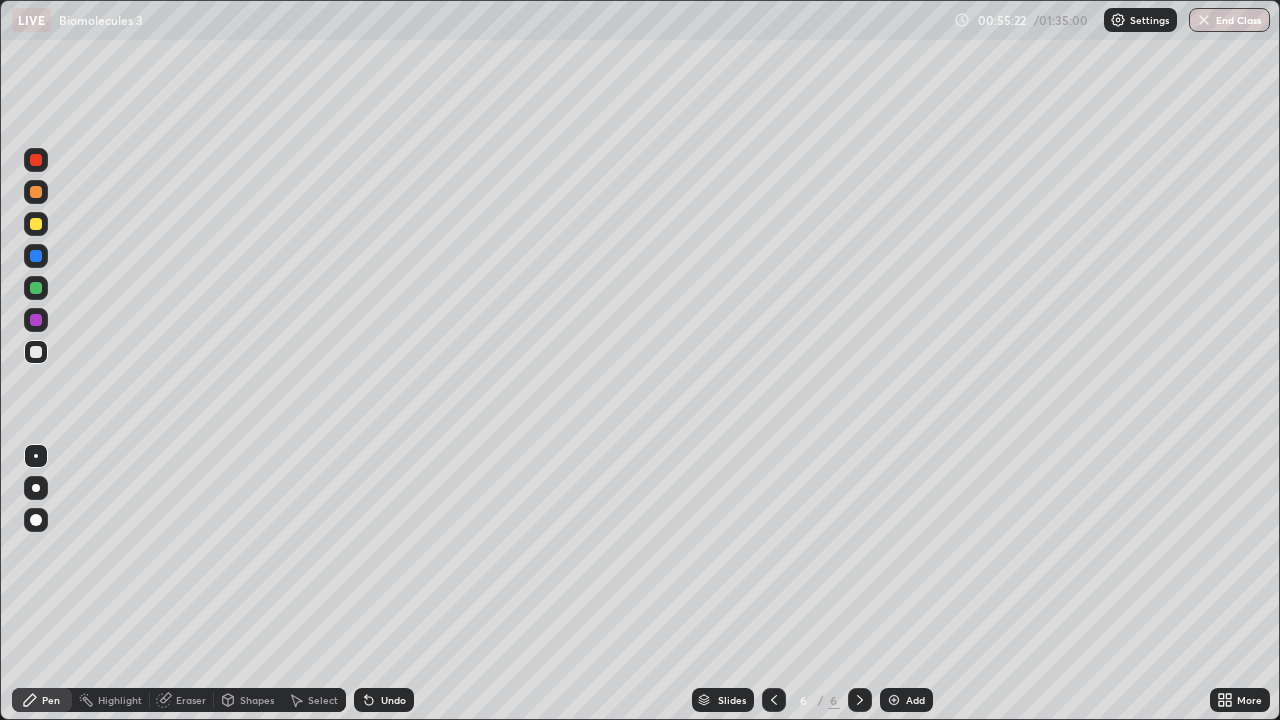 click on "Select" at bounding box center (323, 700) 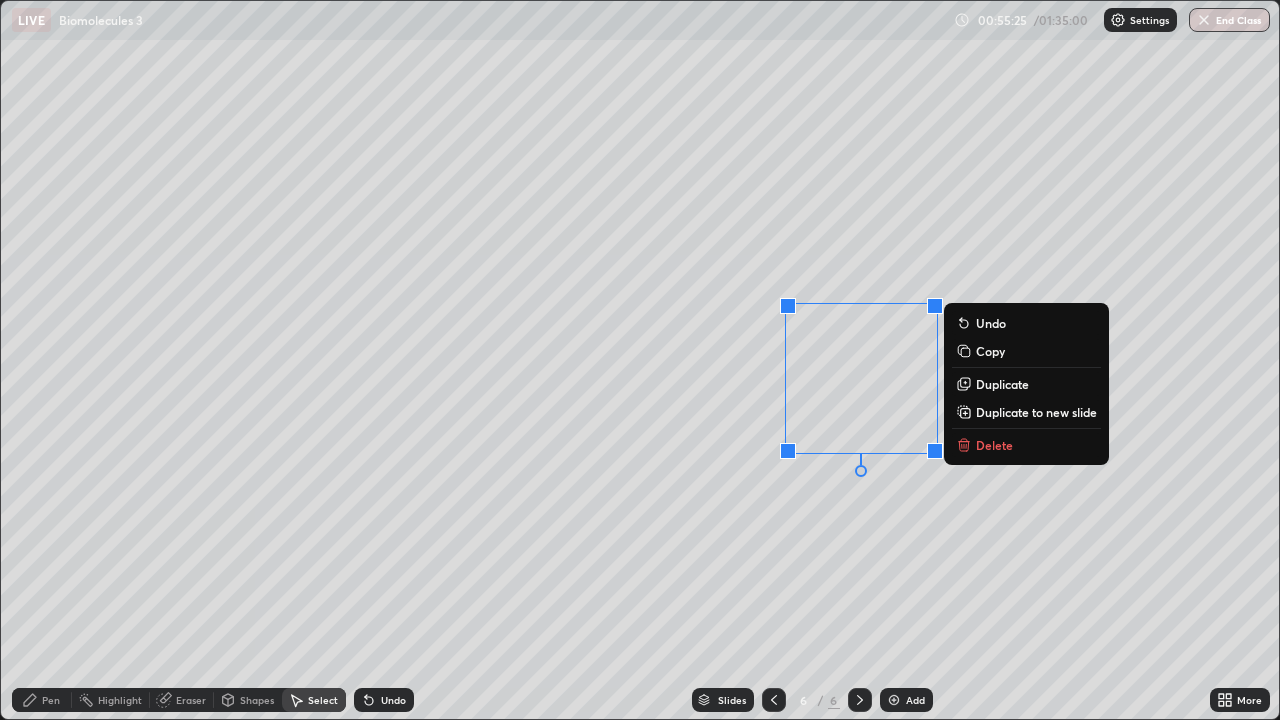 click on "Duplicate" at bounding box center [1002, 384] 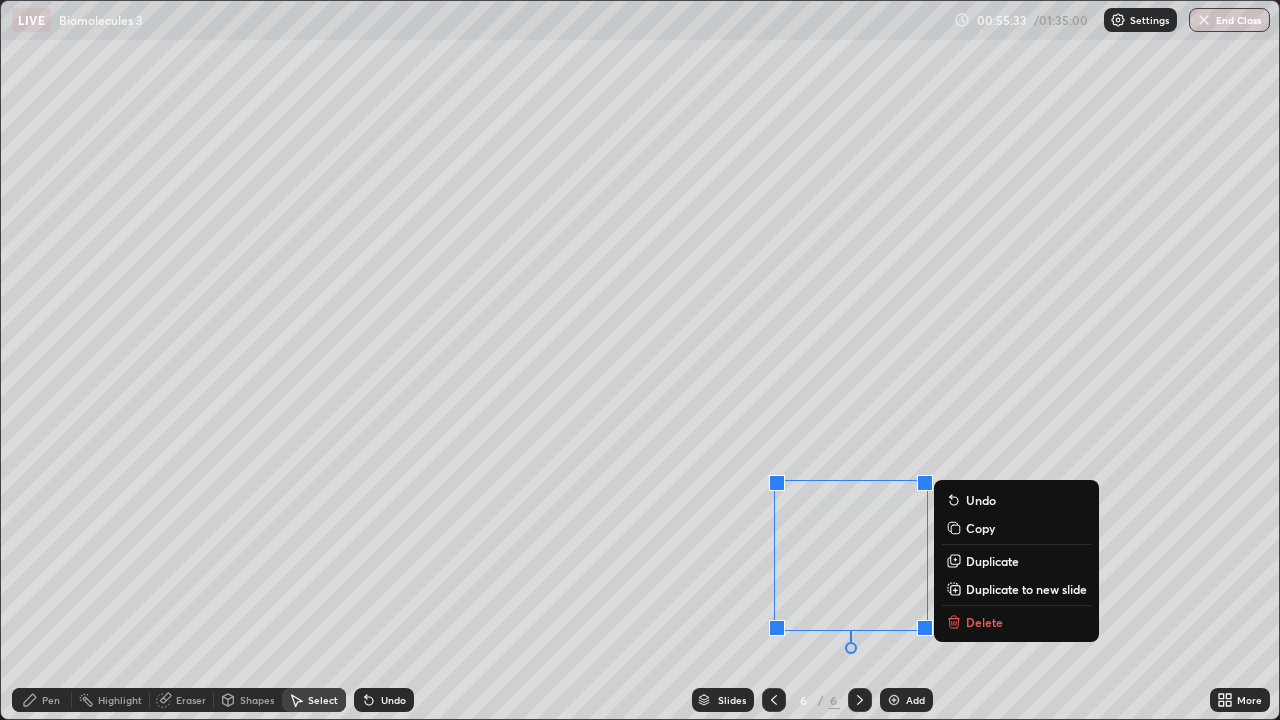 click on "Pen" at bounding box center (51, 700) 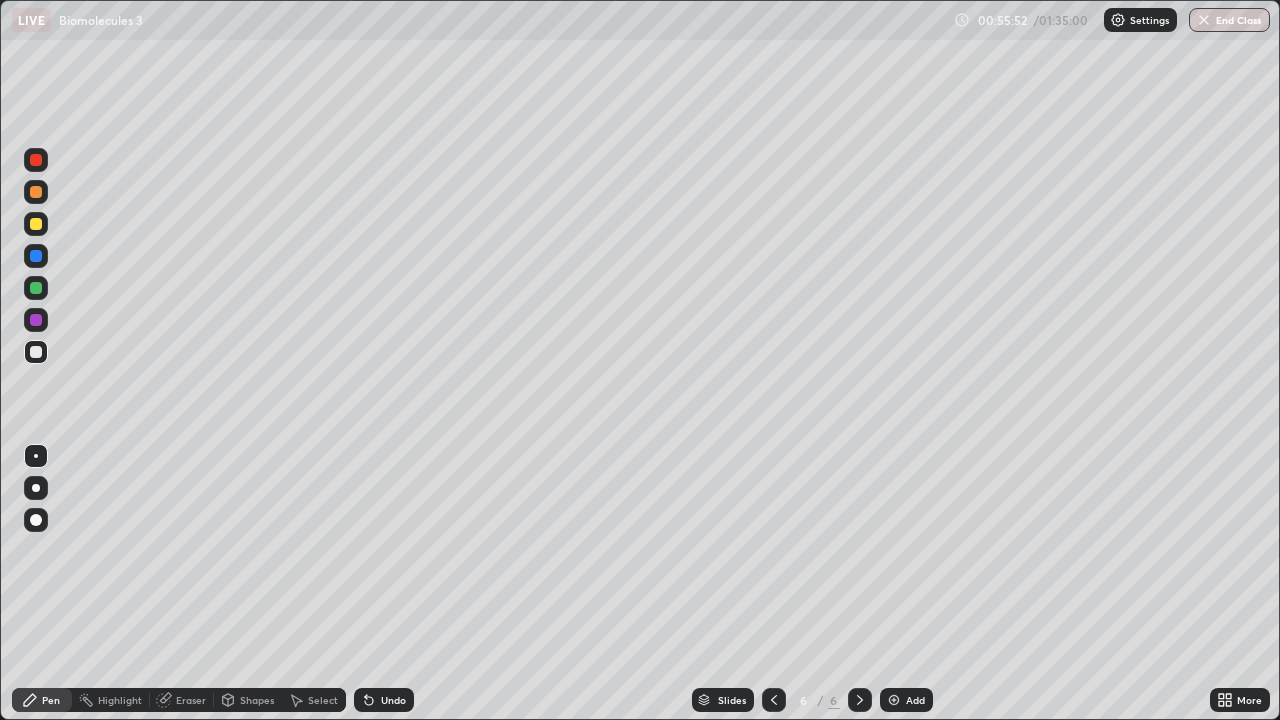 click on "Eraser" at bounding box center (191, 700) 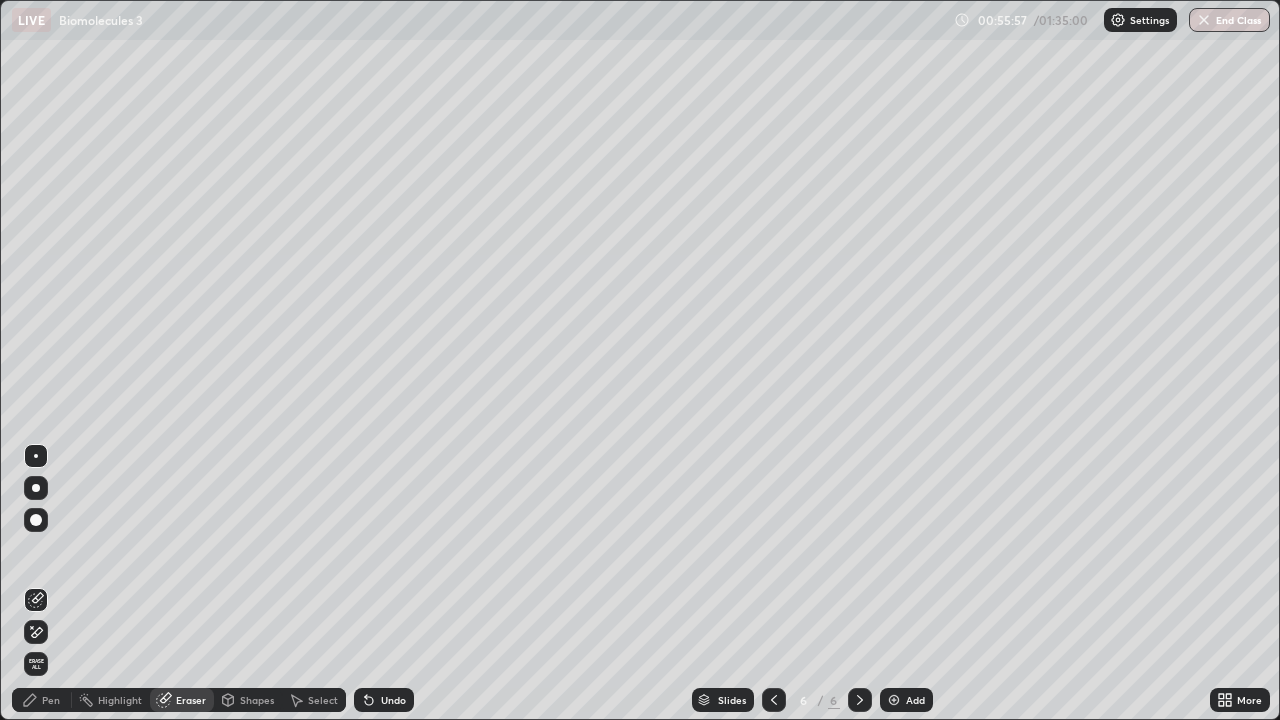 click on "Pen" at bounding box center (51, 700) 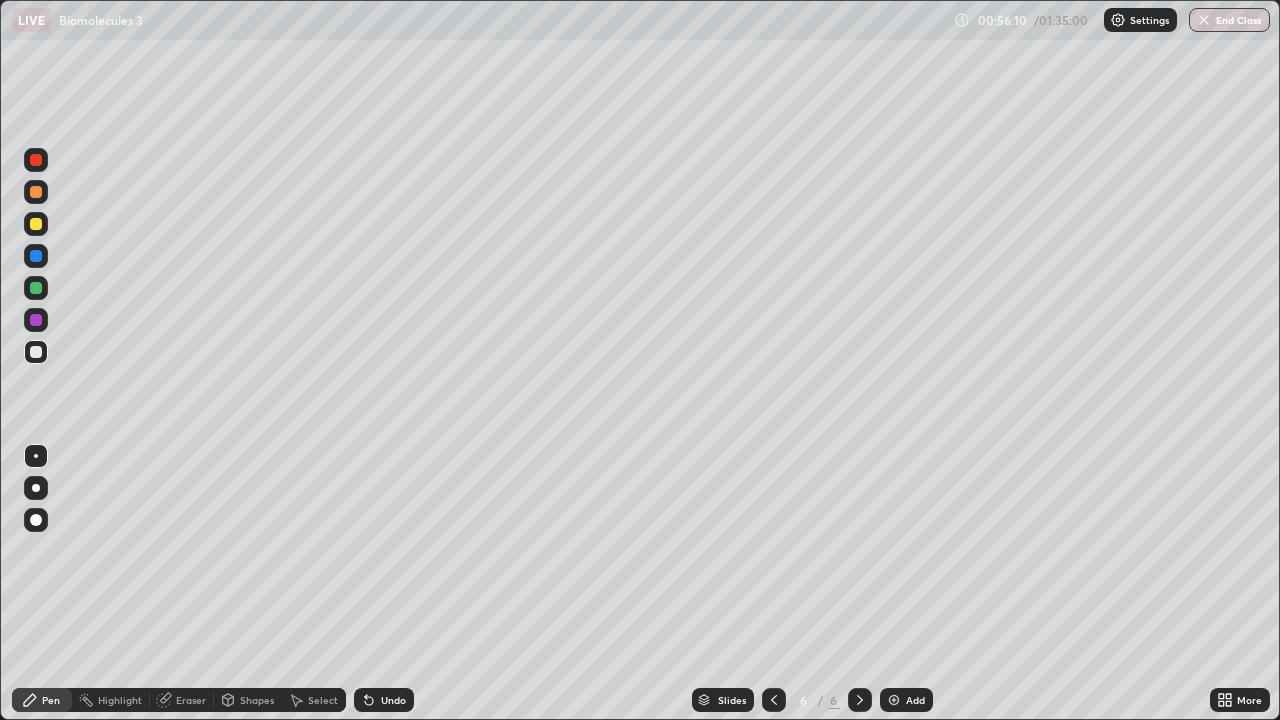 click at bounding box center (36, 160) 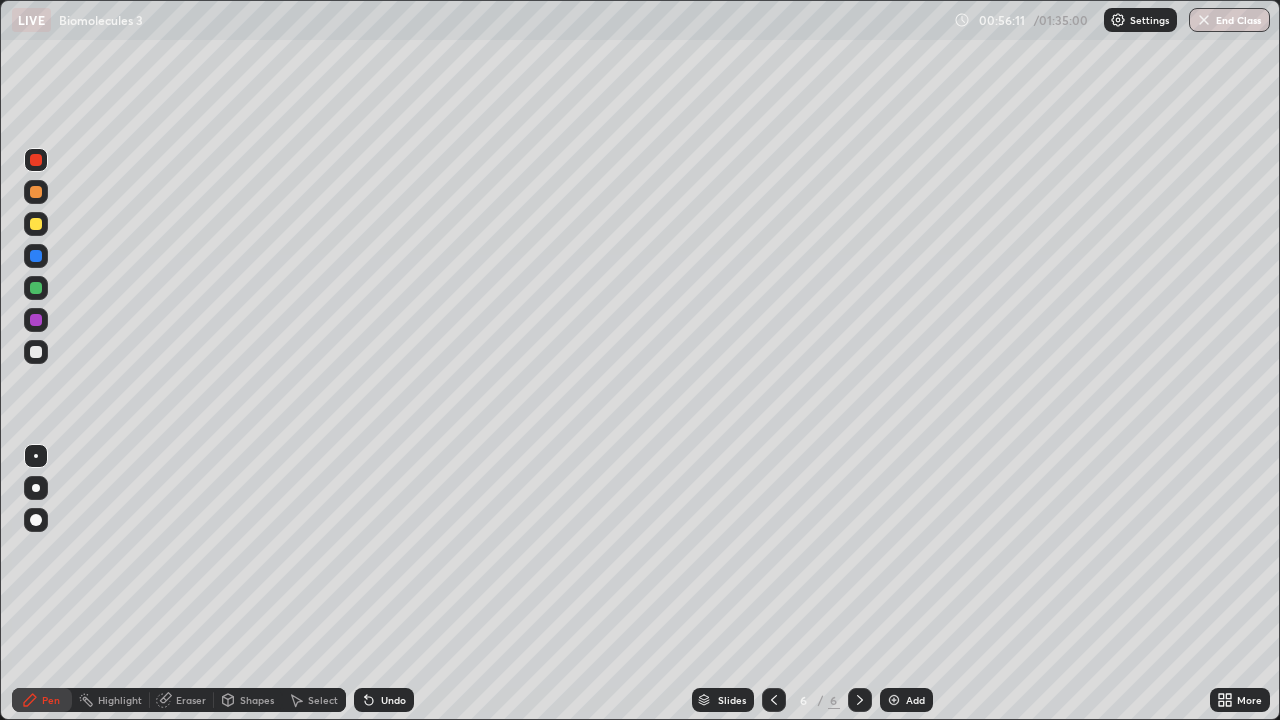 click 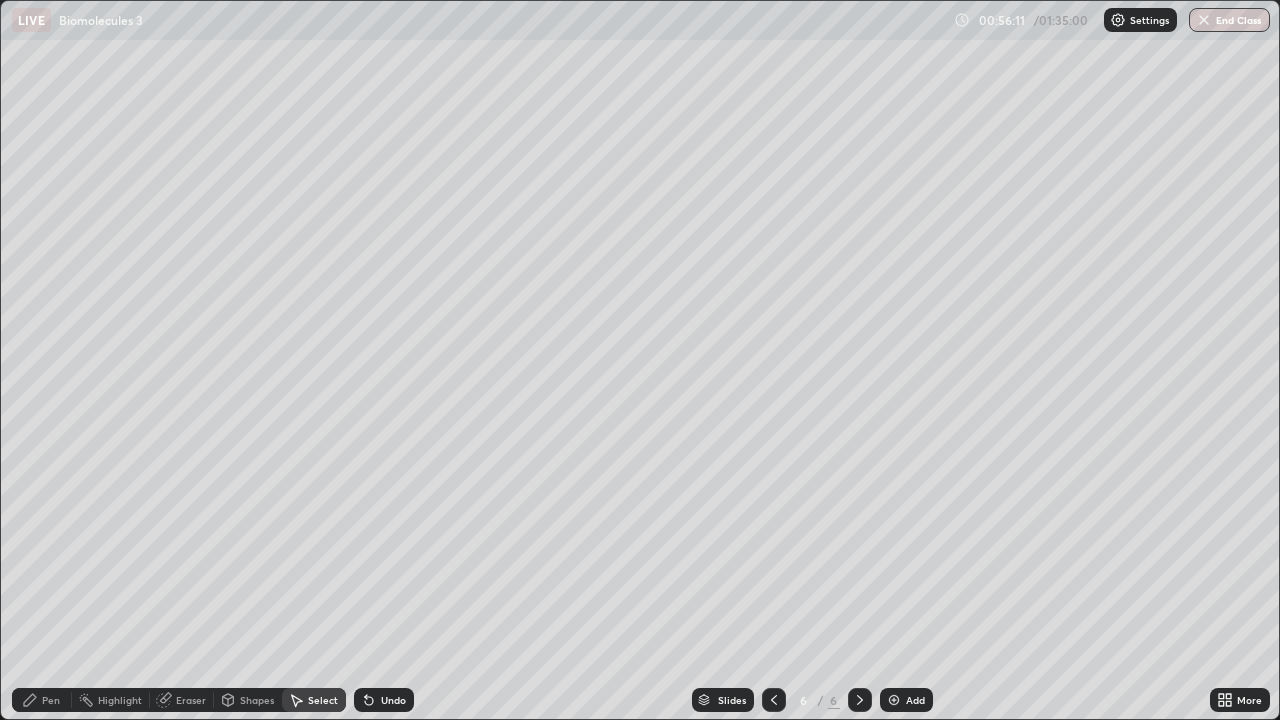 click on "Shapes" at bounding box center [257, 700] 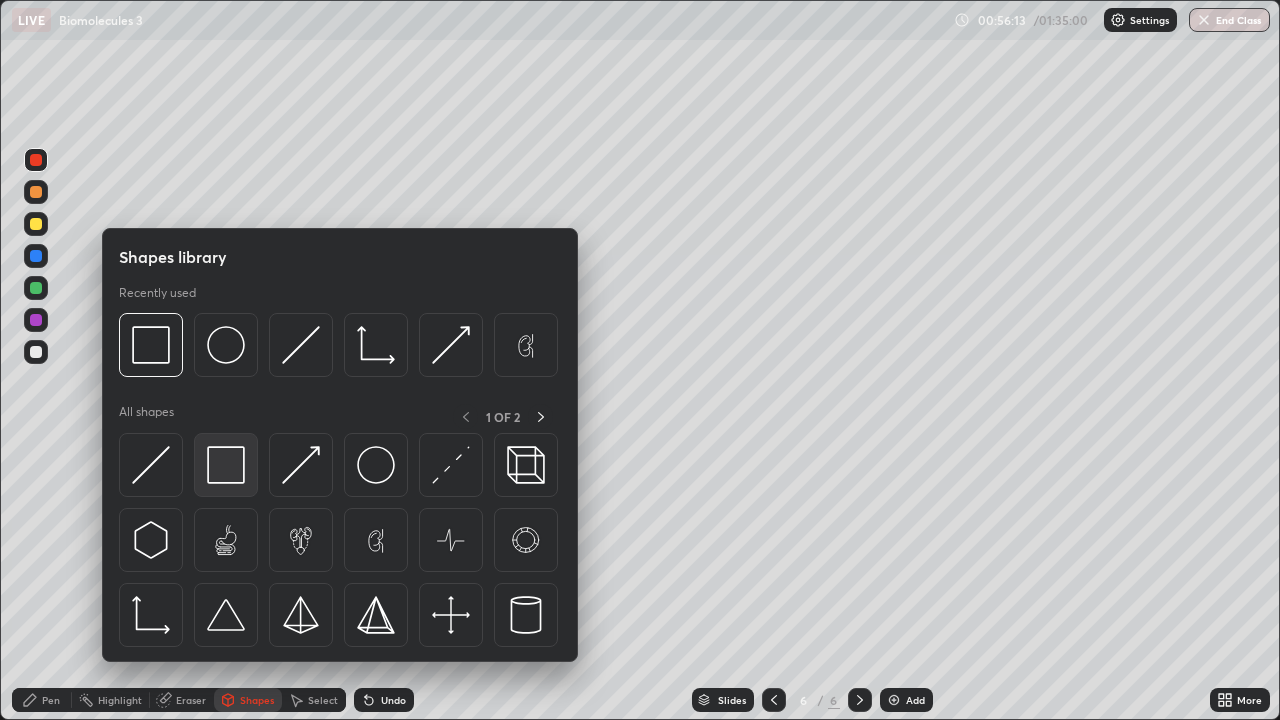 click at bounding box center [226, 465] 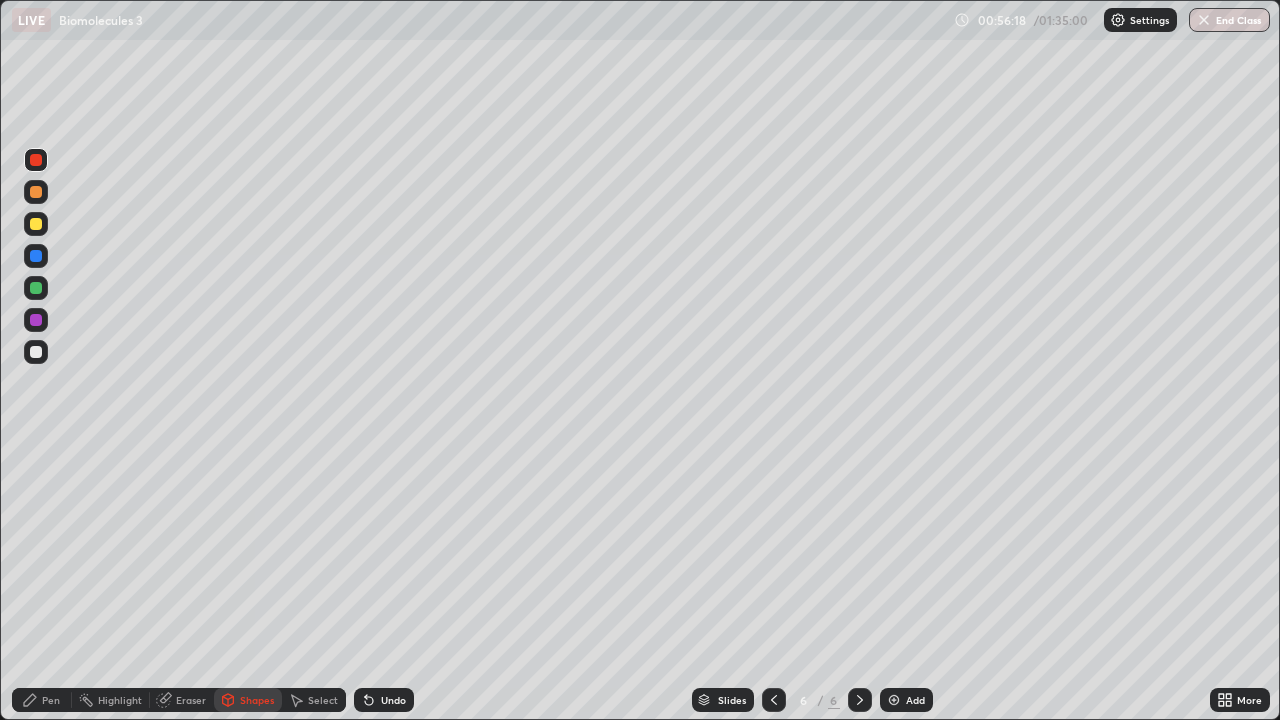 click on "Undo" at bounding box center (393, 700) 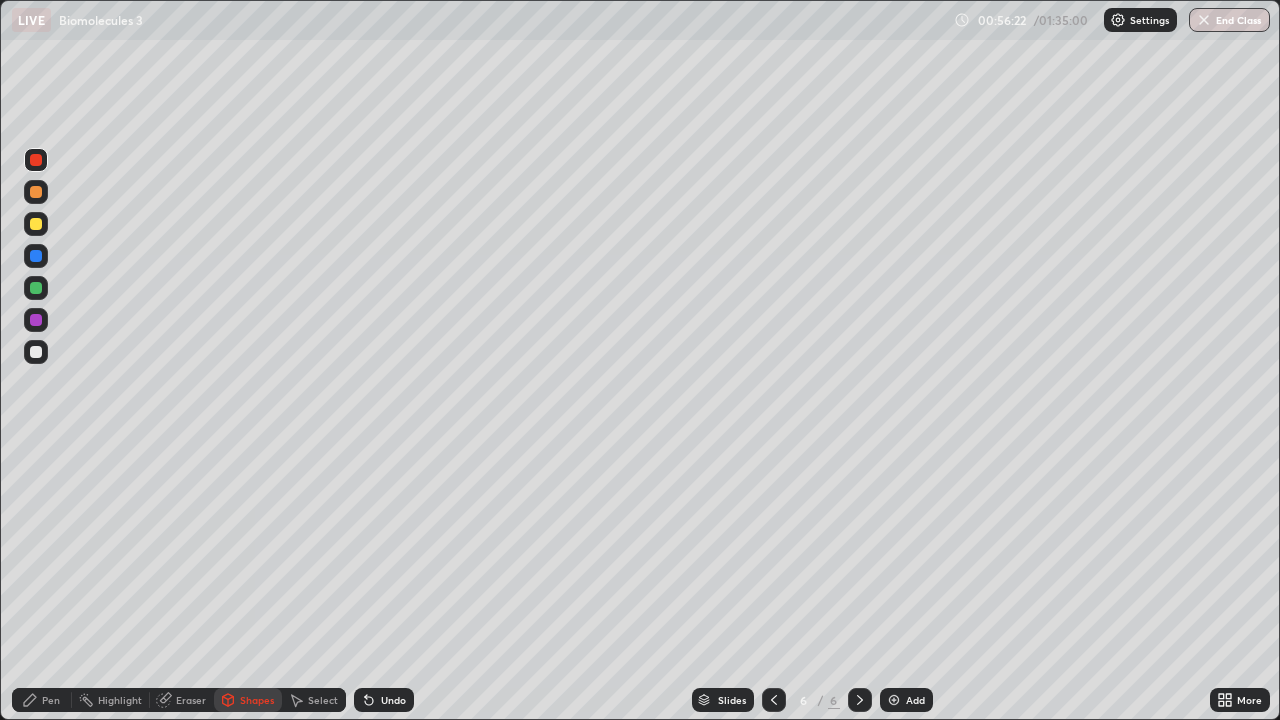 click on "Pen" at bounding box center [51, 700] 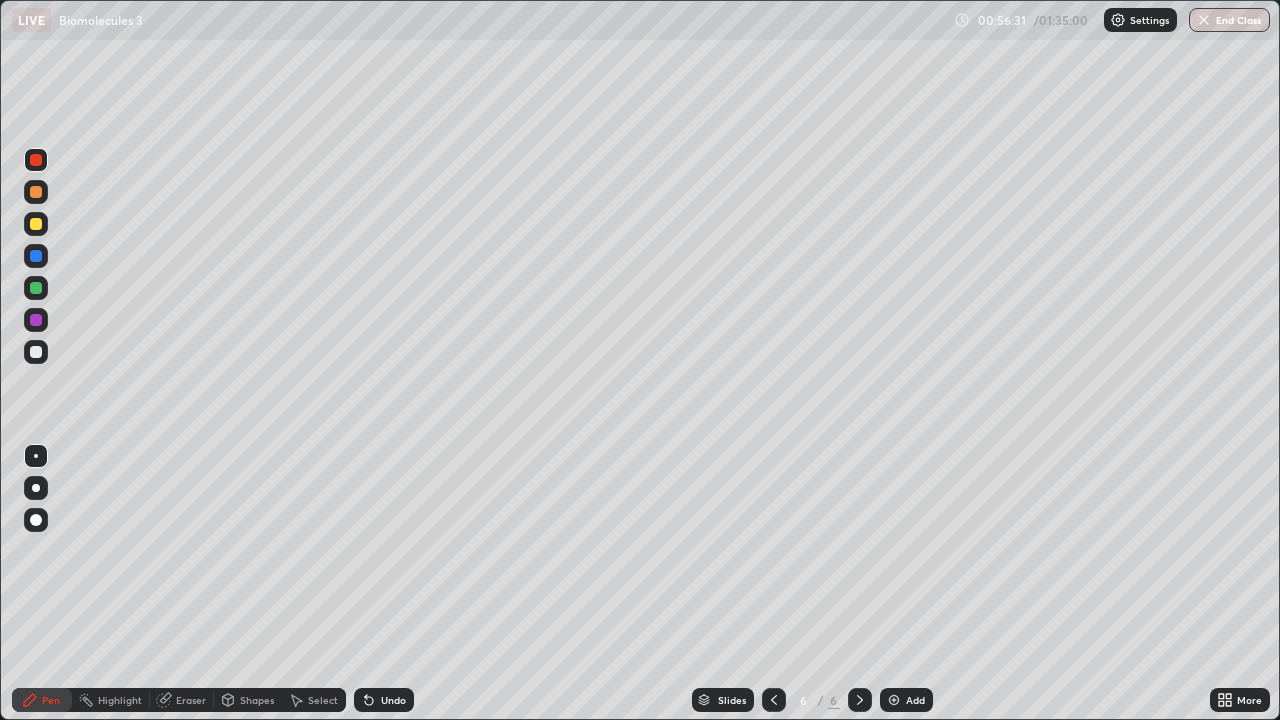 click on "Undo" at bounding box center [393, 700] 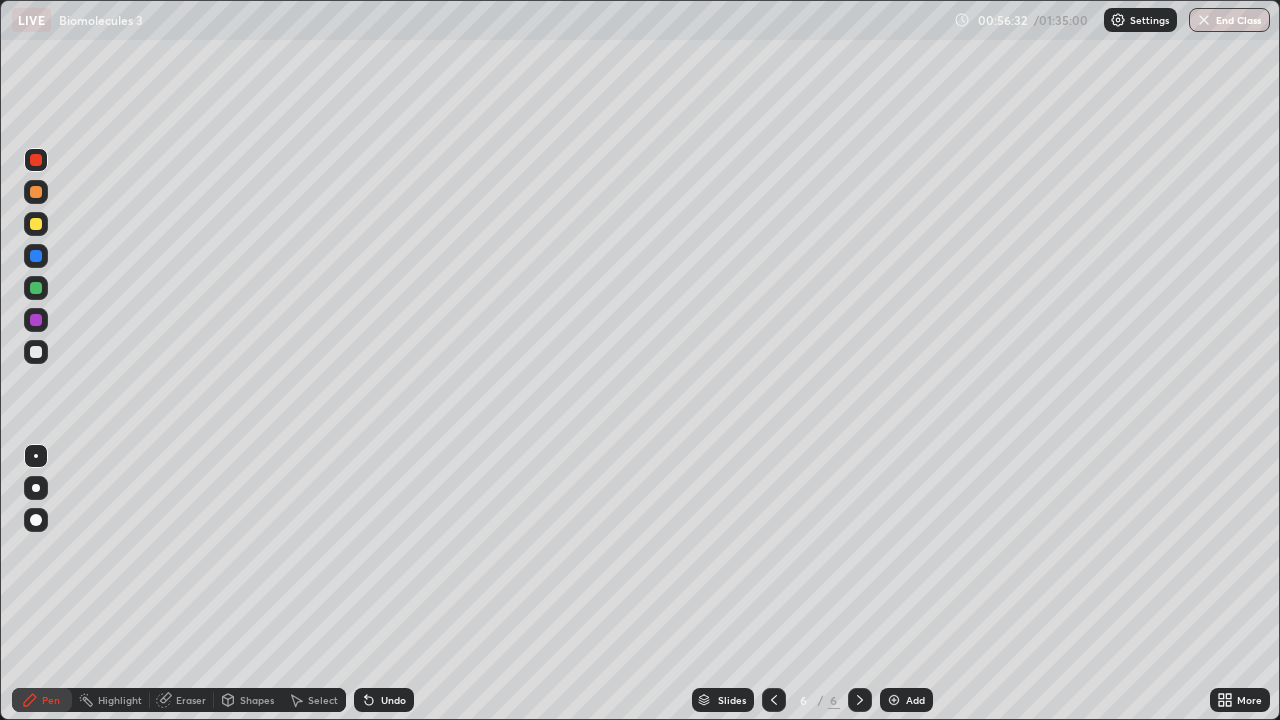 click on "Undo" at bounding box center (384, 700) 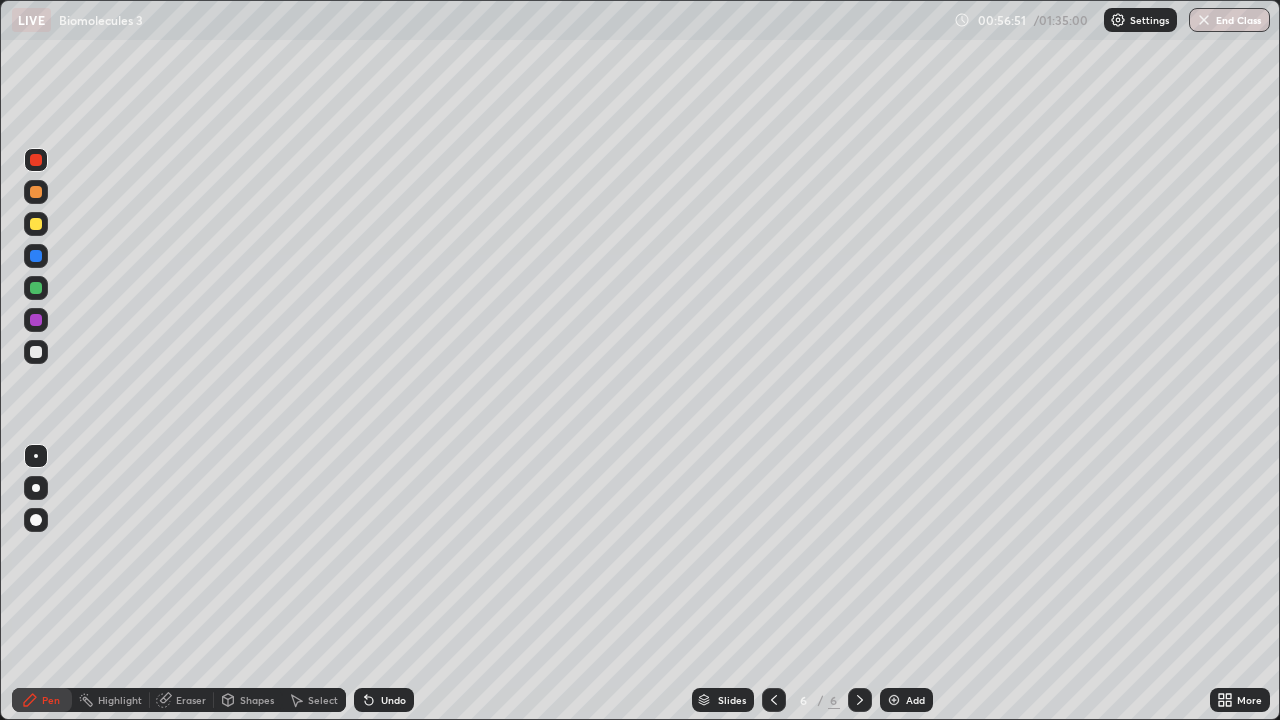 click at bounding box center [36, 352] 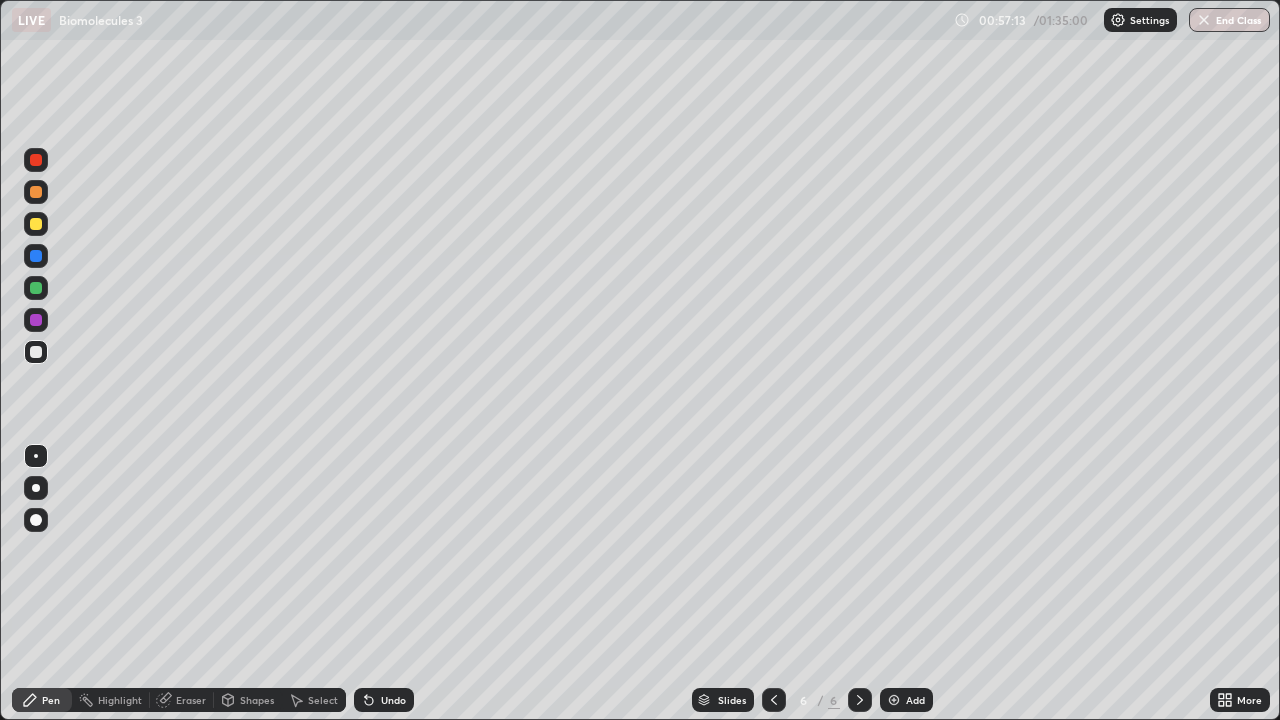 click on "Undo" at bounding box center [384, 700] 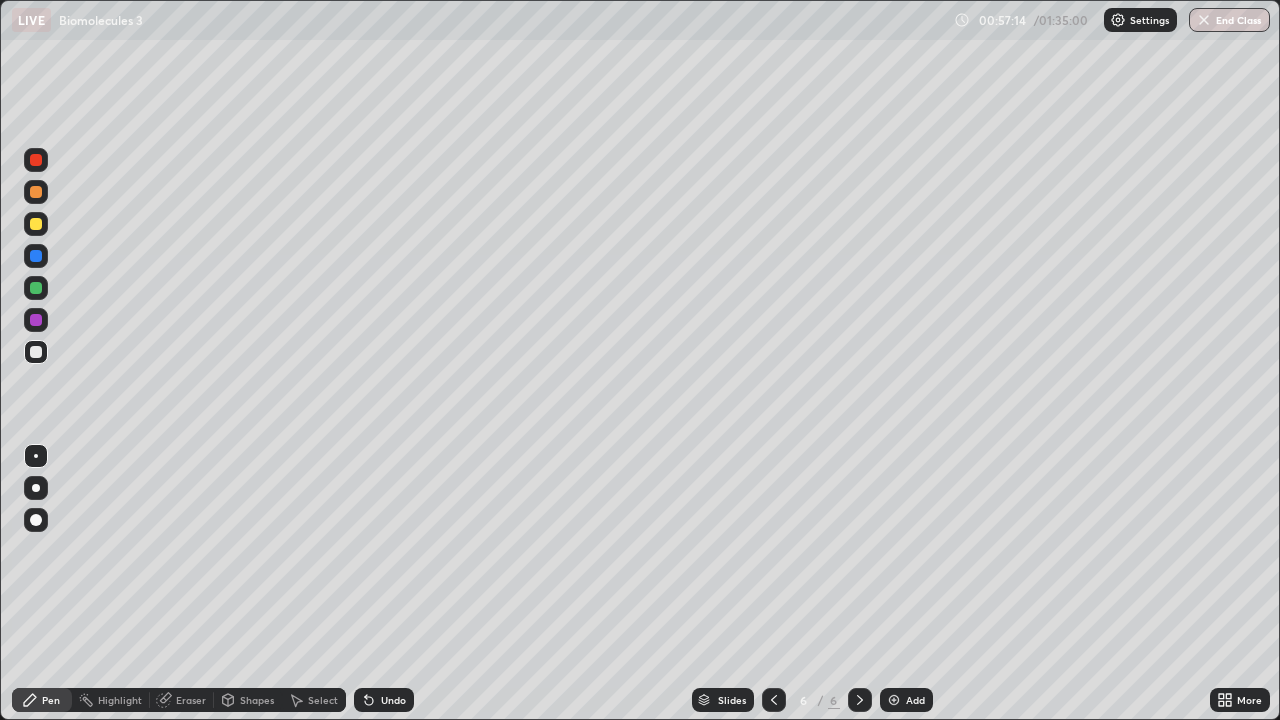 click on "Undo" at bounding box center (393, 700) 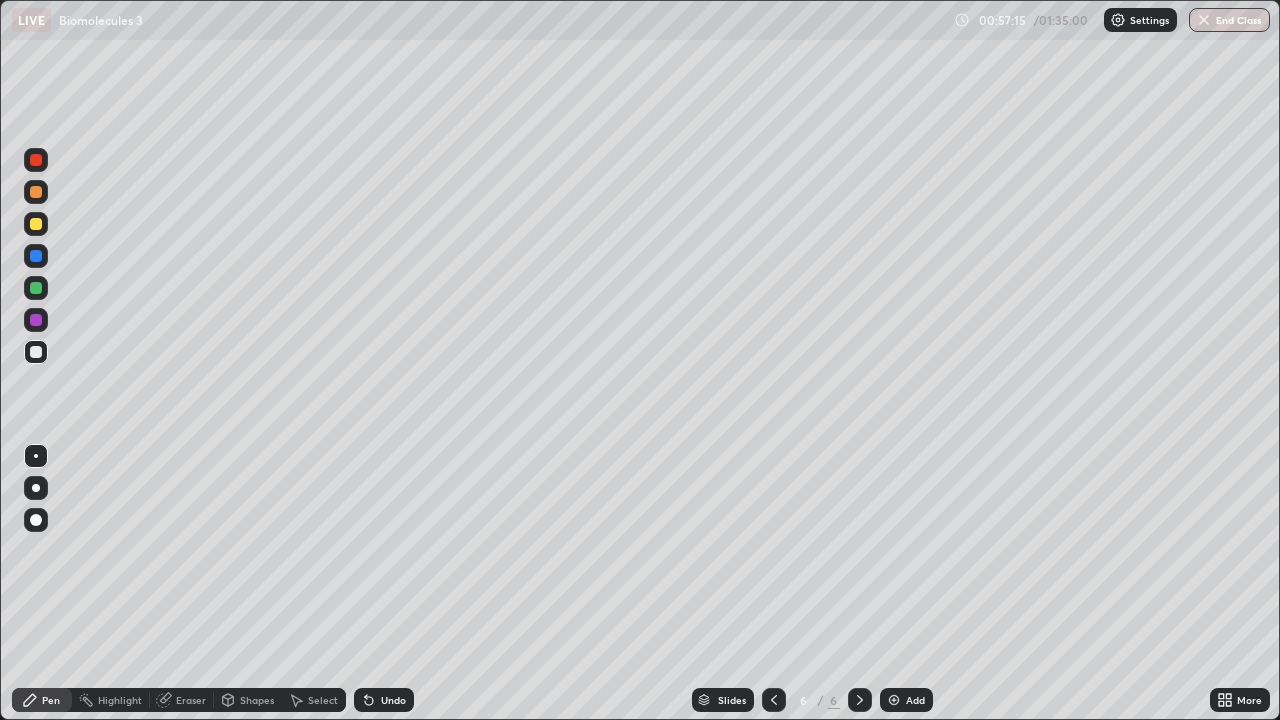 click on "Undo" at bounding box center [384, 700] 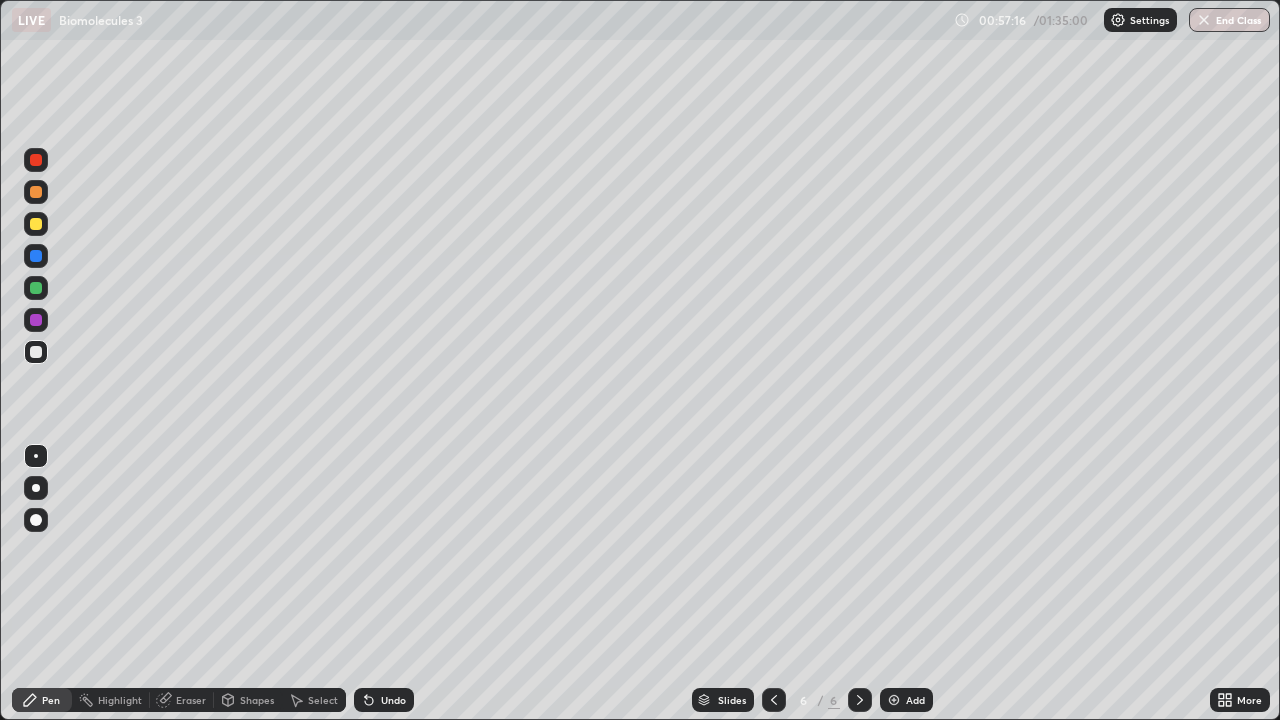 click on "Undo" at bounding box center (380, 700) 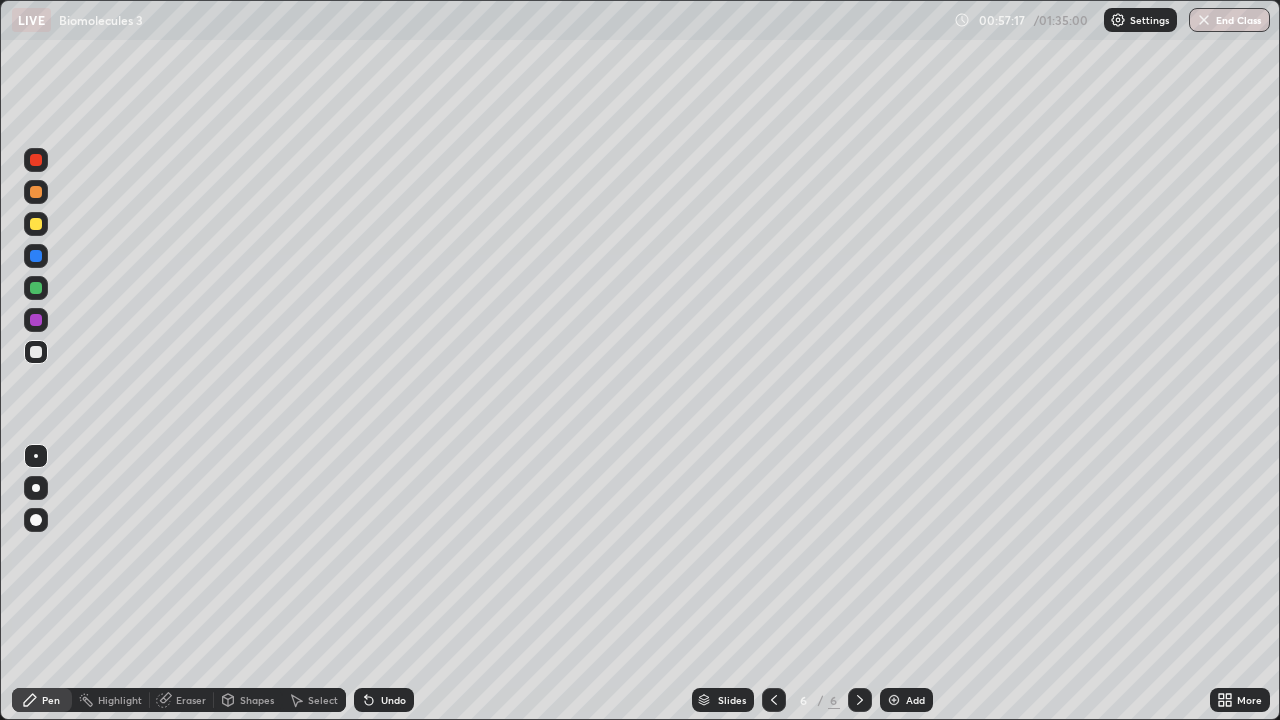 click on "Undo" at bounding box center (393, 700) 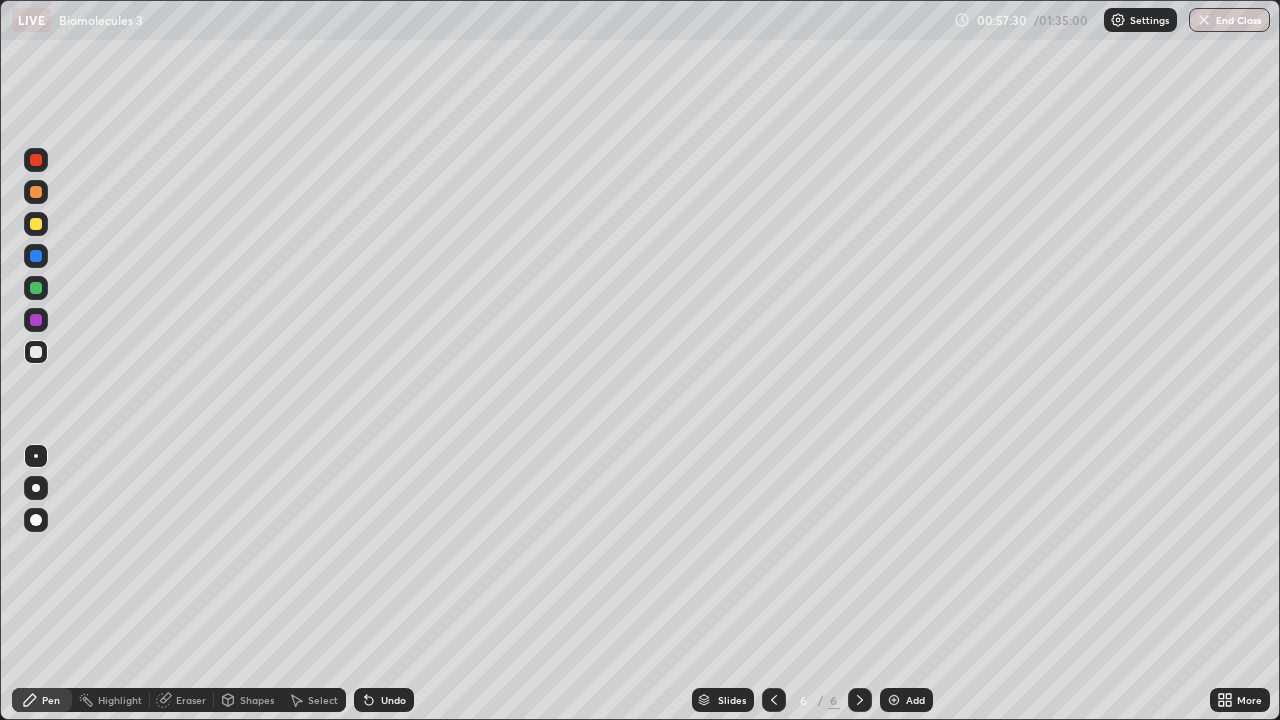 click on "Eraser" at bounding box center [182, 700] 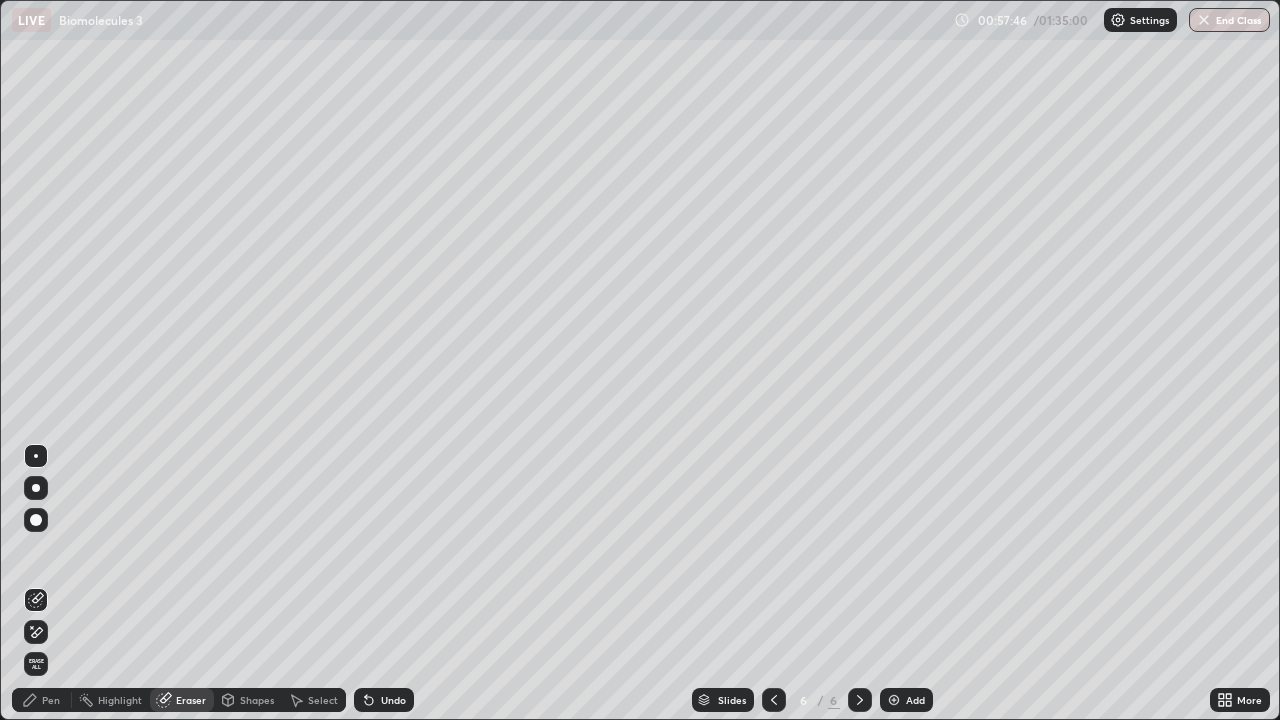 click on "Pen" at bounding box center (42, 700) 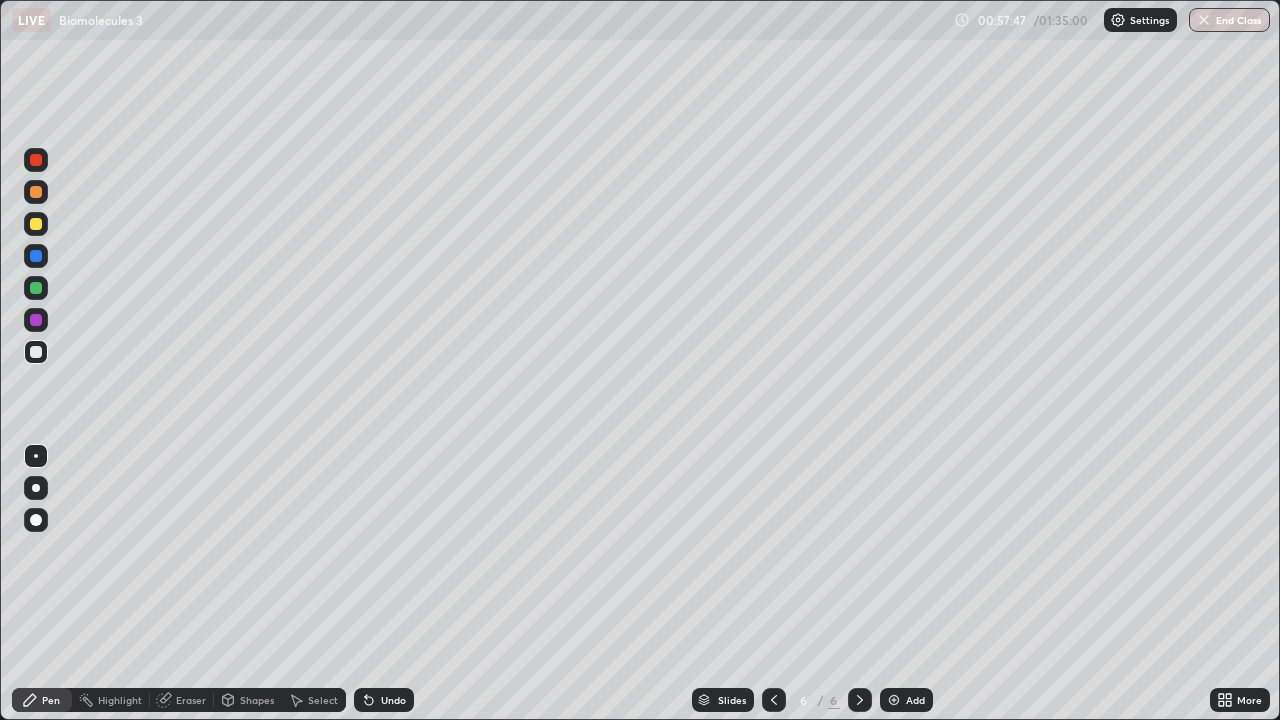 click at bounding box center [36, 352] 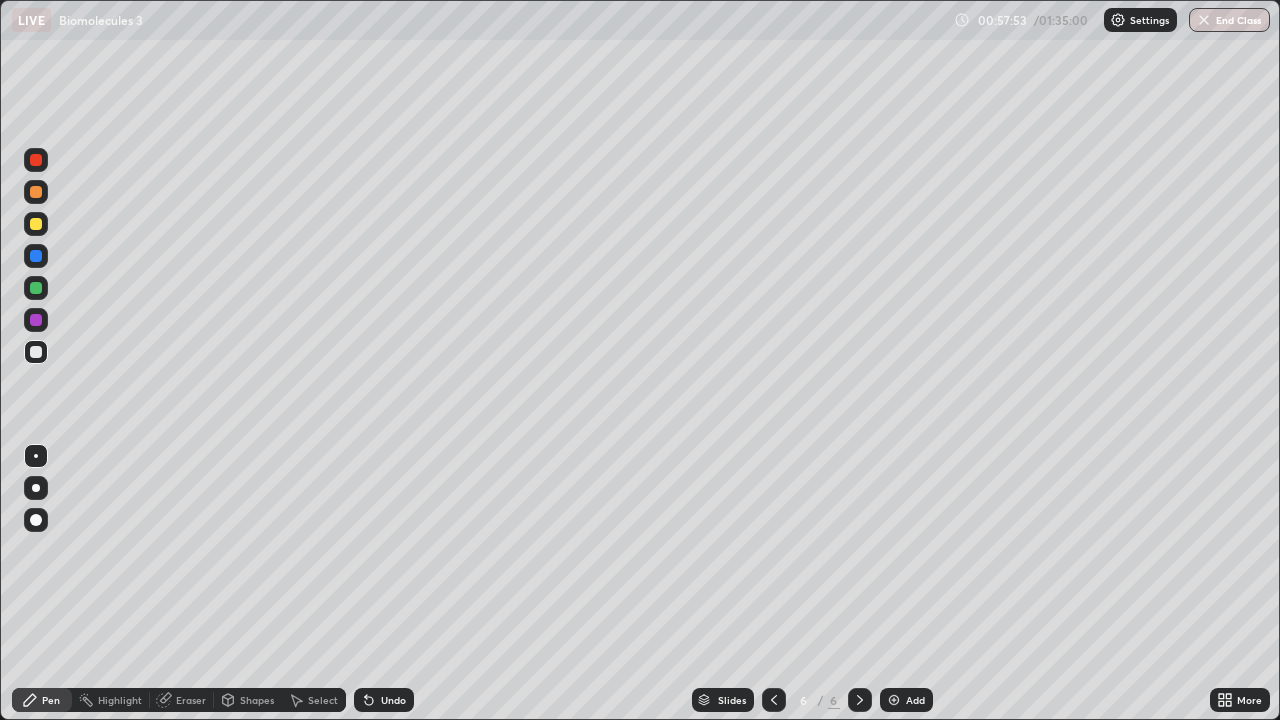 click at bounding box center [36, 160] 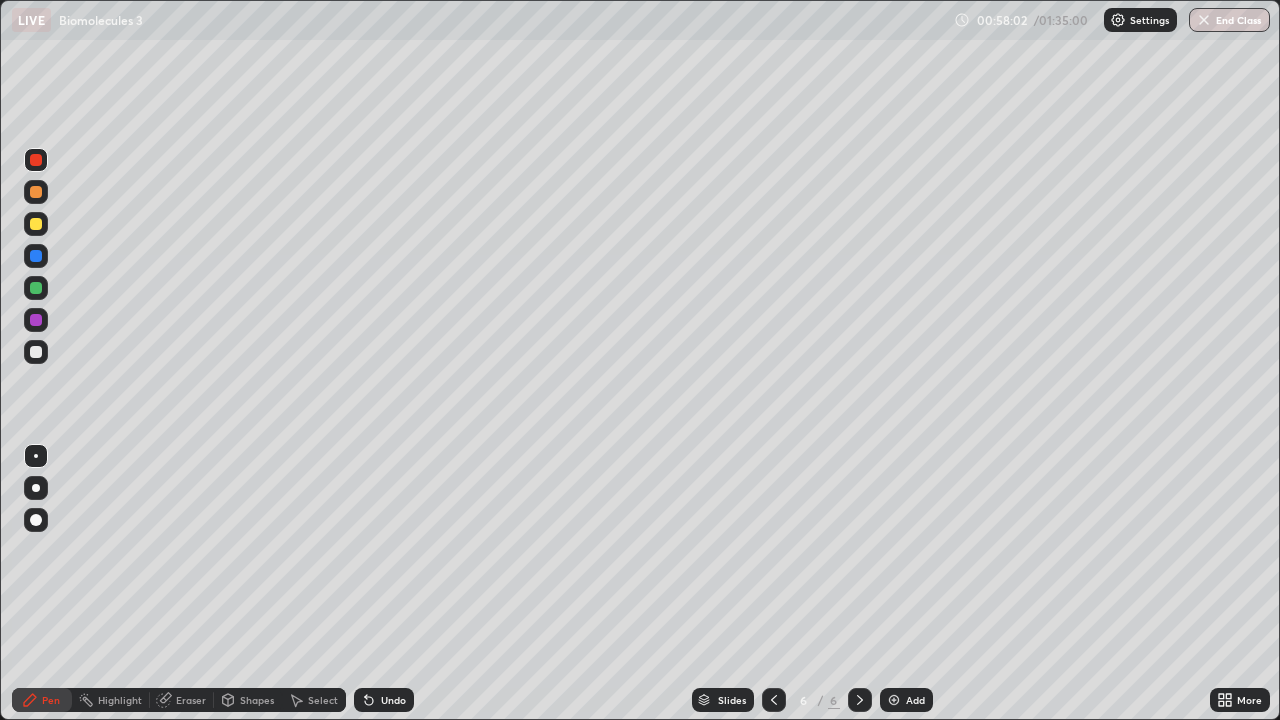 click at bounding box center [36, 352] 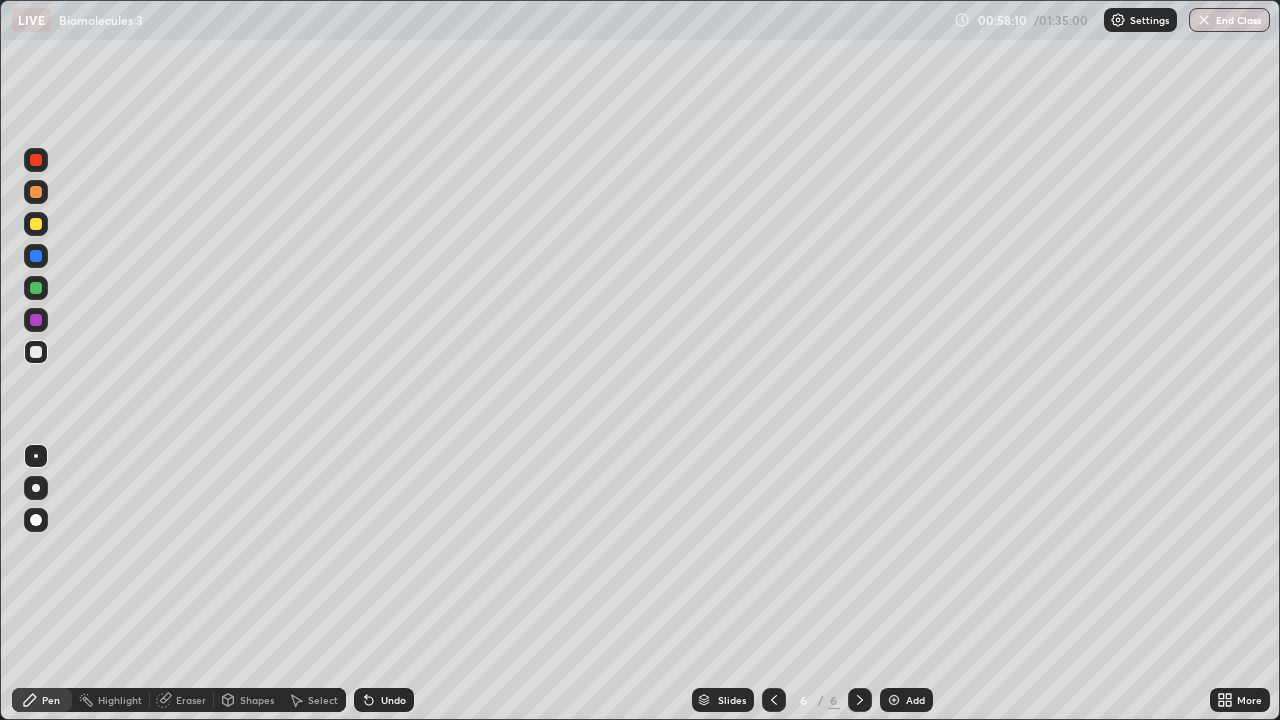 click on "Eraser" at bounding box center [191, 700] 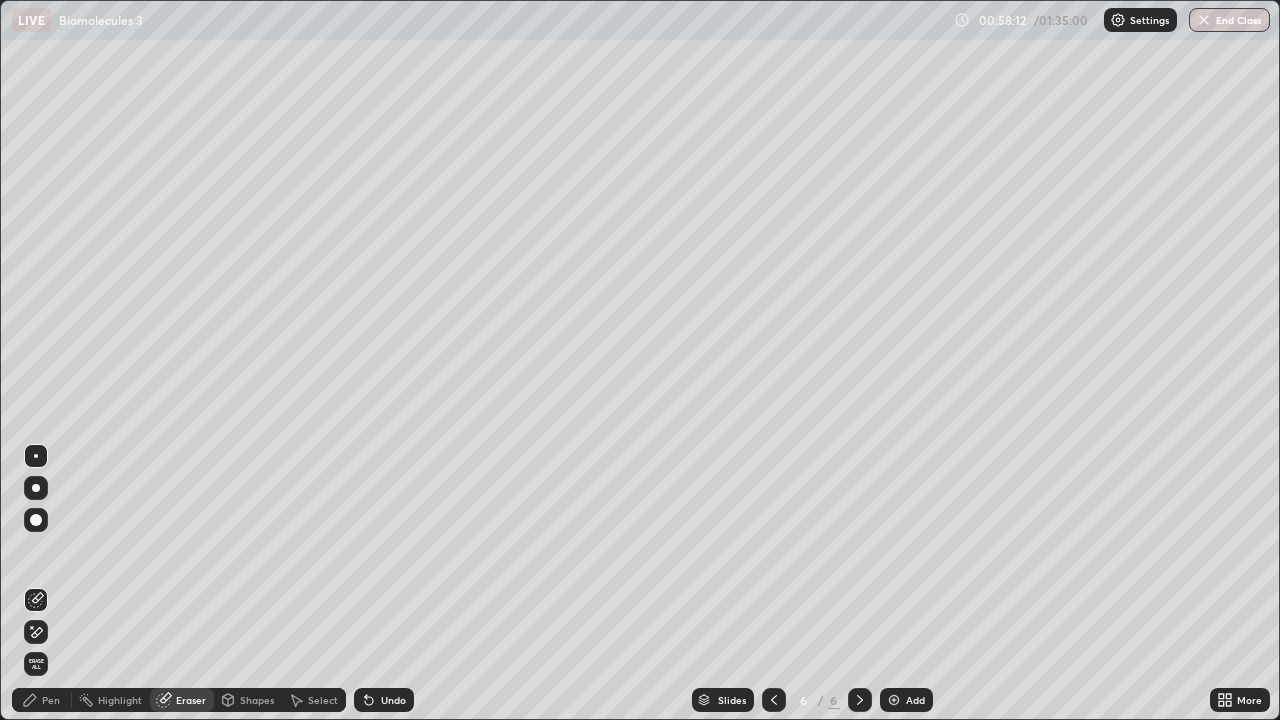 click on "Pen" at bounding box center [51, 700] 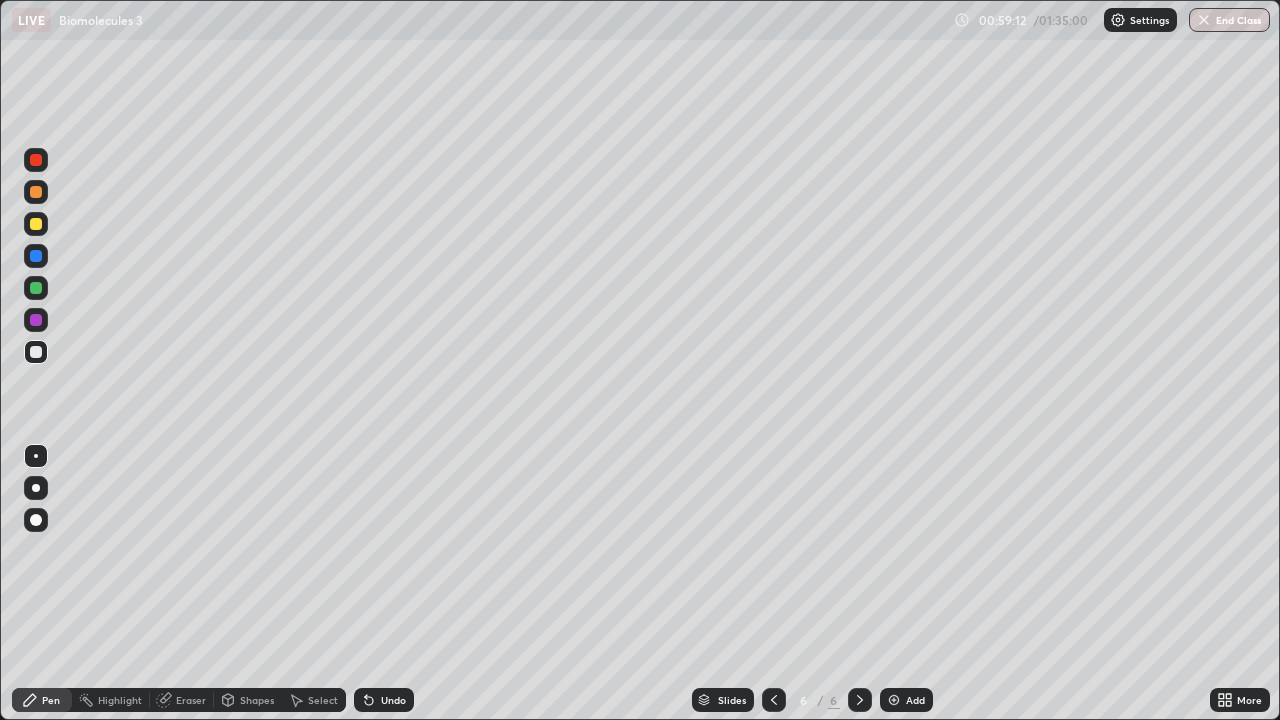 click at bounding box center (894, 700) 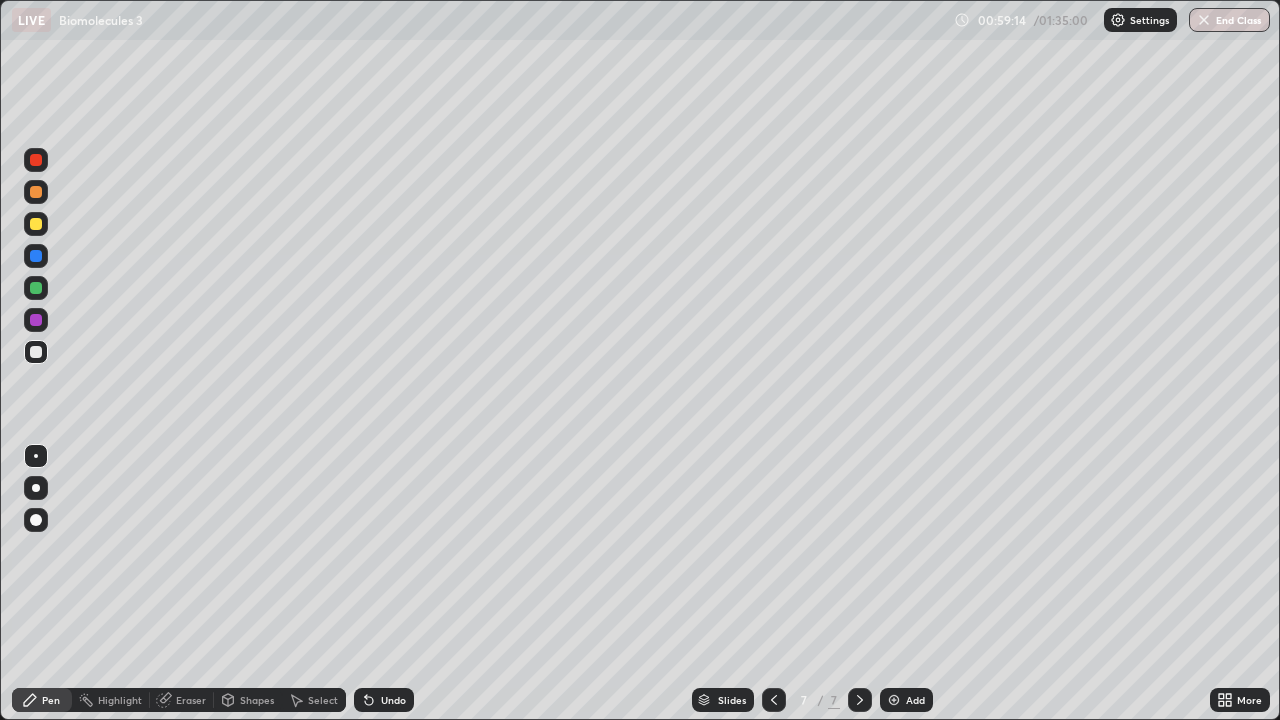 click at bounding box center (36, 224) 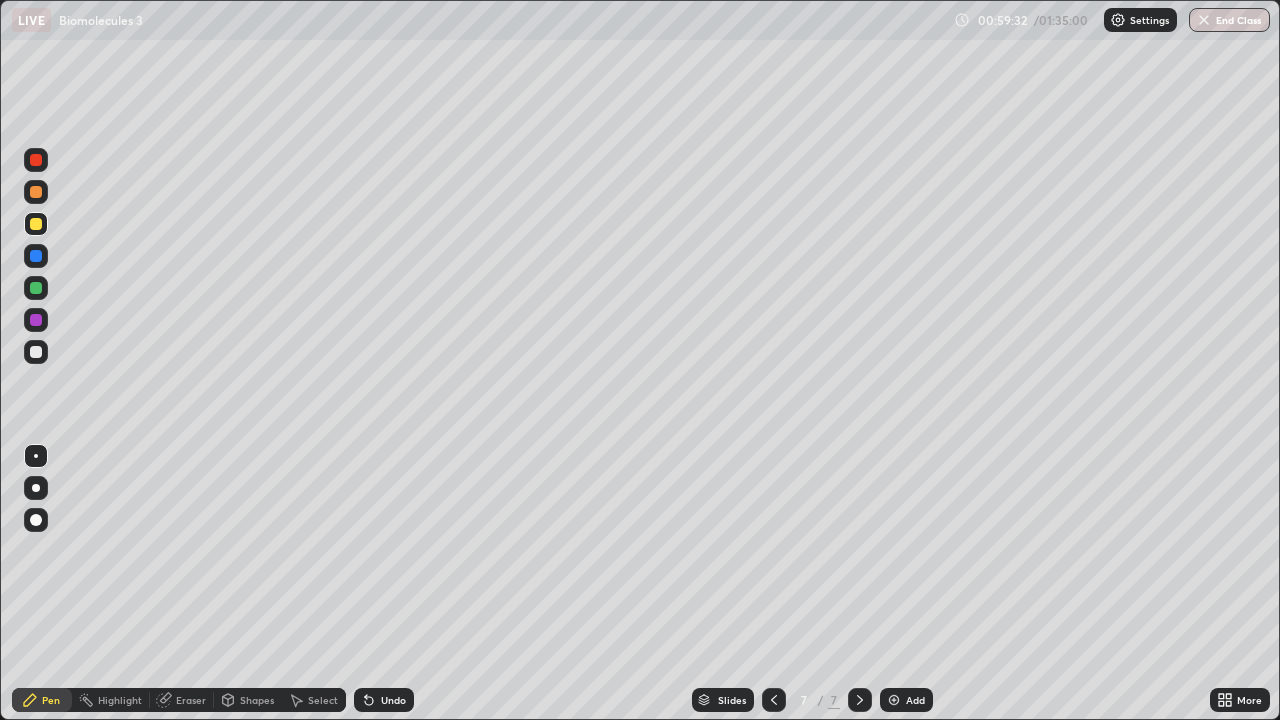 click at bounding box center (36, 352) 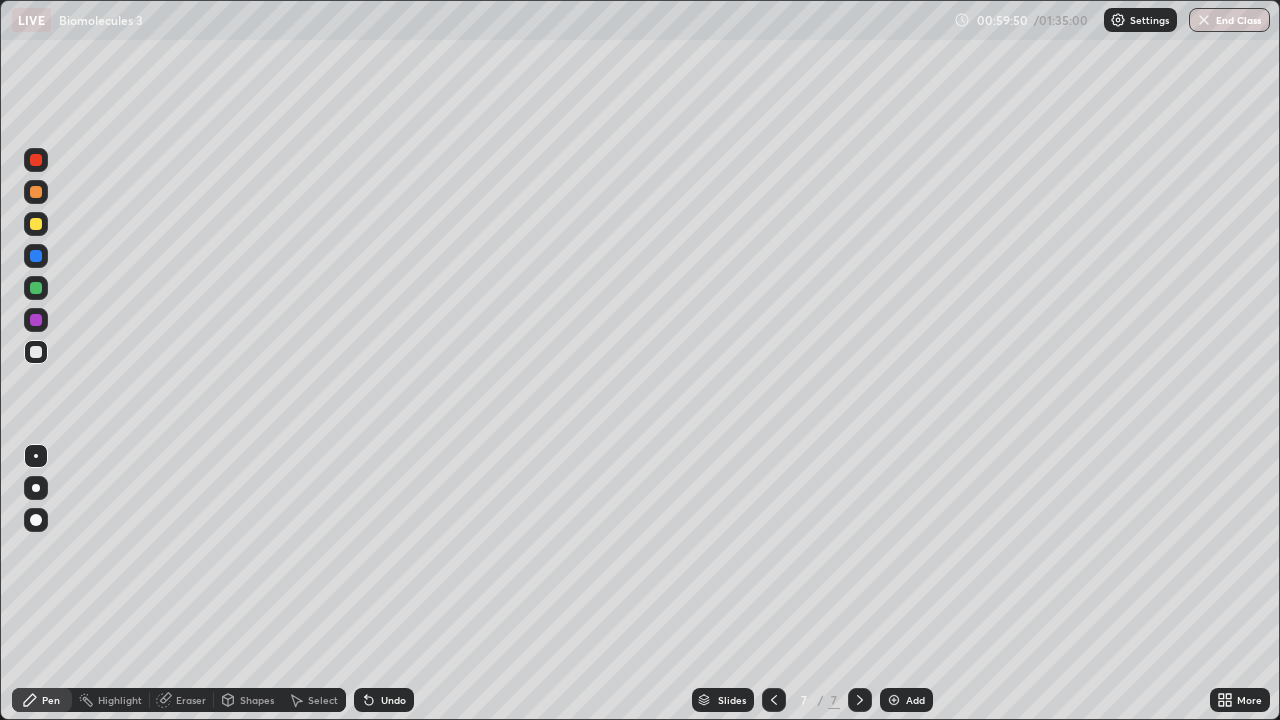 click at bounding box center (36, 320) 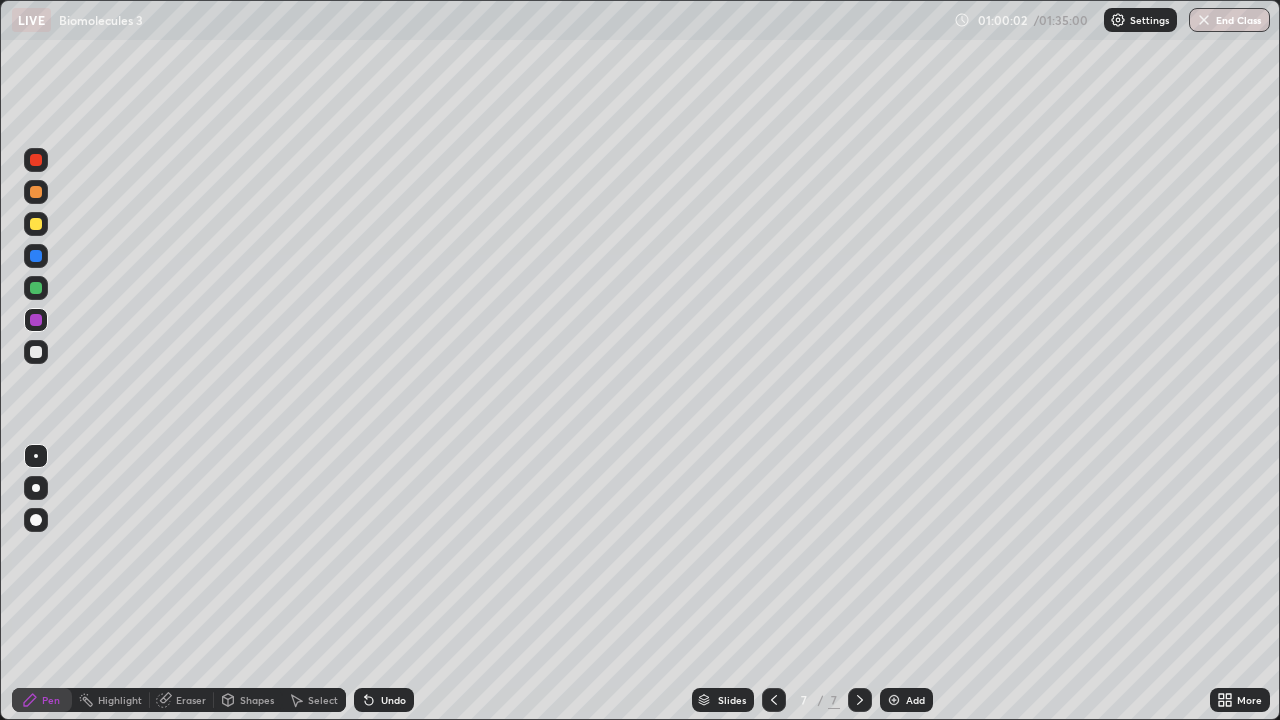 click 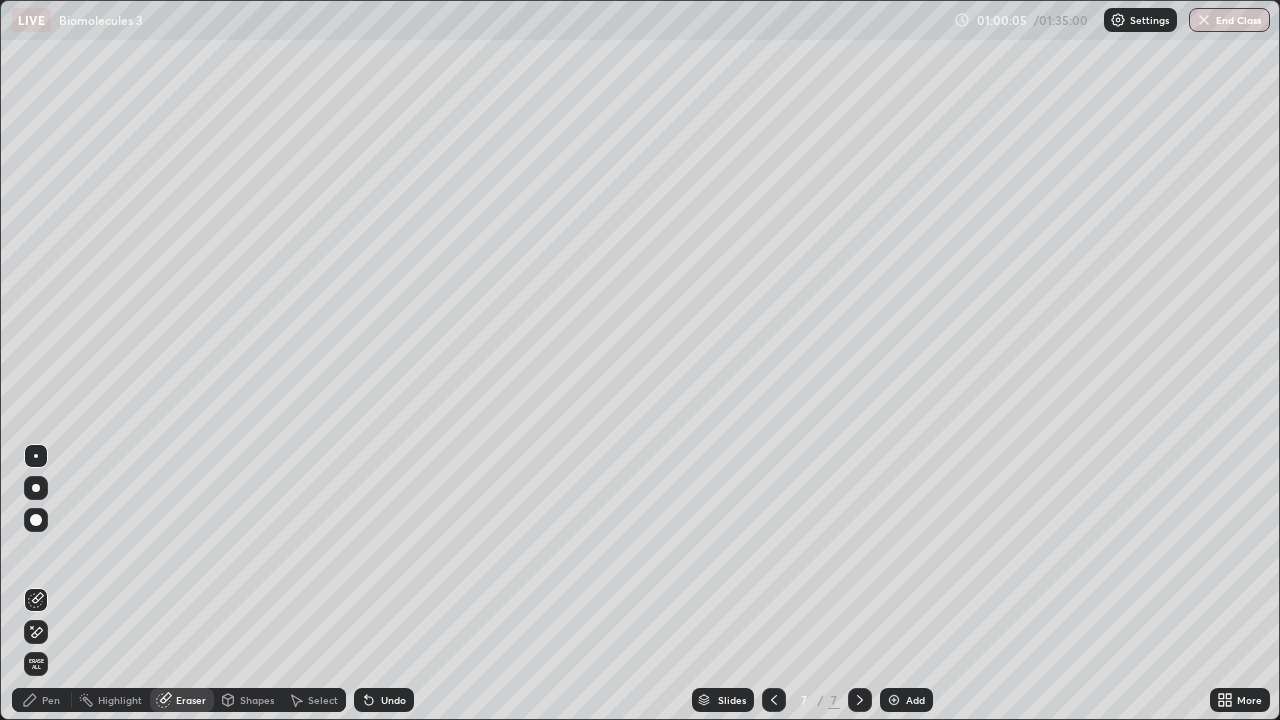 click on "Pen" at bounding box center (42, 700) 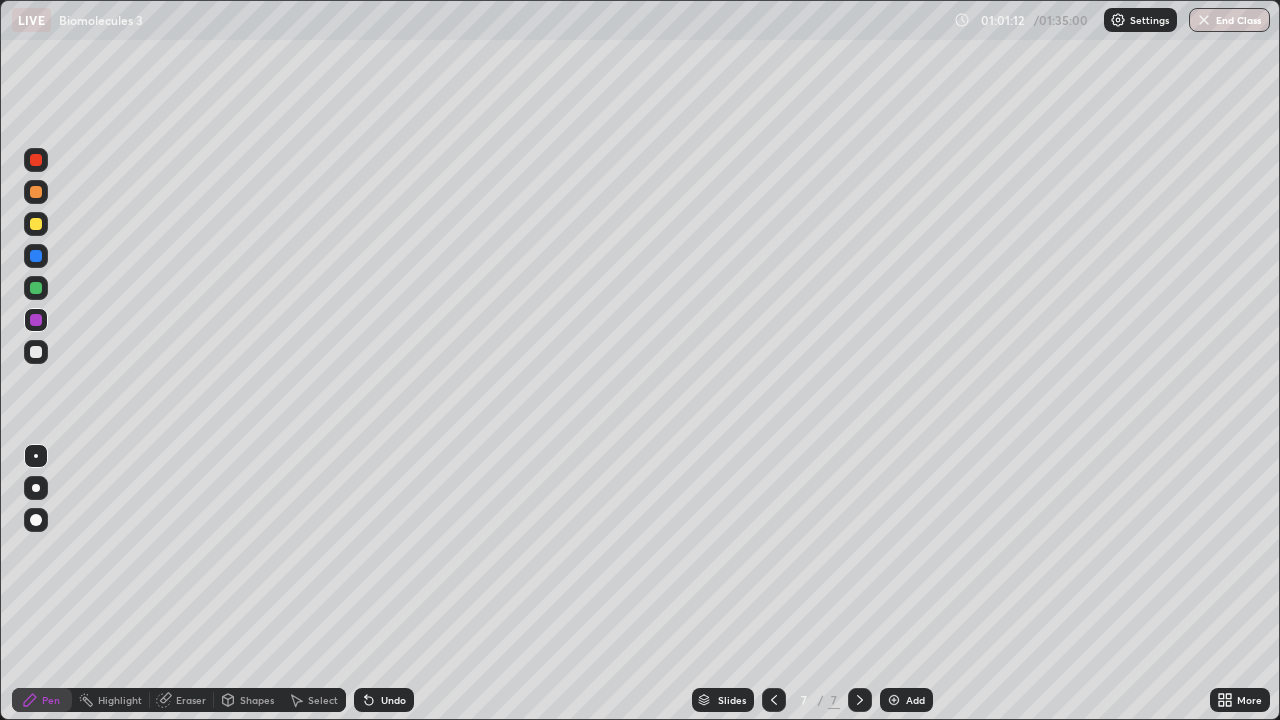 click at bounding box center (36, 224) 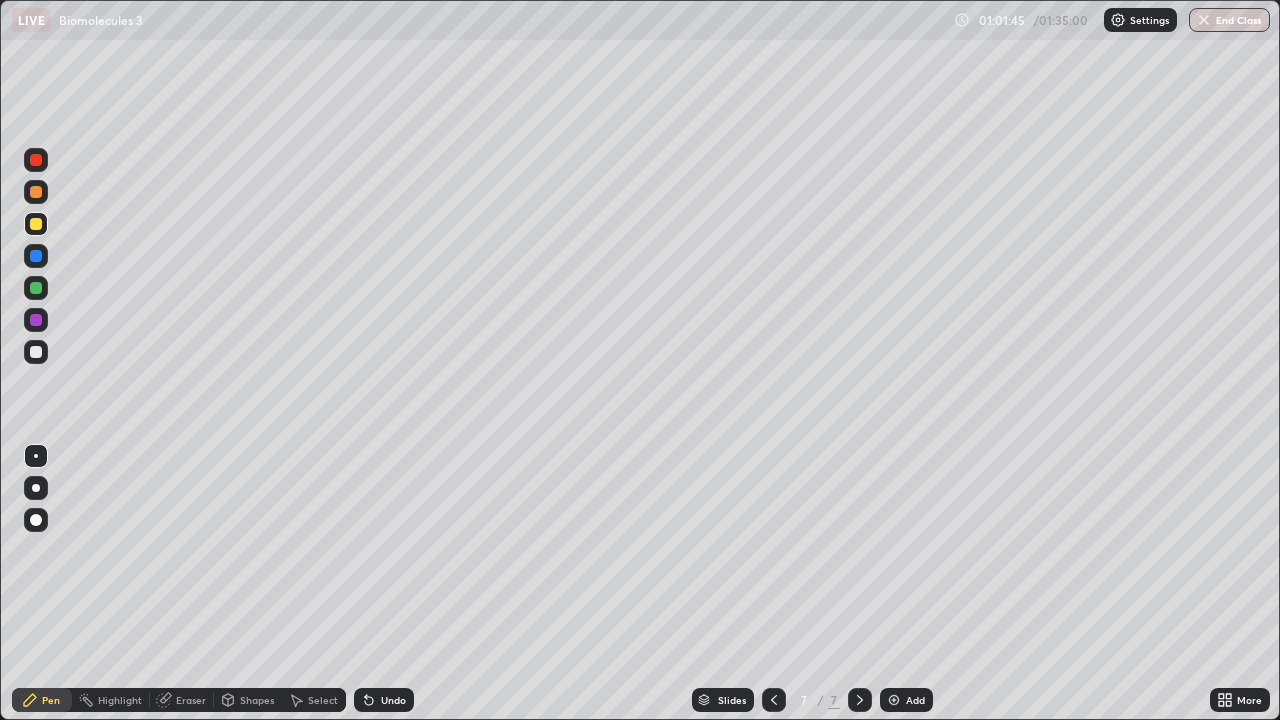 click at bounding box center (36, 320) 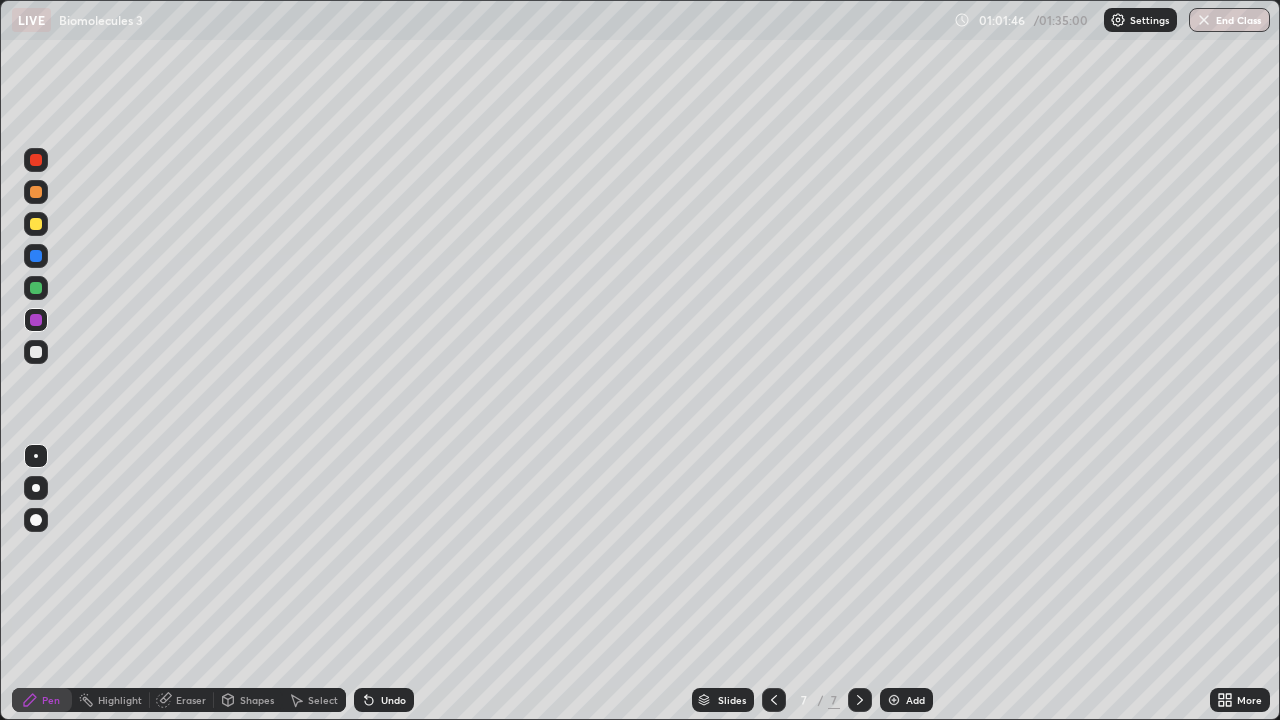 click at bounding box center [36, 352] 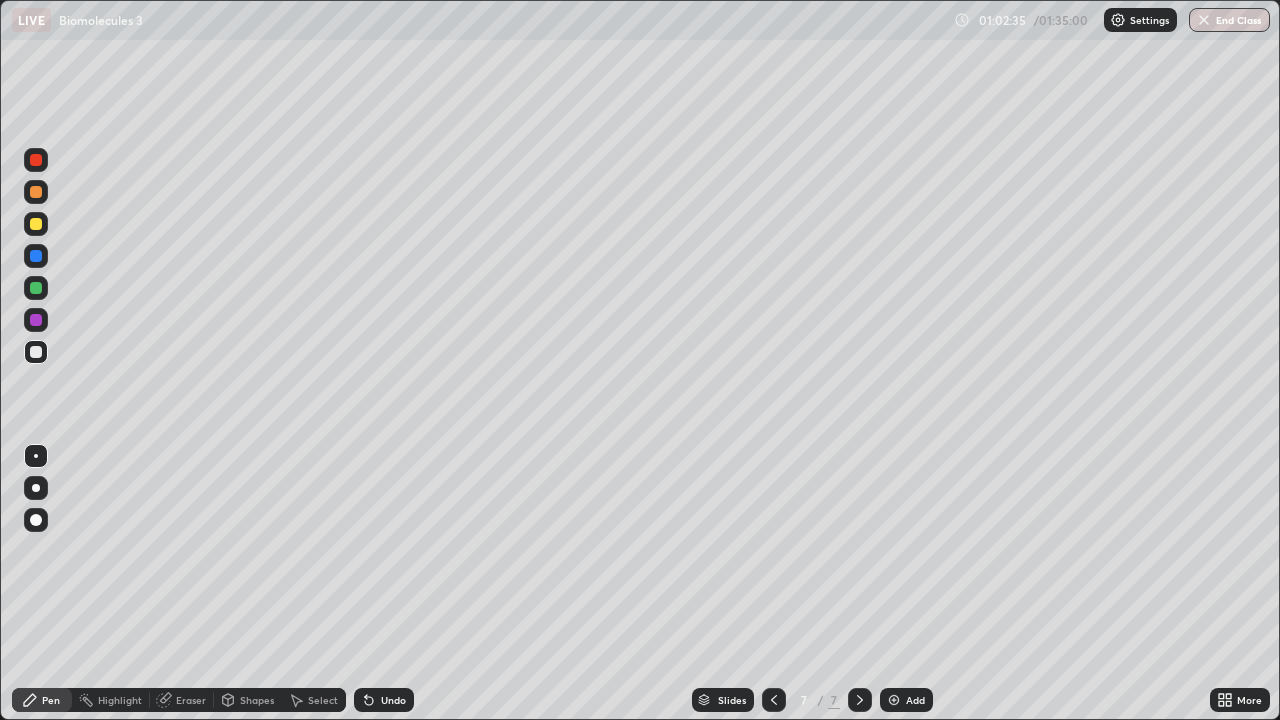 click at bounding box center [36, 320] 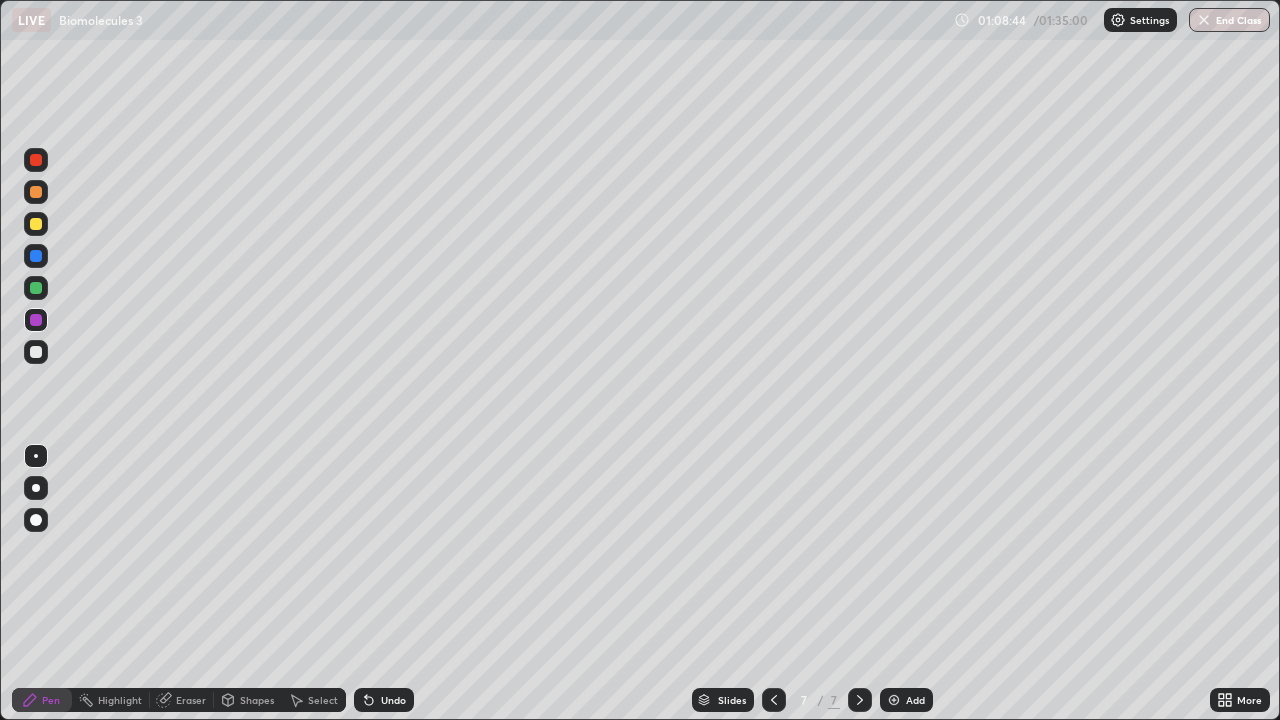 click on "7" at bounding box center [804, 700] 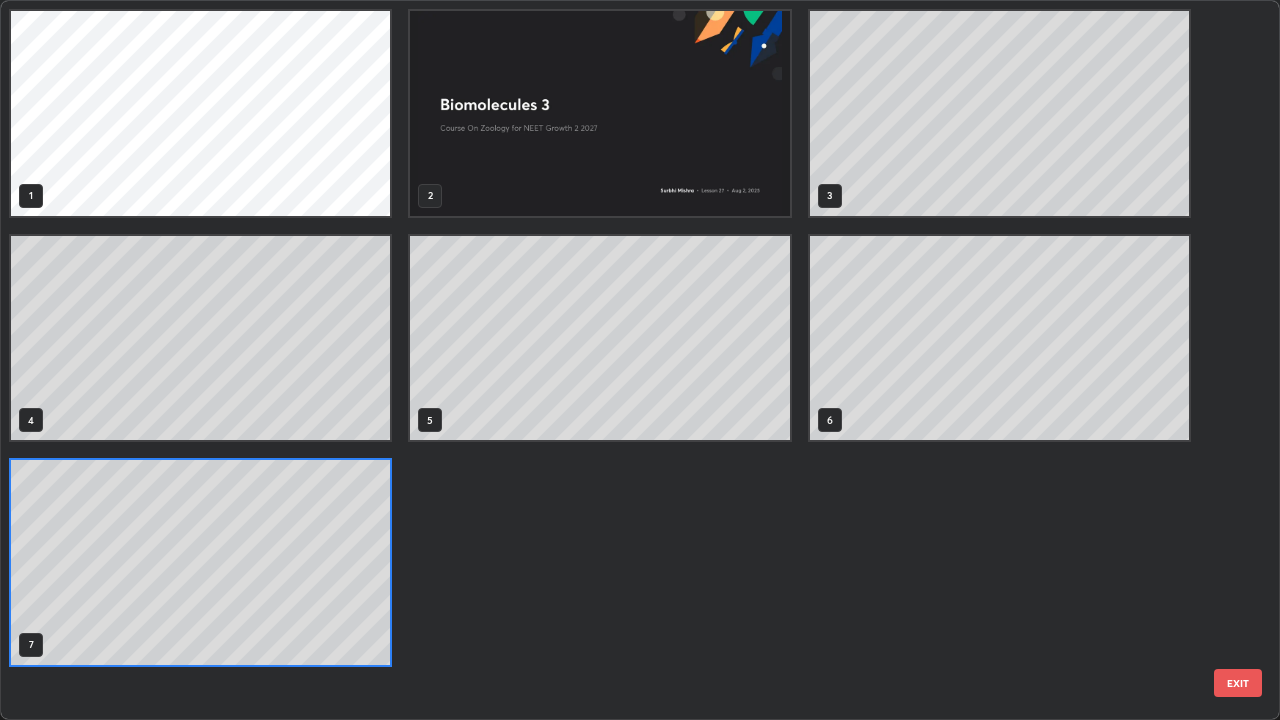 scroll, scrollTop: 7, scrollLeft: 11, axis: both 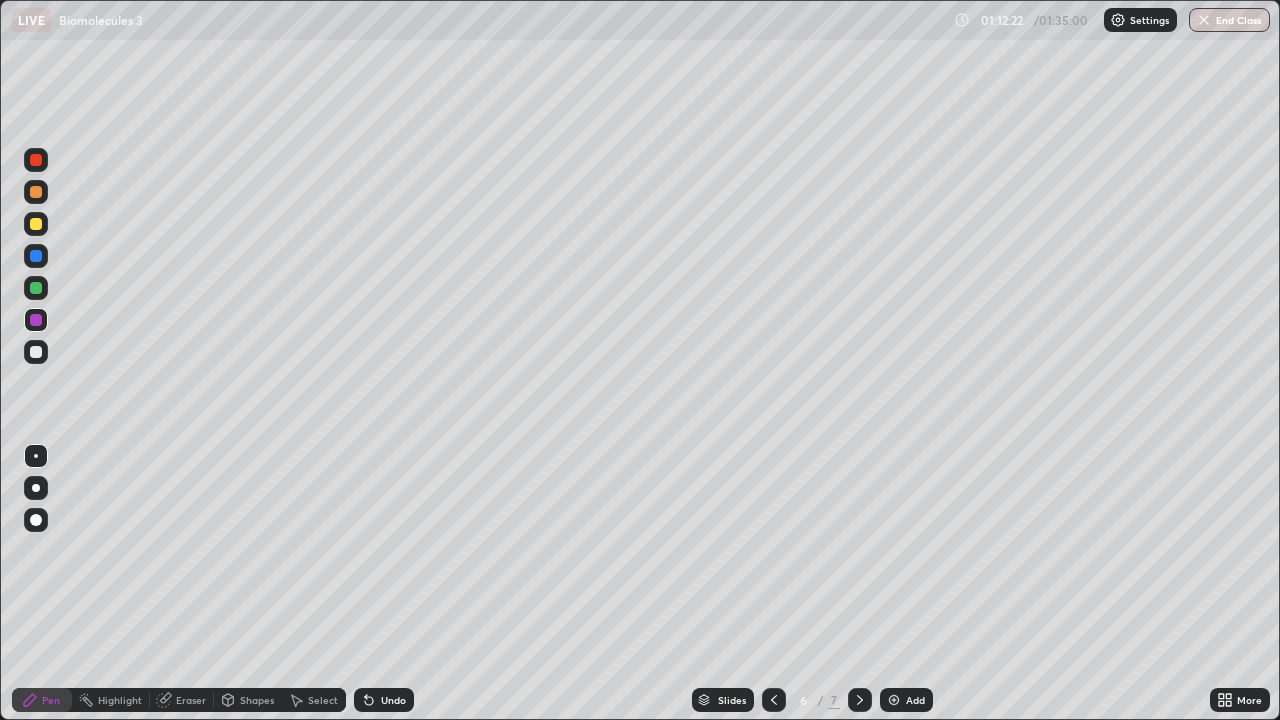 click at bounding box center [860, 700] 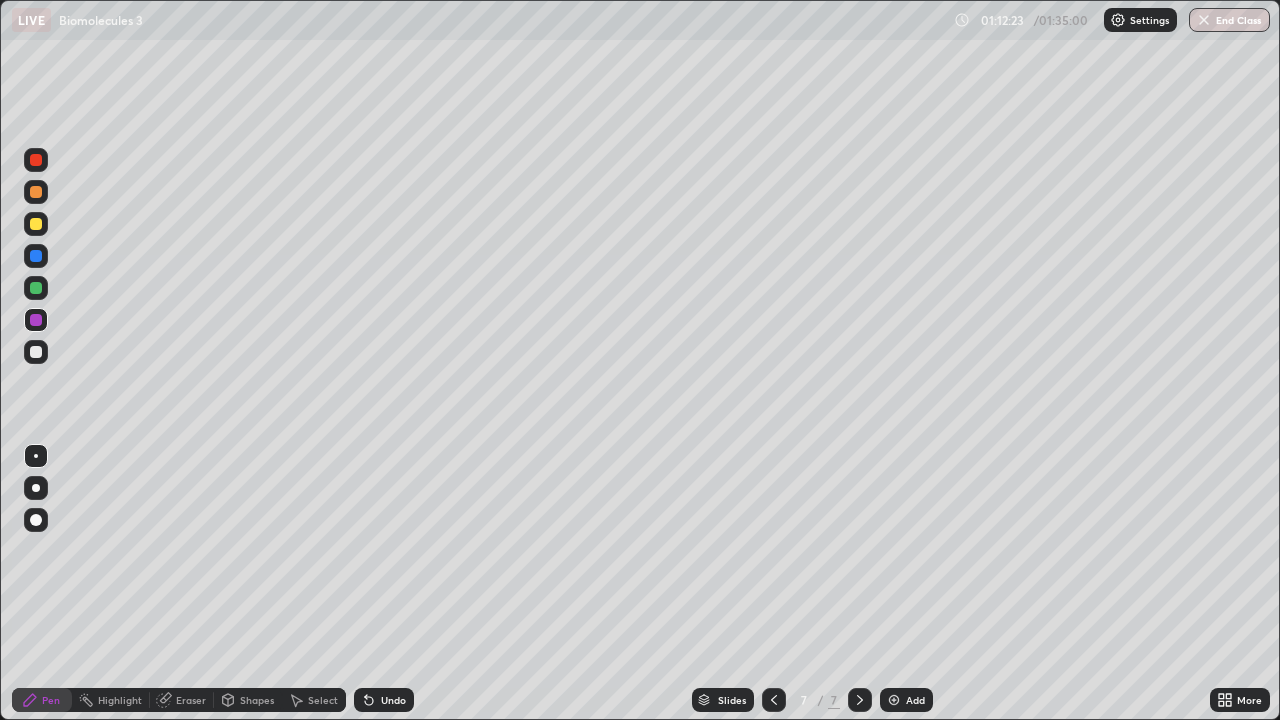 click on "Add" at bounding box center [915, 700] 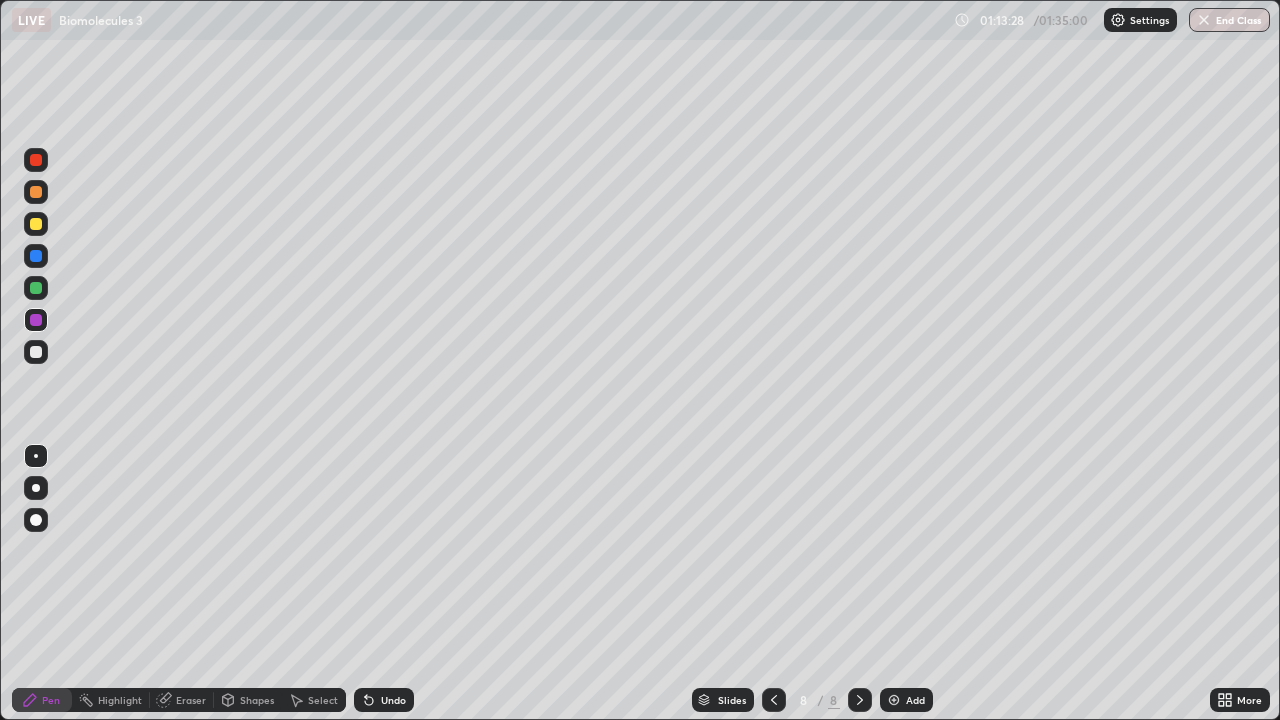 click at bounding box center (36, 192) 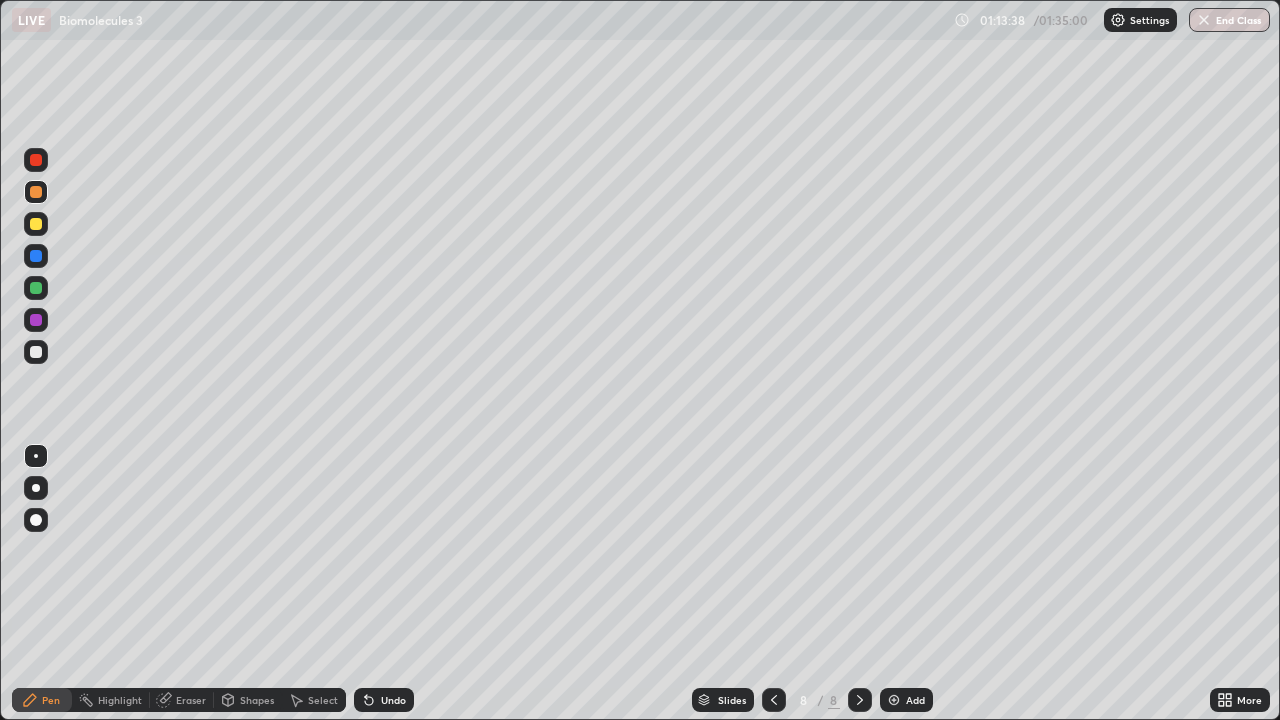 click 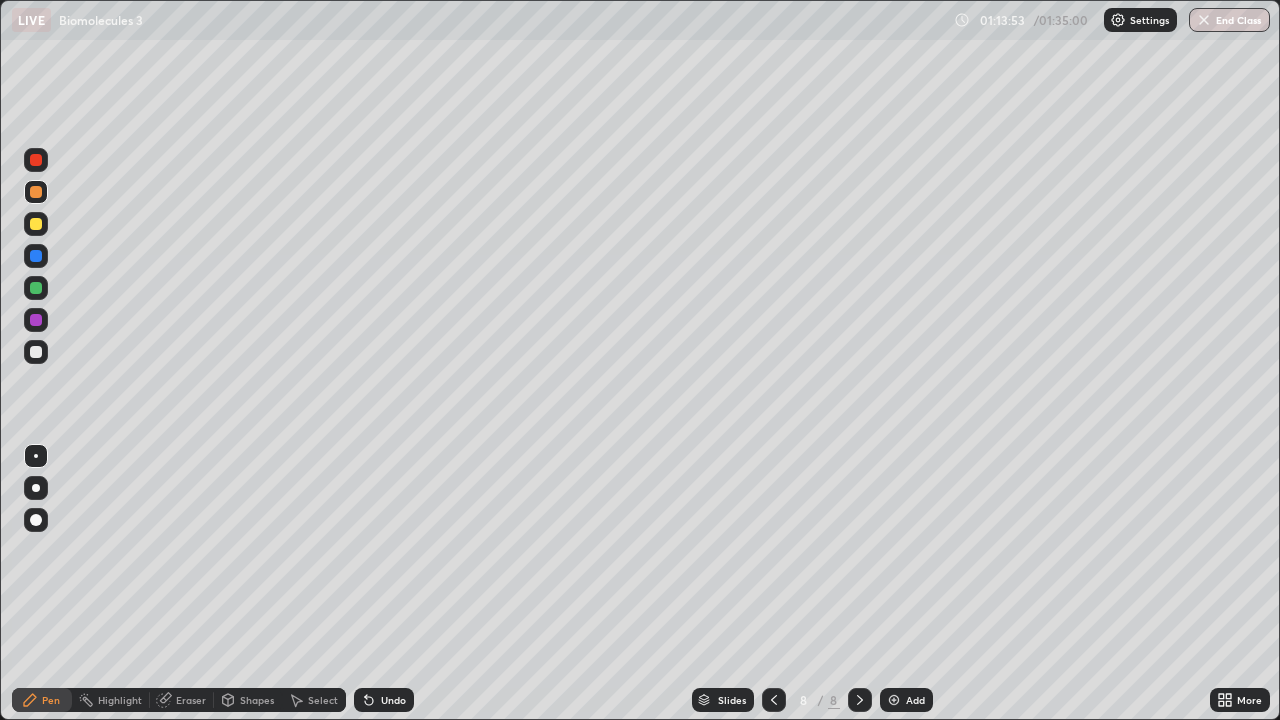 click 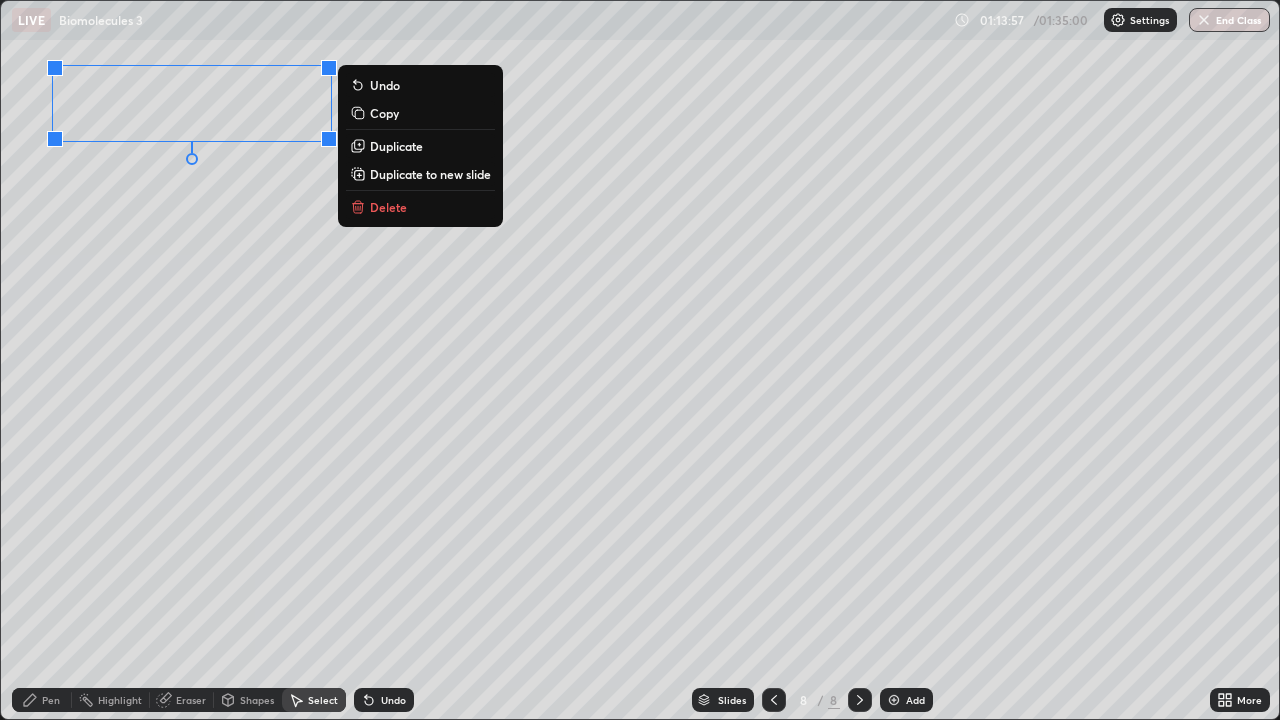 click on "Pen" at bounding box center (51, 700) 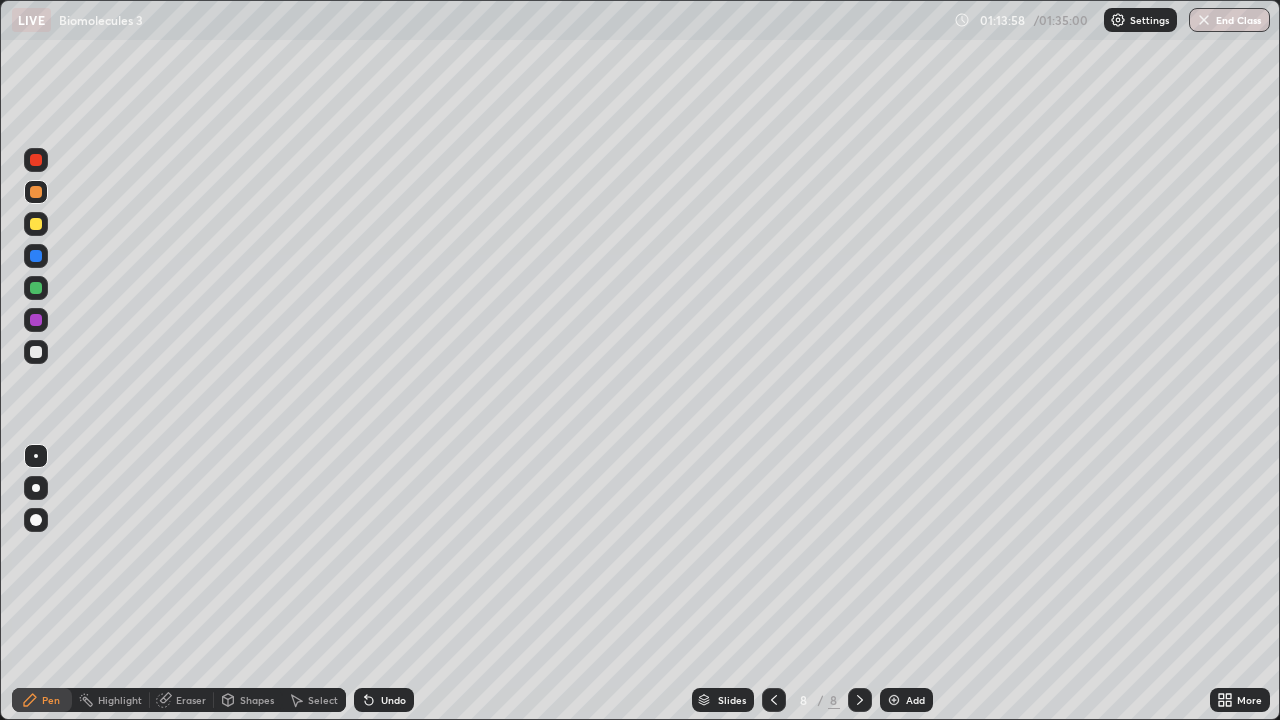 click at bounding box center (36, 352) 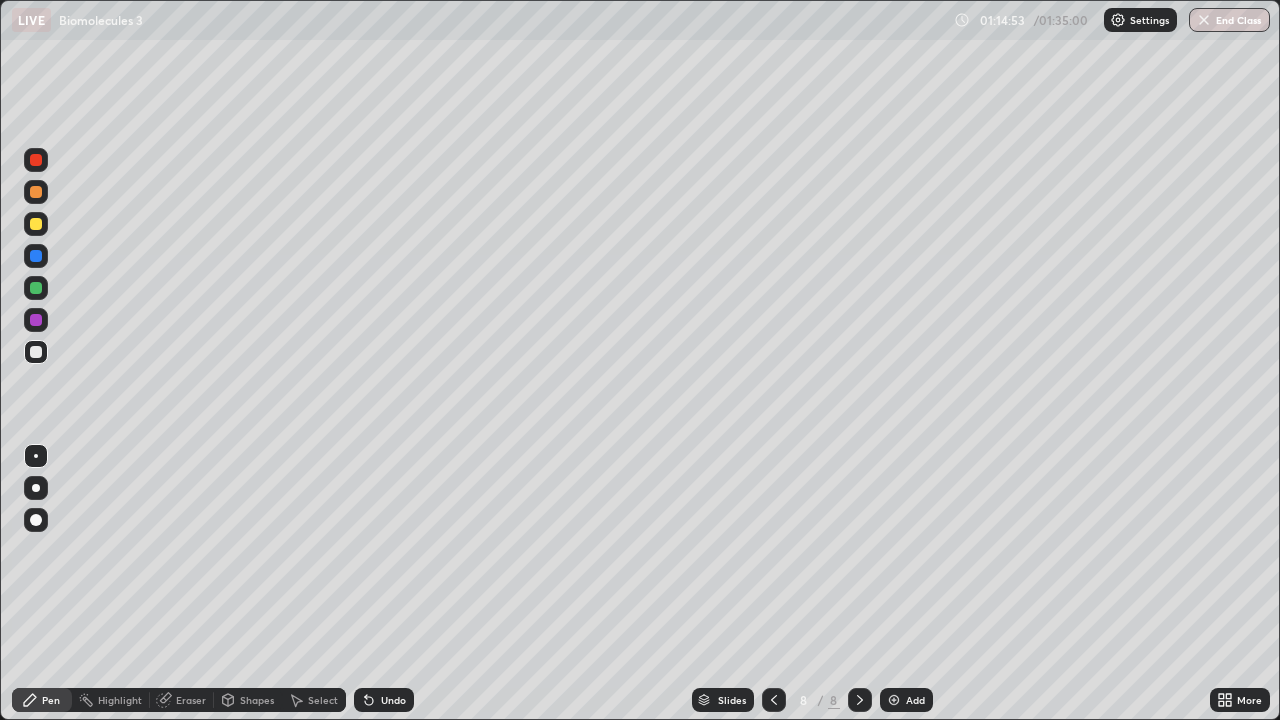 click on "Undo" at bounding box center (393, 700) 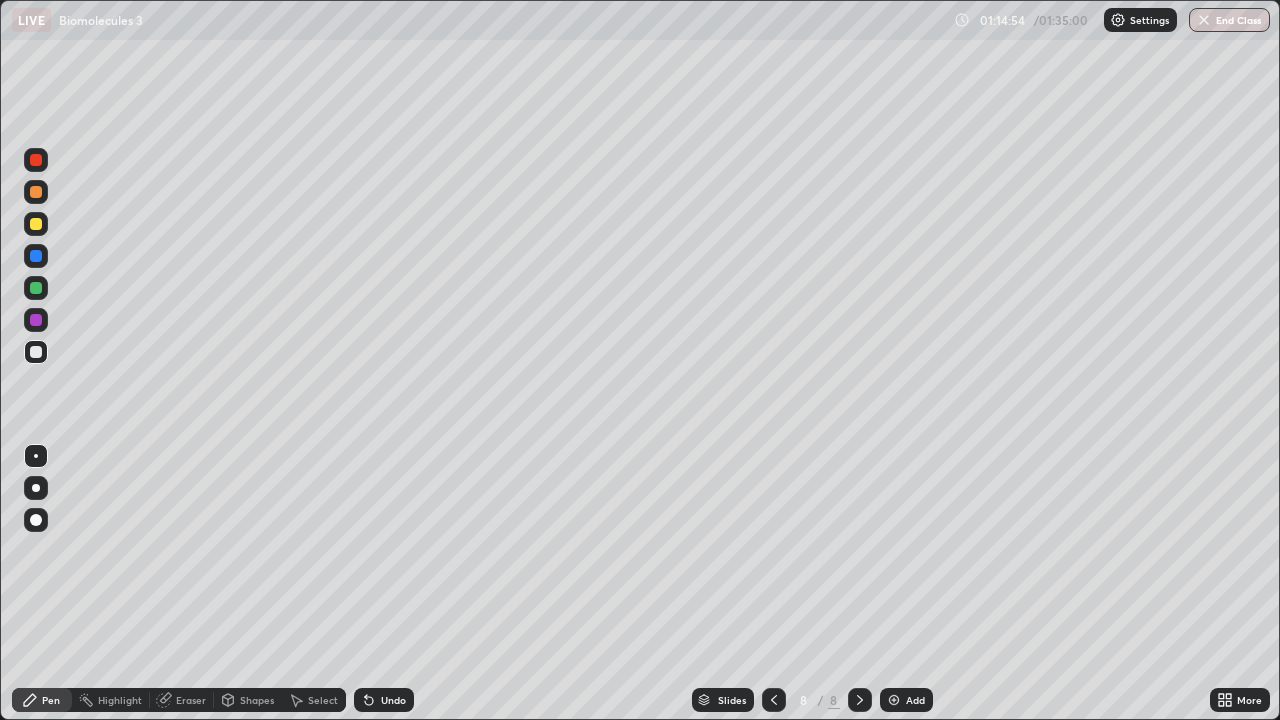 click on "Undo" at bounding box center (384, 700) 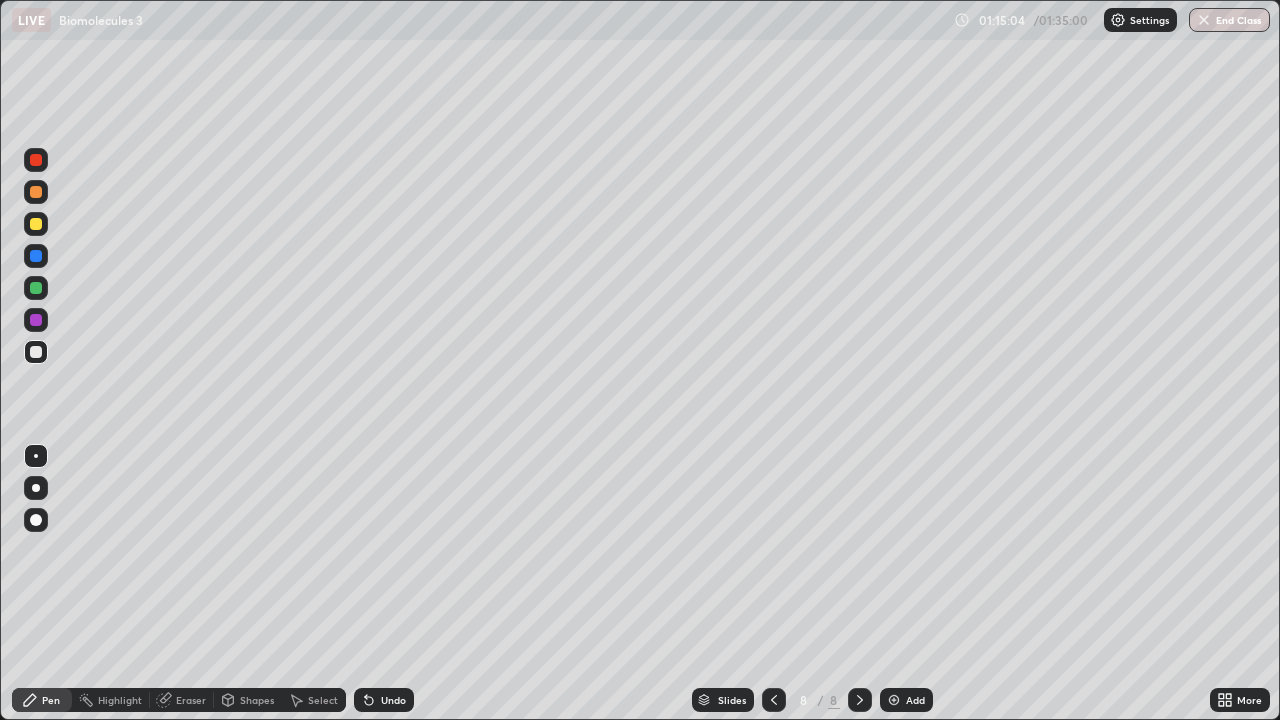 click 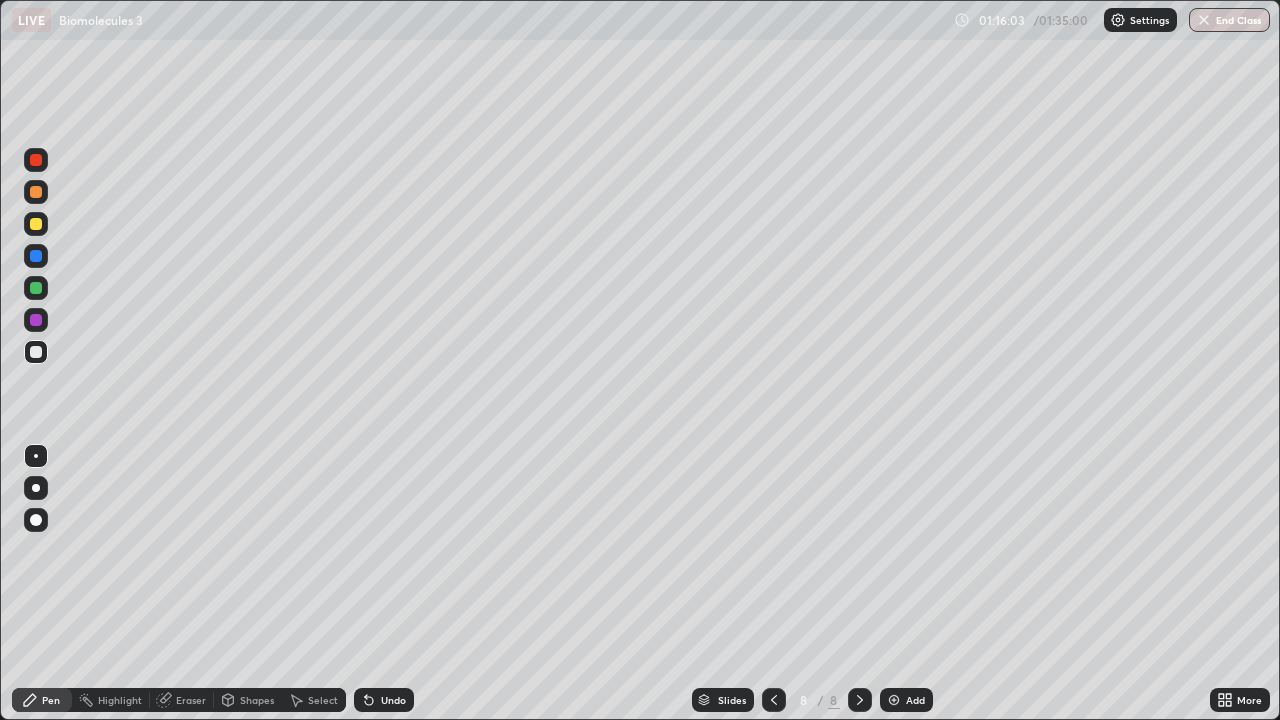 click at bounding box center [36, 224] 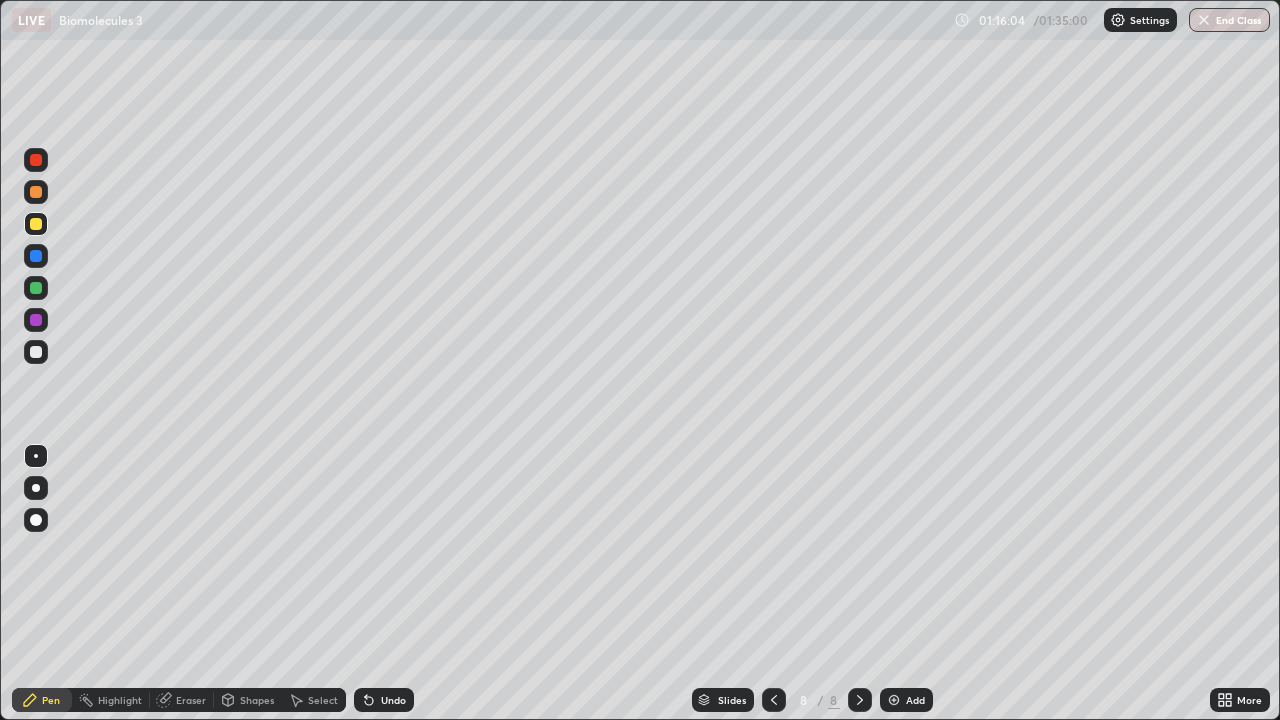 click on "Shapes" at bounding box center (248, 700) 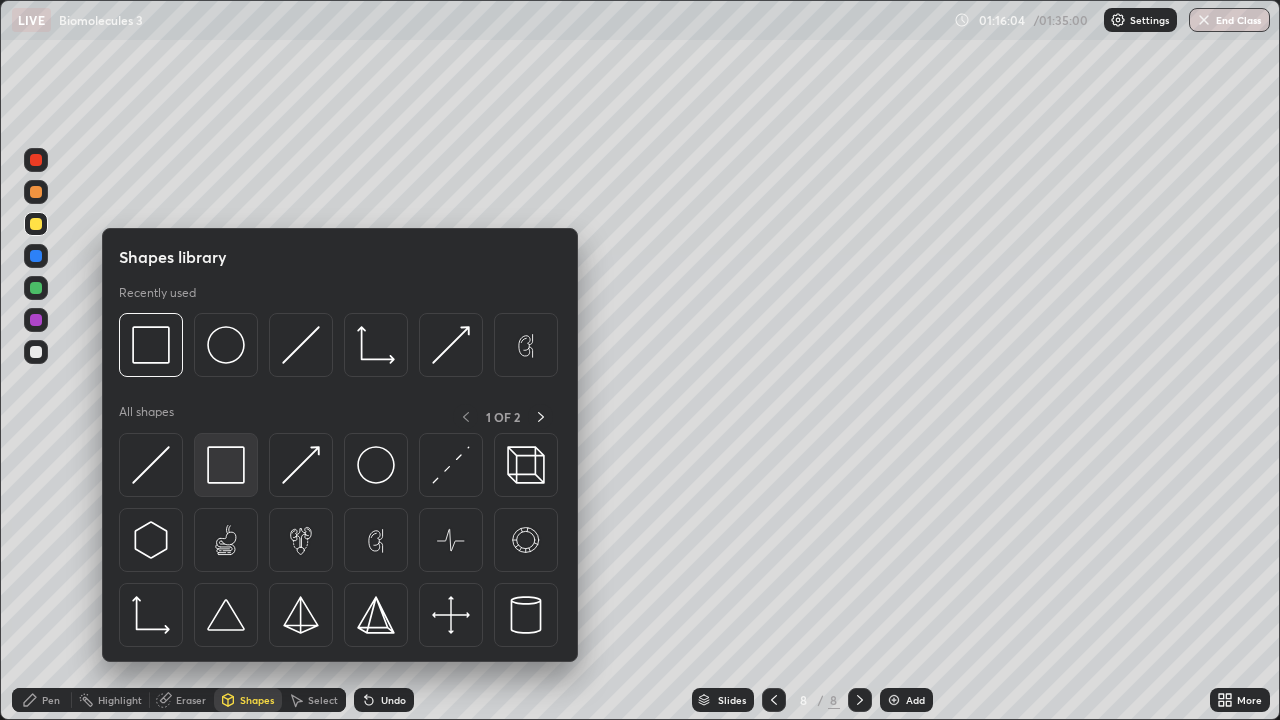 click at bounding box center (226, 465) 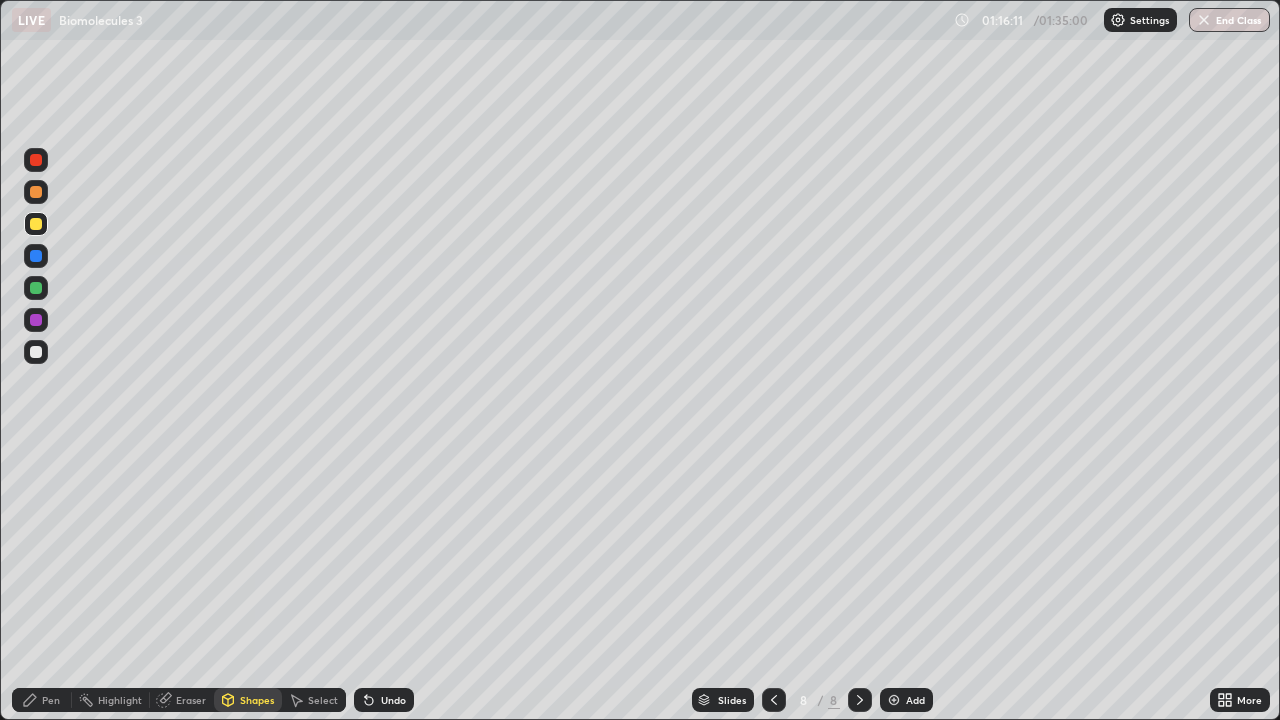 click on "Pen" at bounding box center (42, 700) 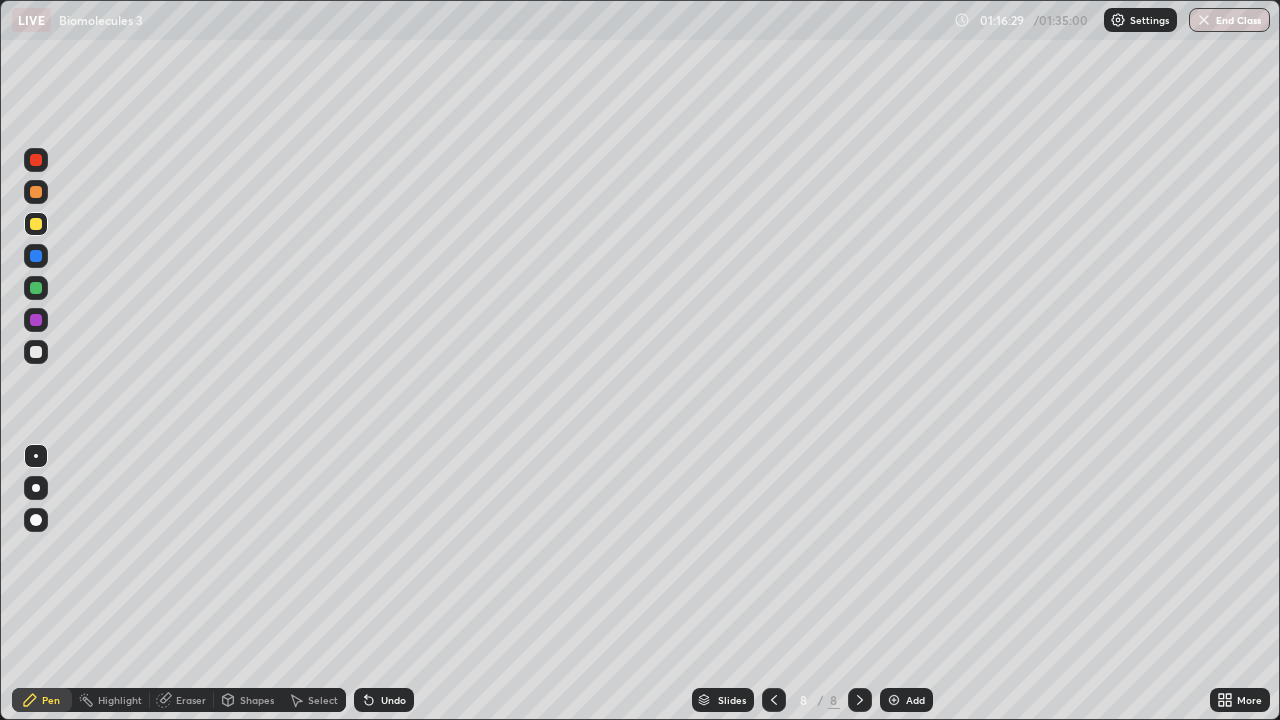 click at bounding box center (36, 352) 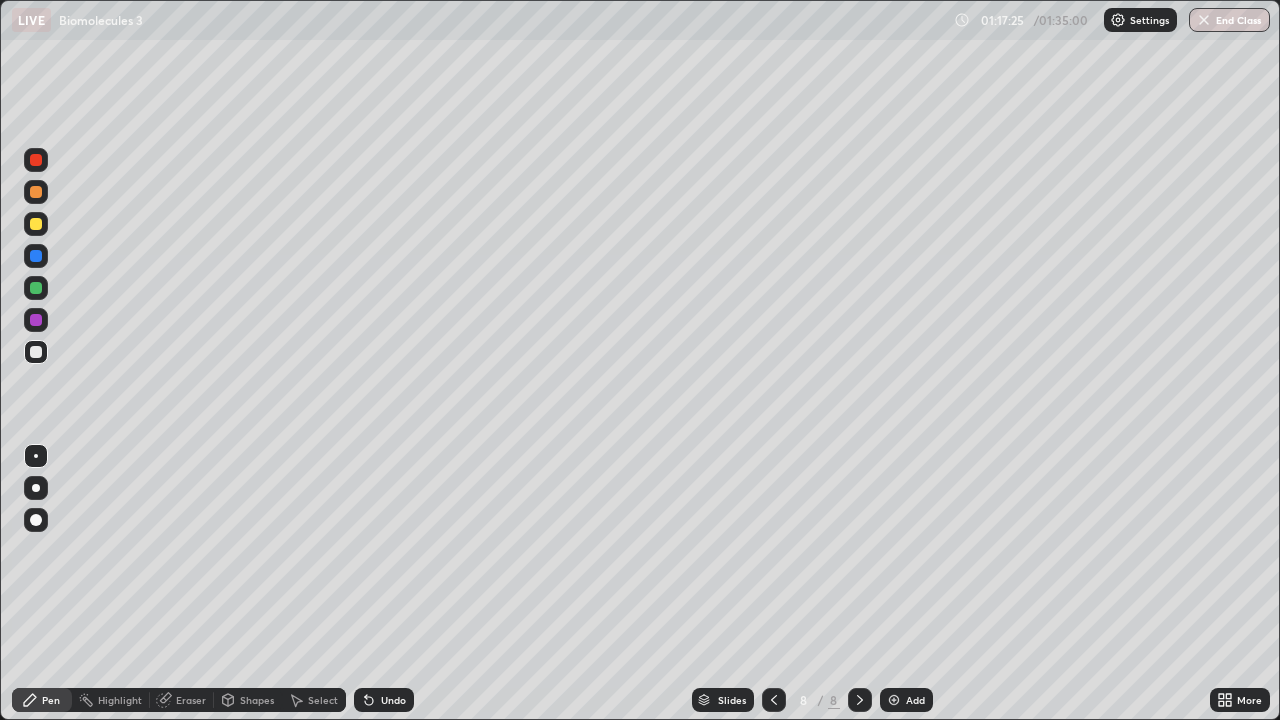 click on "Undo" at bounding box center (393, 700) 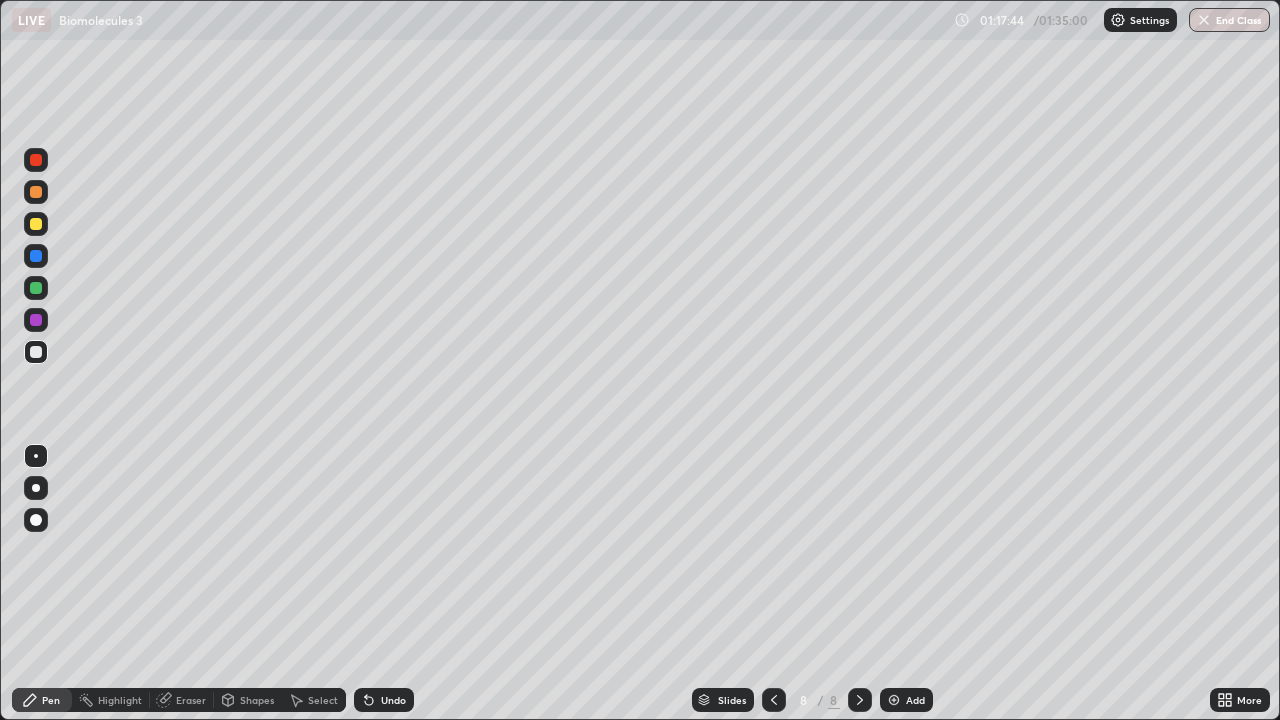 click on "Undo" at bounding box center (393, 700) 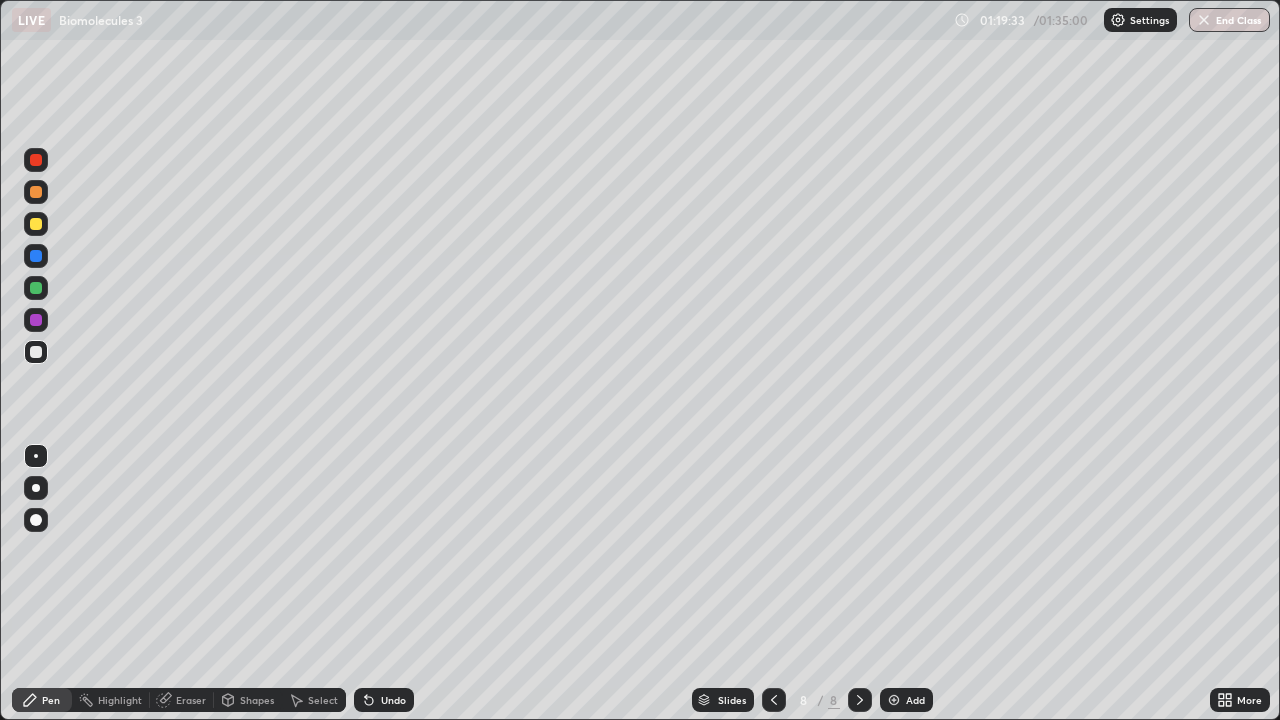 click at bounding box center (894, 700) 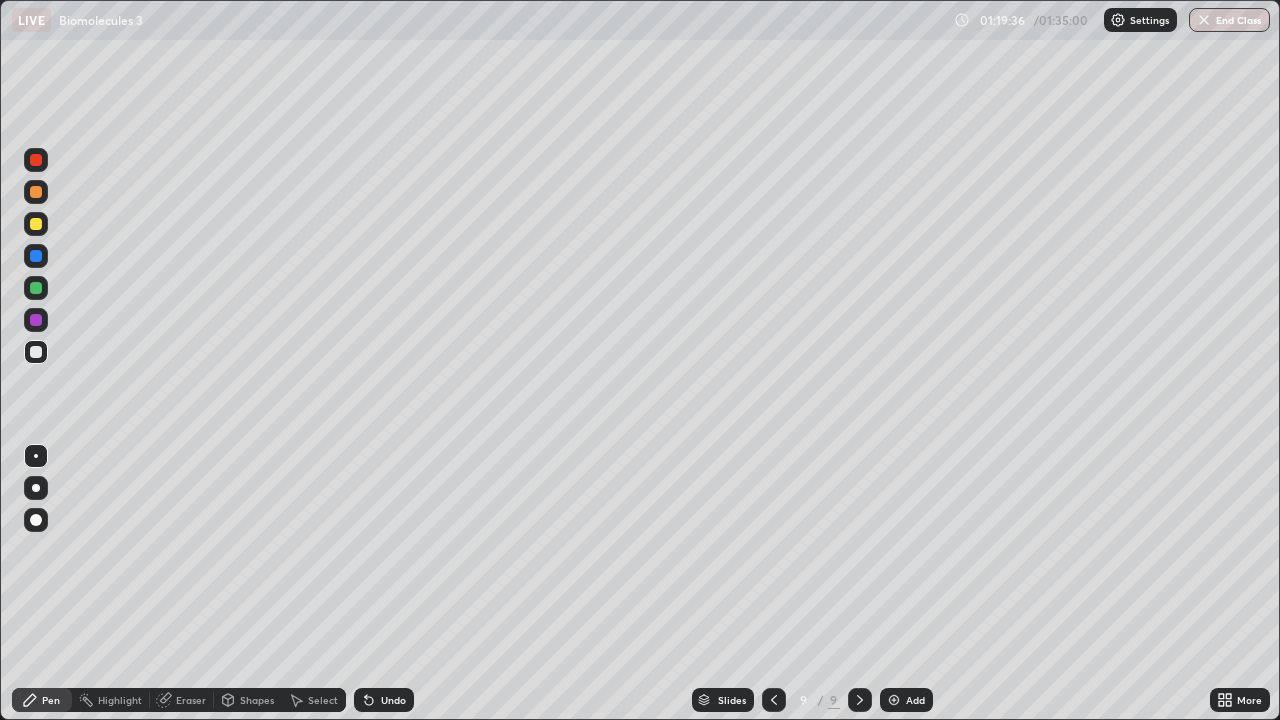 click at bounding box center (36, 192) 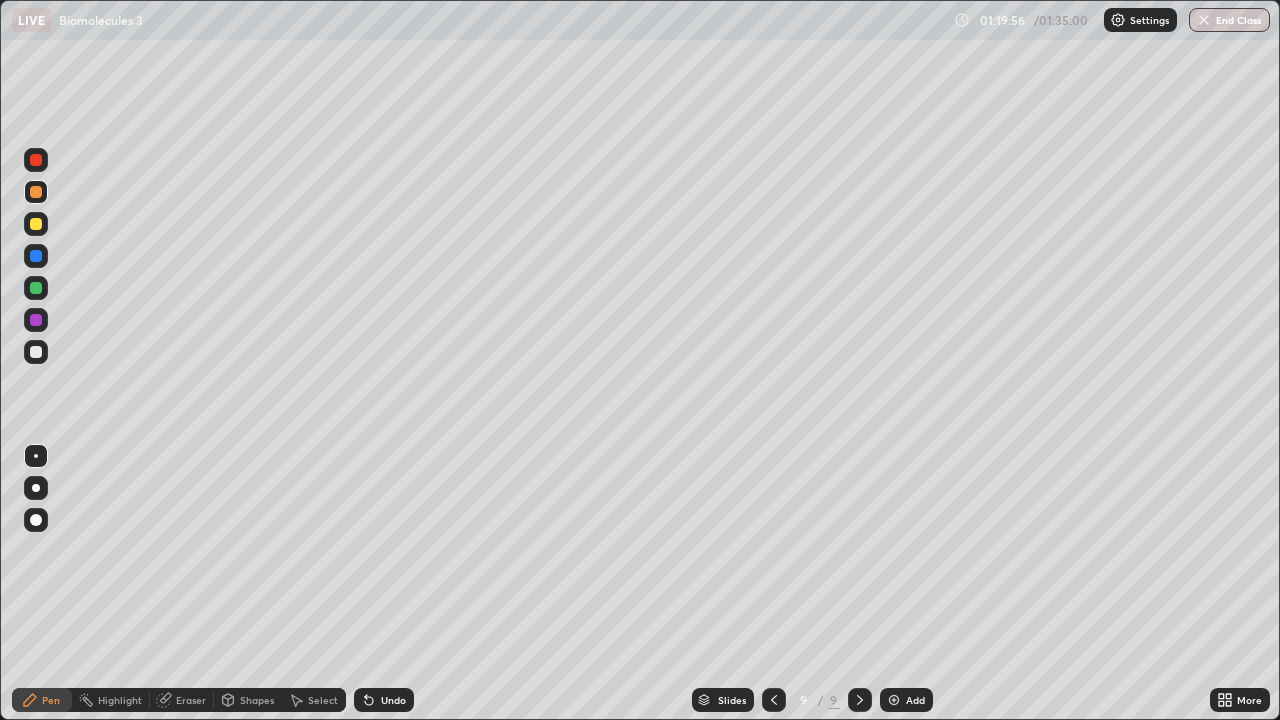 click at bounding box center [36, 352] 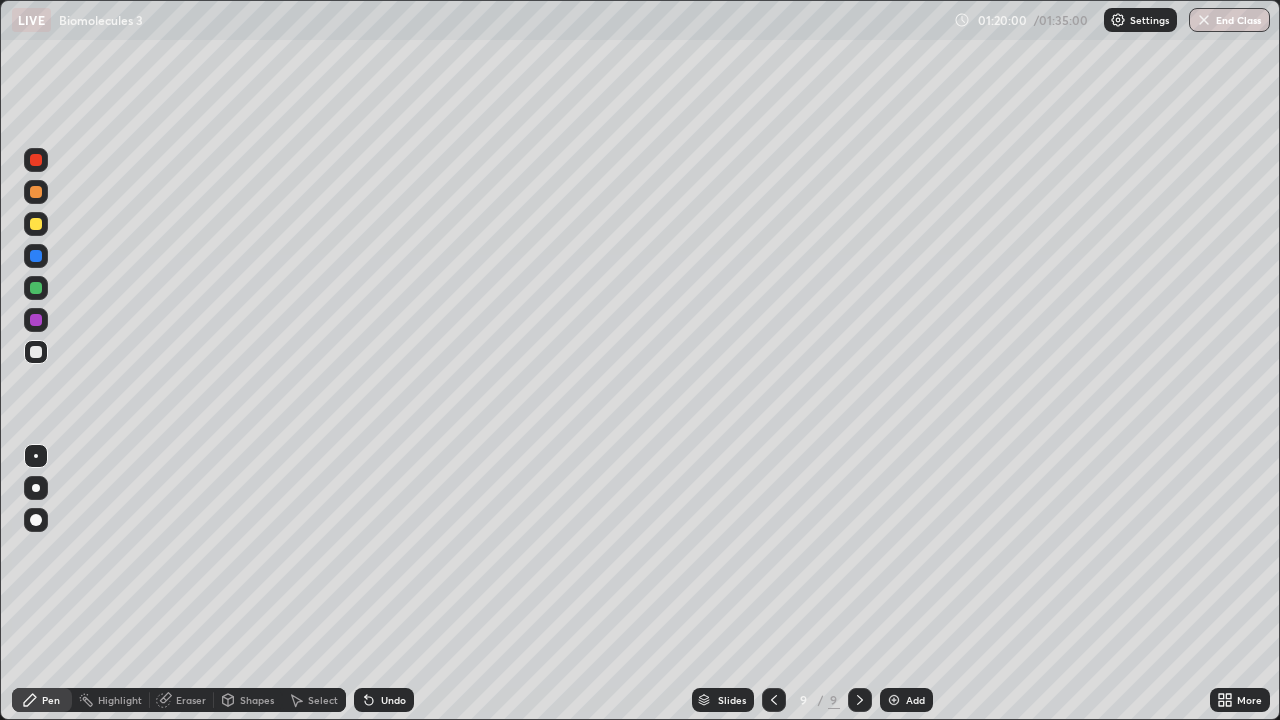 click 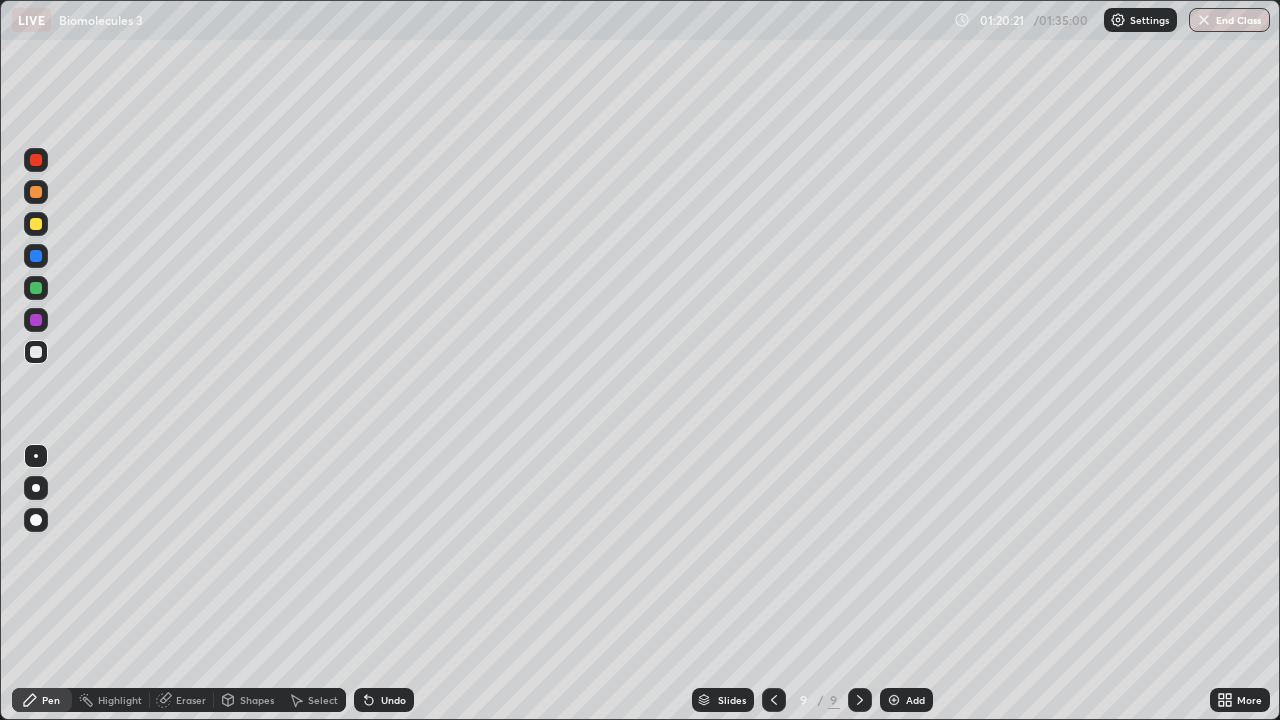 click 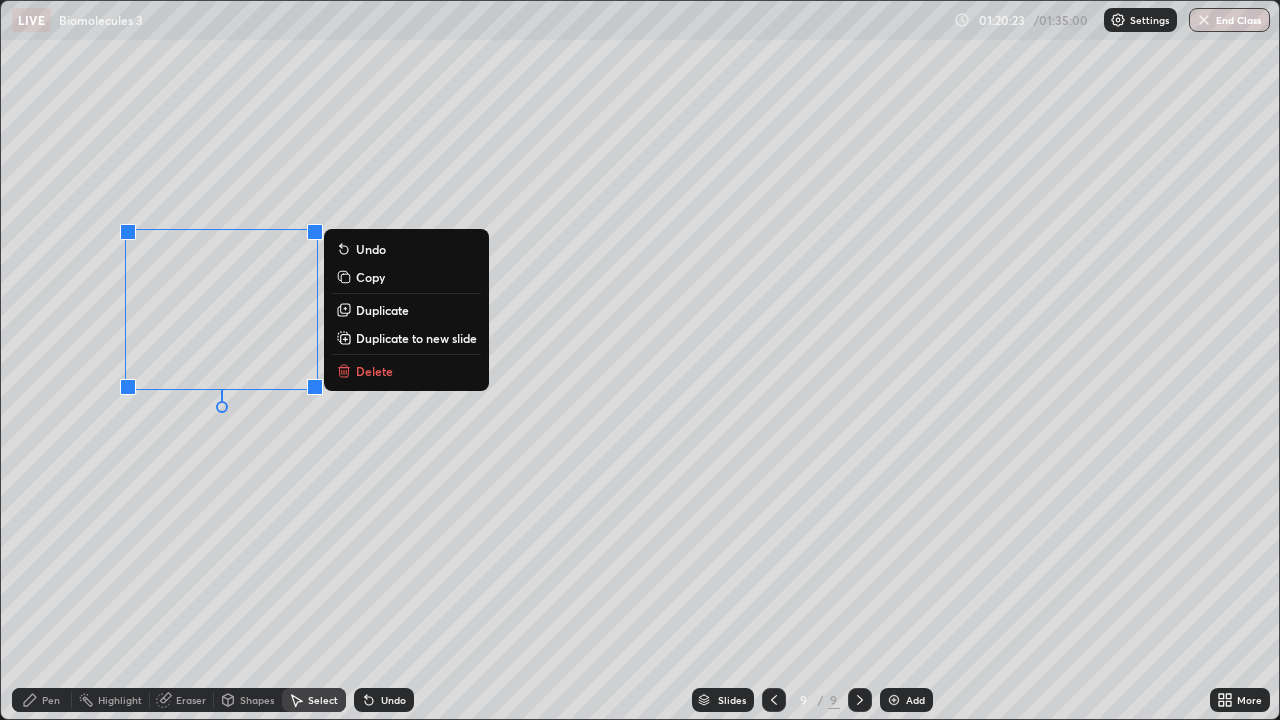 click on "Duplicate" at bounding box center [382, 310] 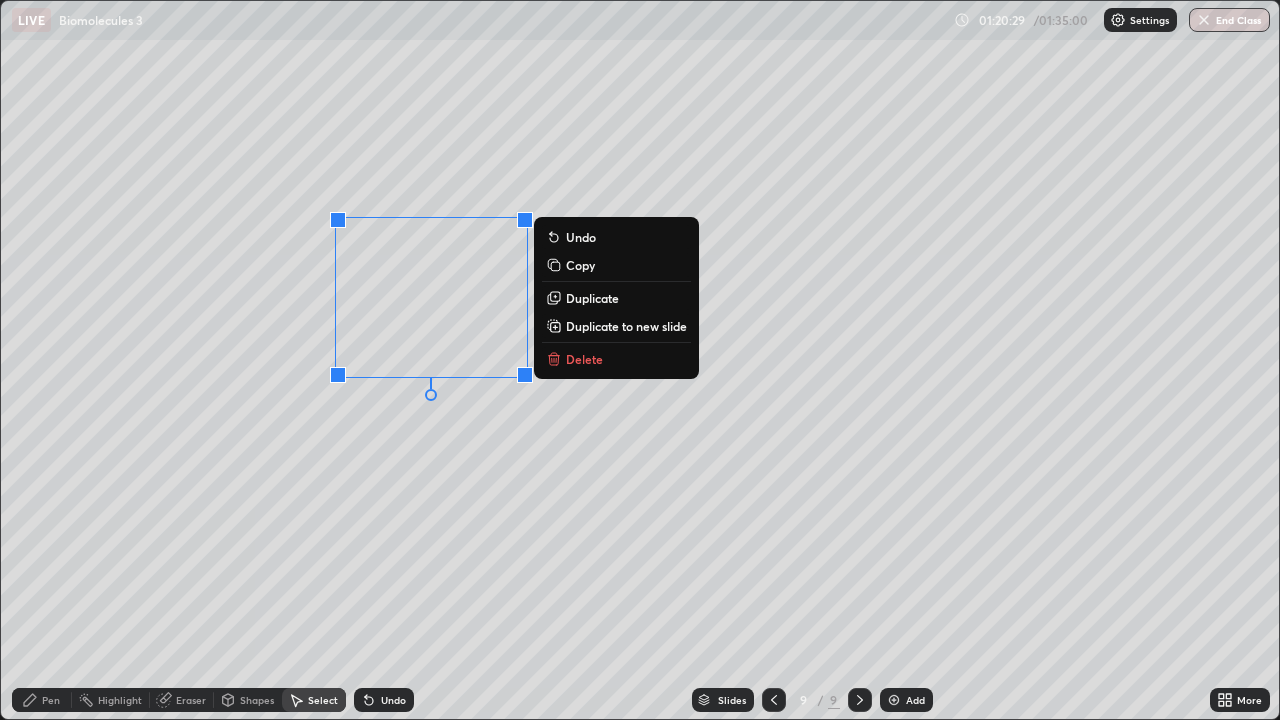 click 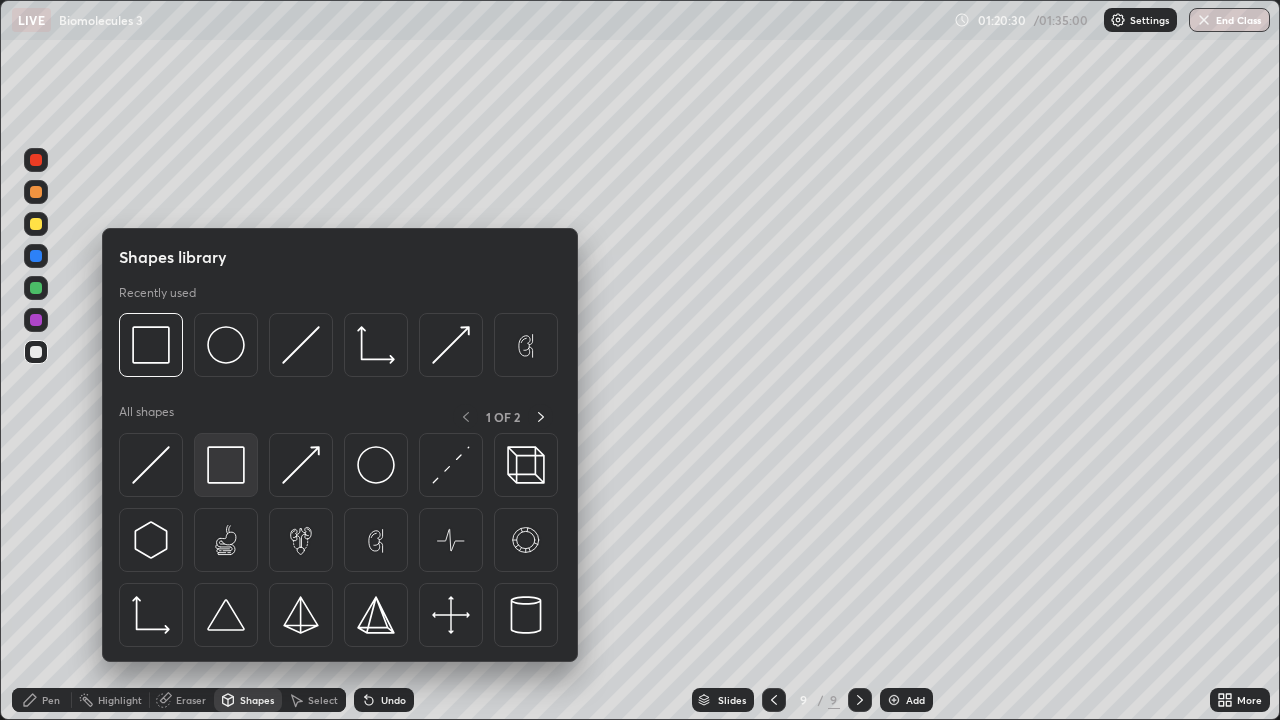 click at bounding box center [226, 465] 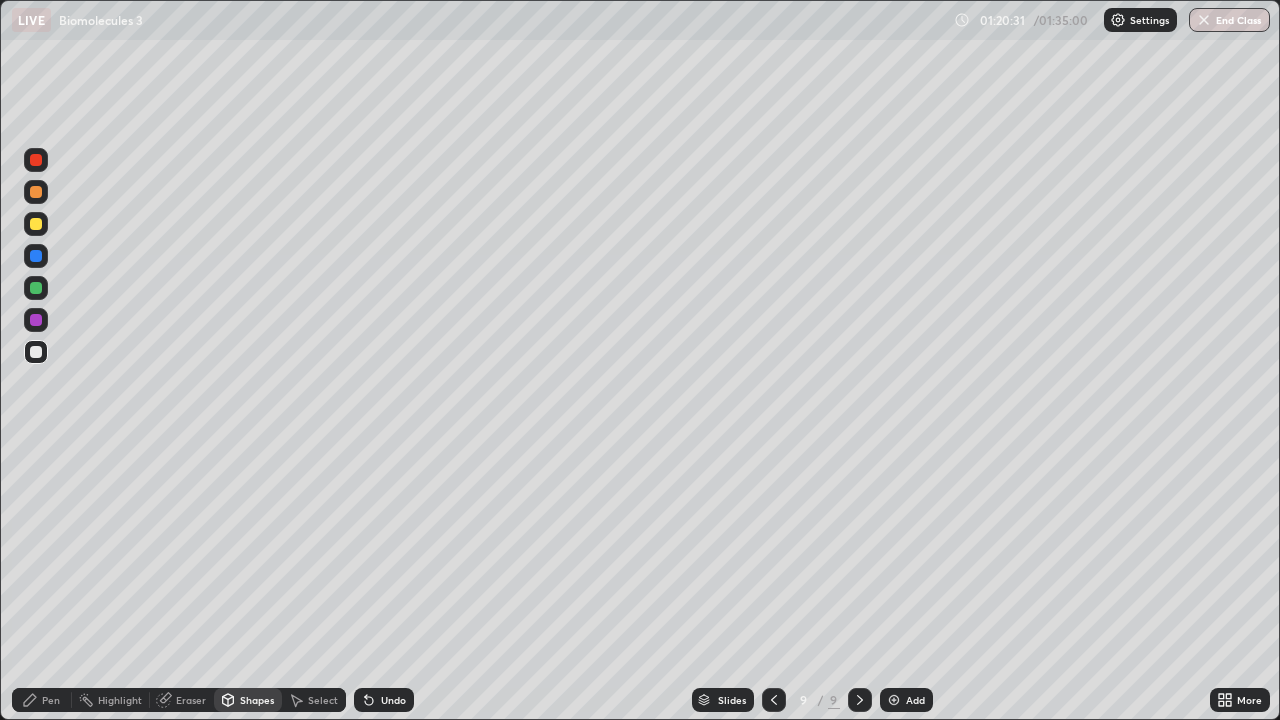 click at bounding box center (36, 160) 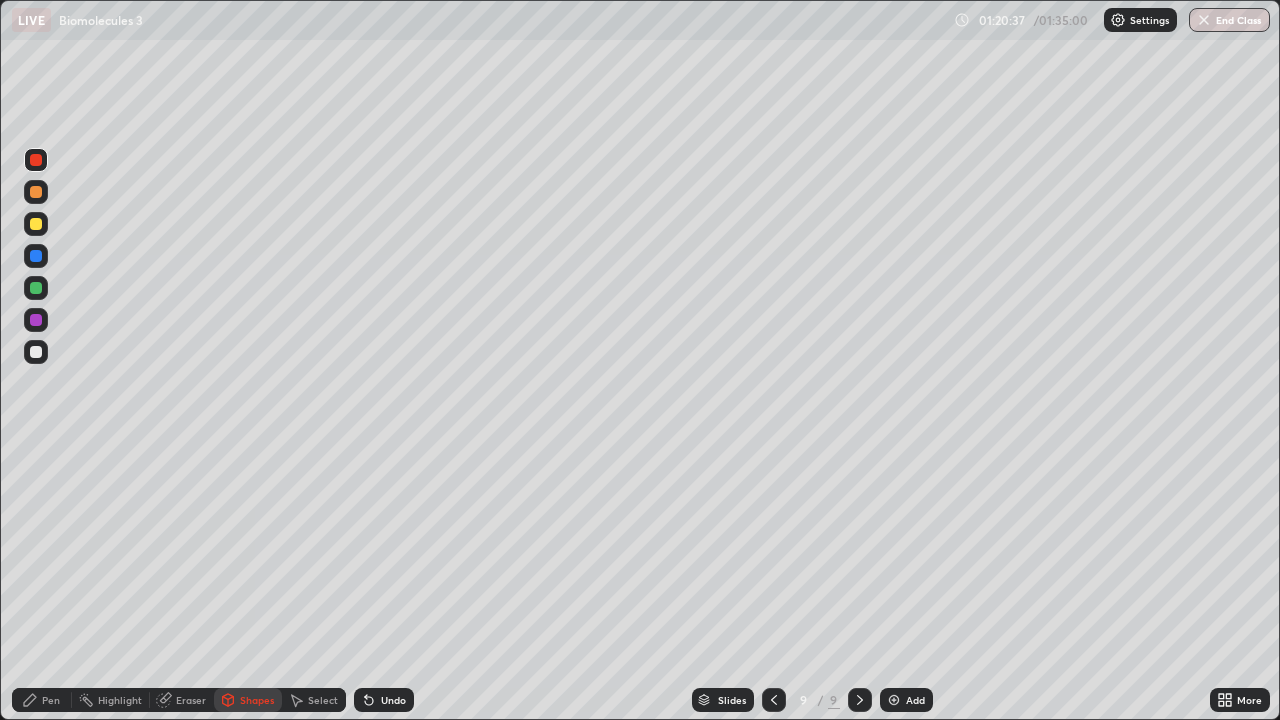 click 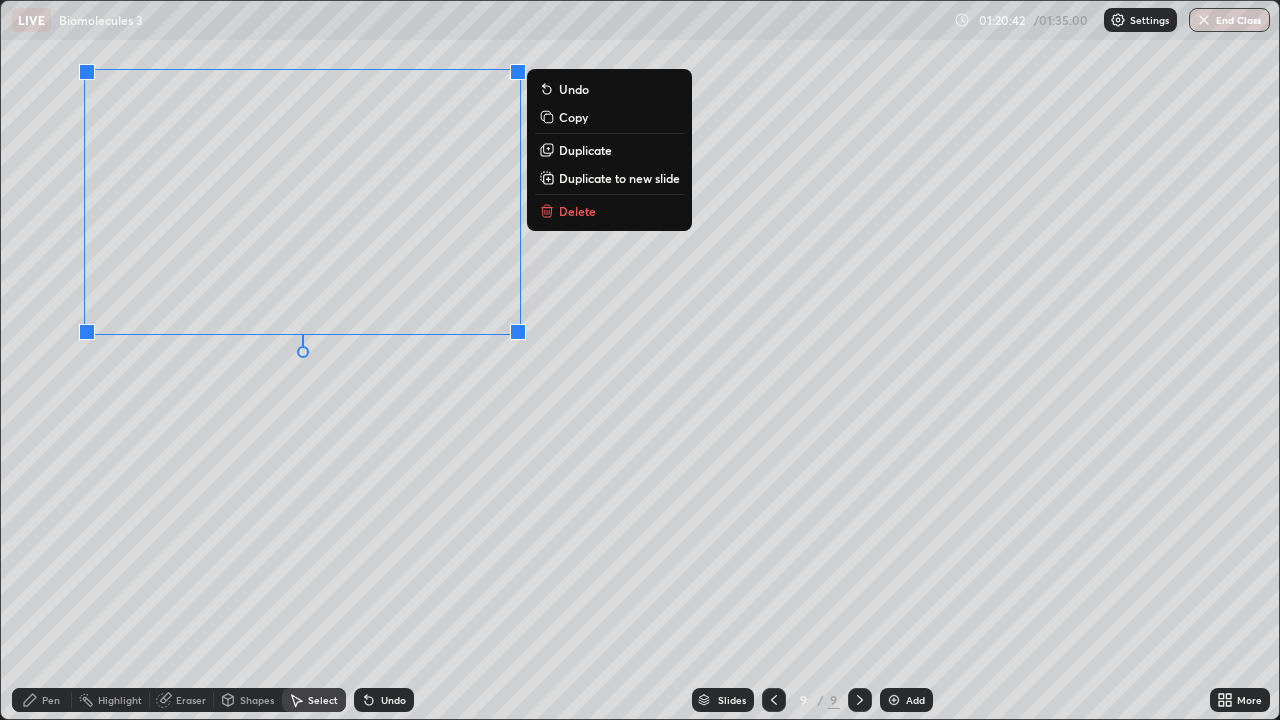 click on "Pen" at bounding box center (51, 700) 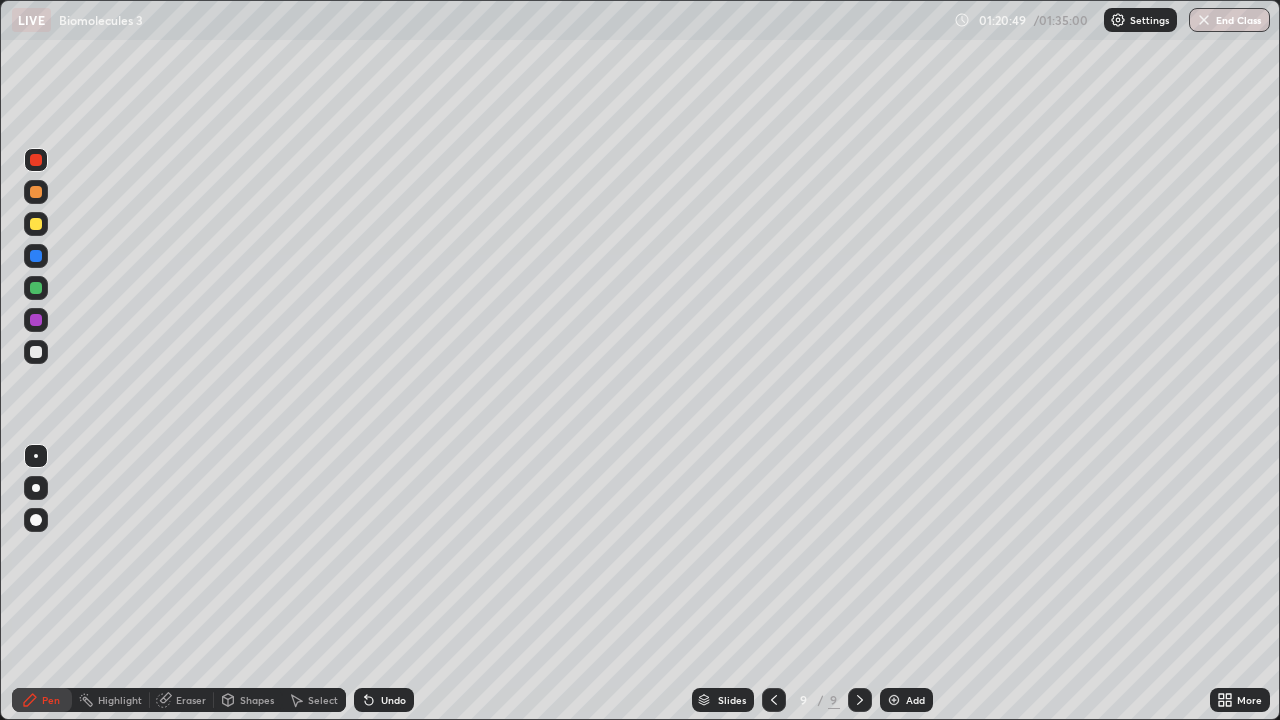 click 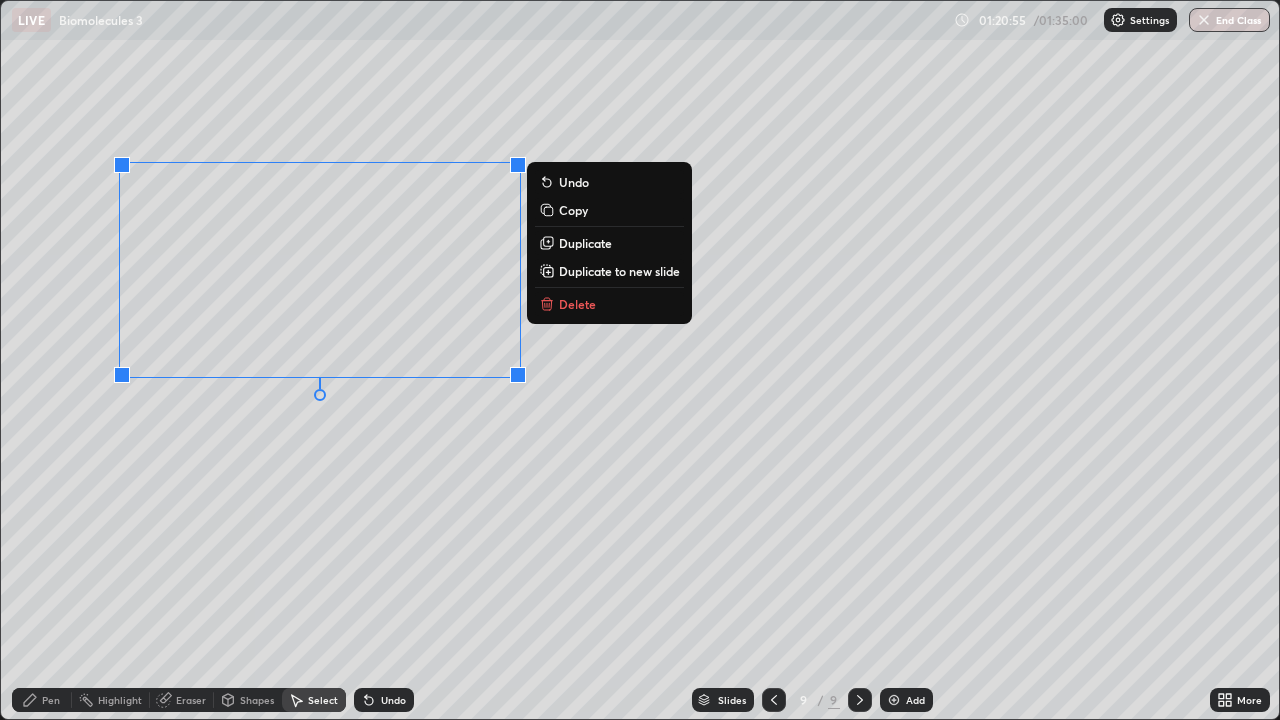 click on "Duplicate" at bounding box center [585, 243] 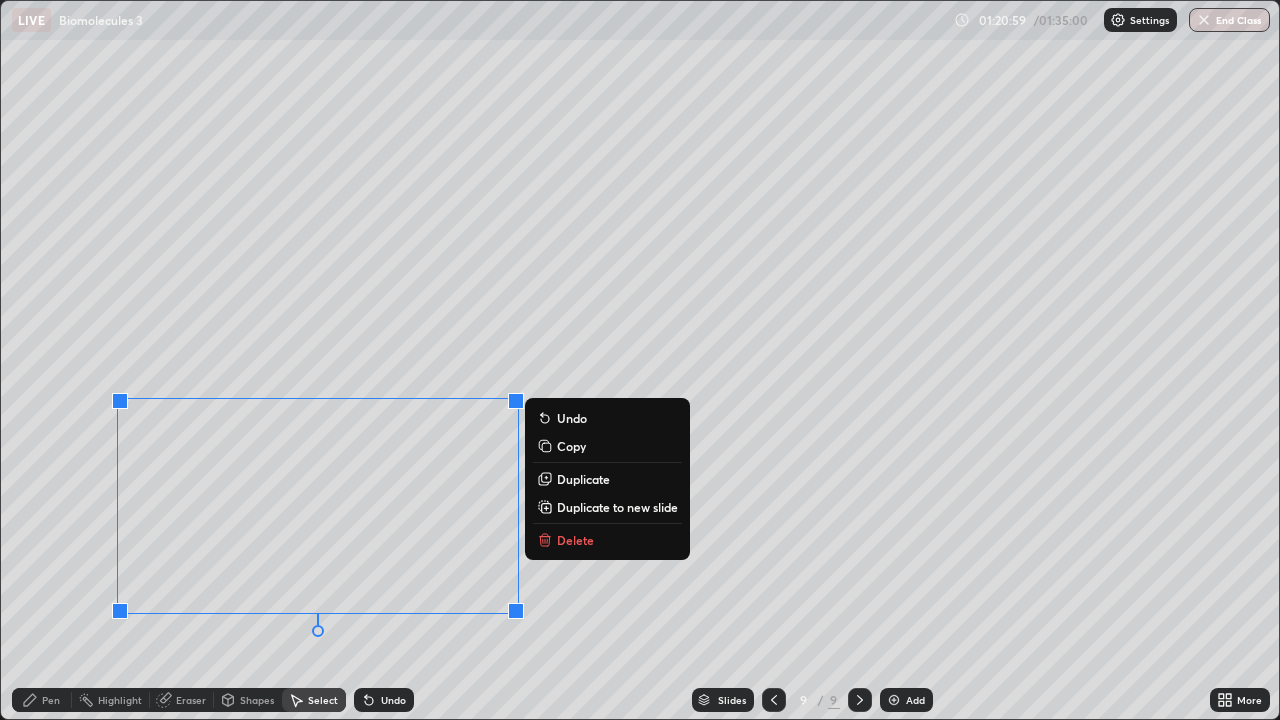 click on "Eraser" at bounding box center (182, 700) 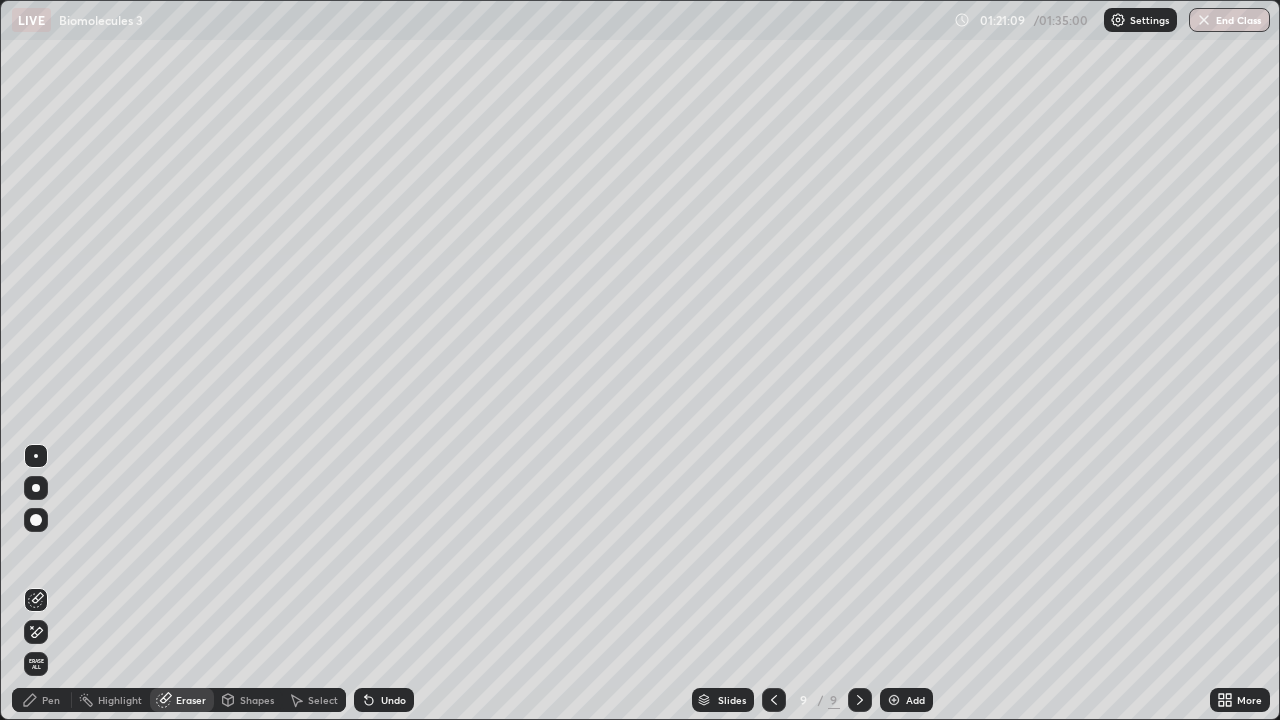 click 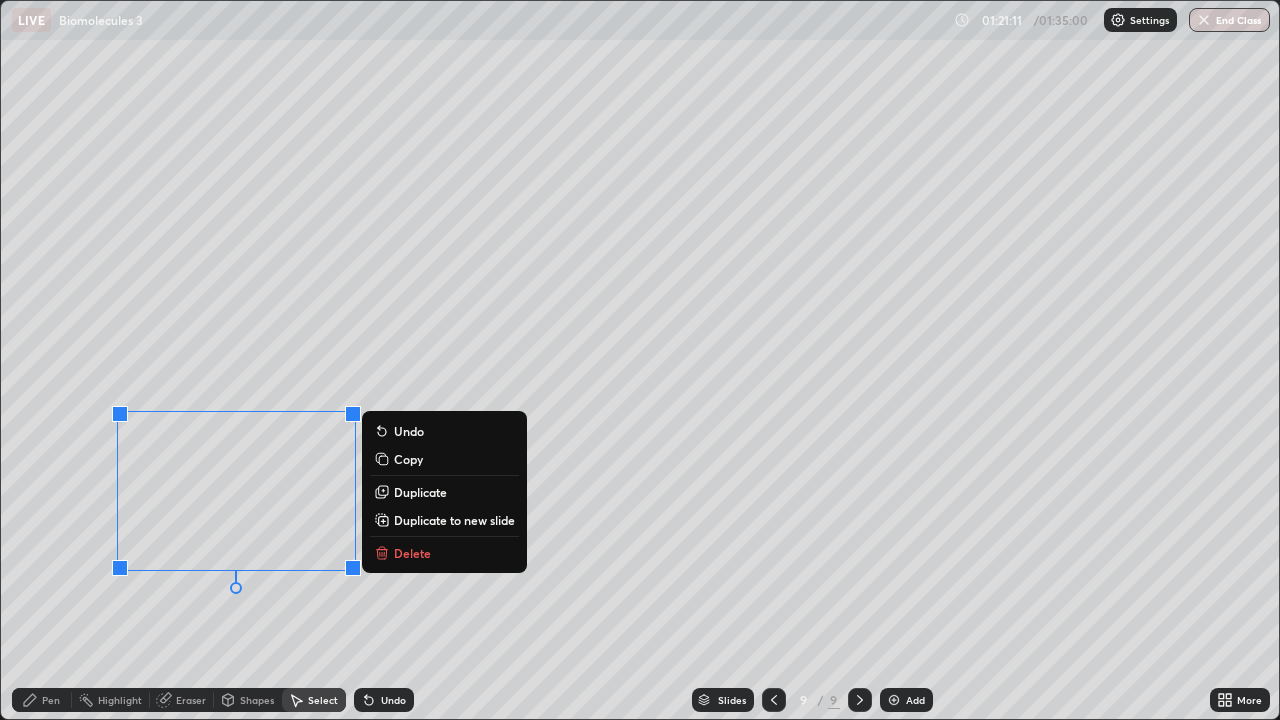 click on "0 ° Undo Copy Duplicate Duplicate to new slide Delete" at bounding box center [640, 360] 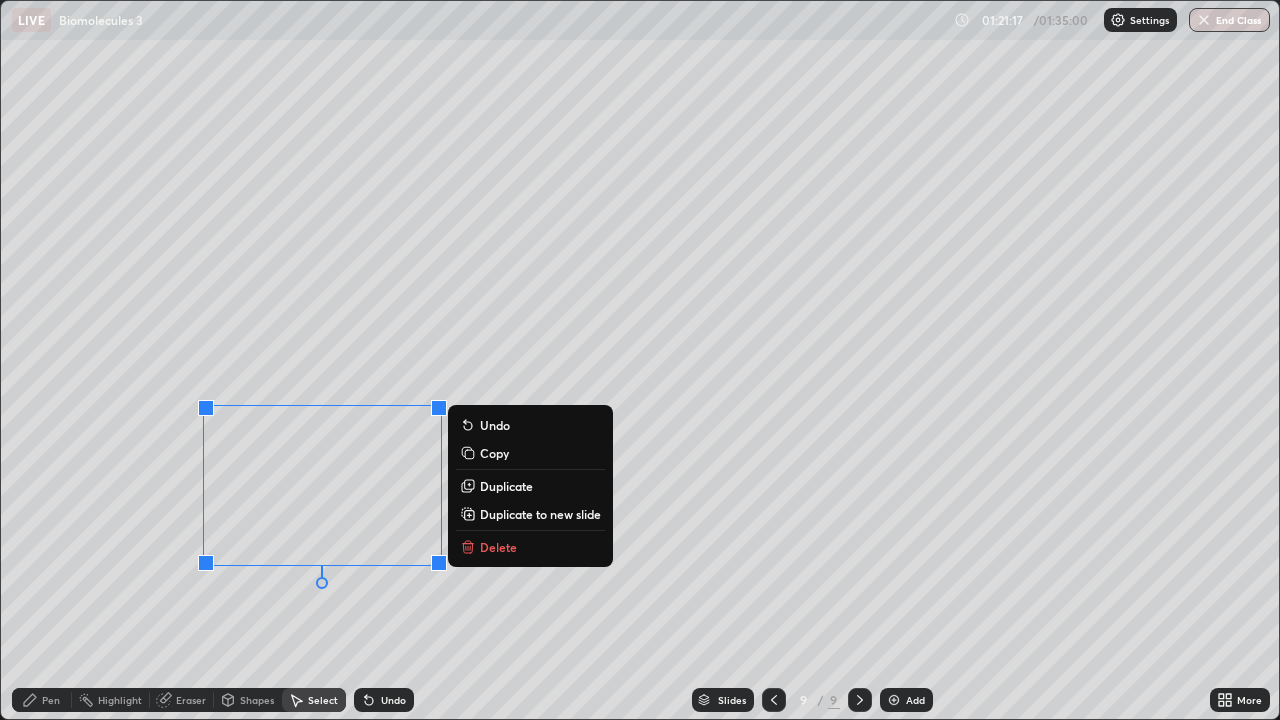 click on "Pen" at bounding box center (51, 700) 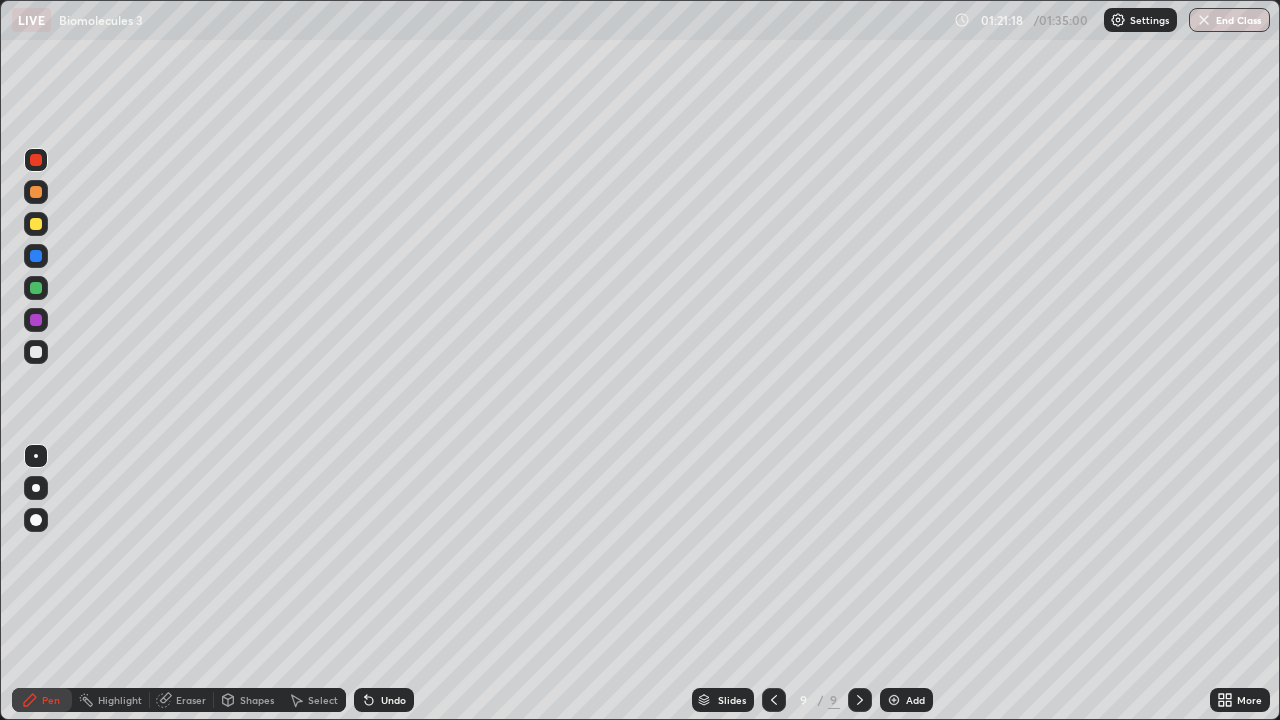 click at bounding box center (36, 352) 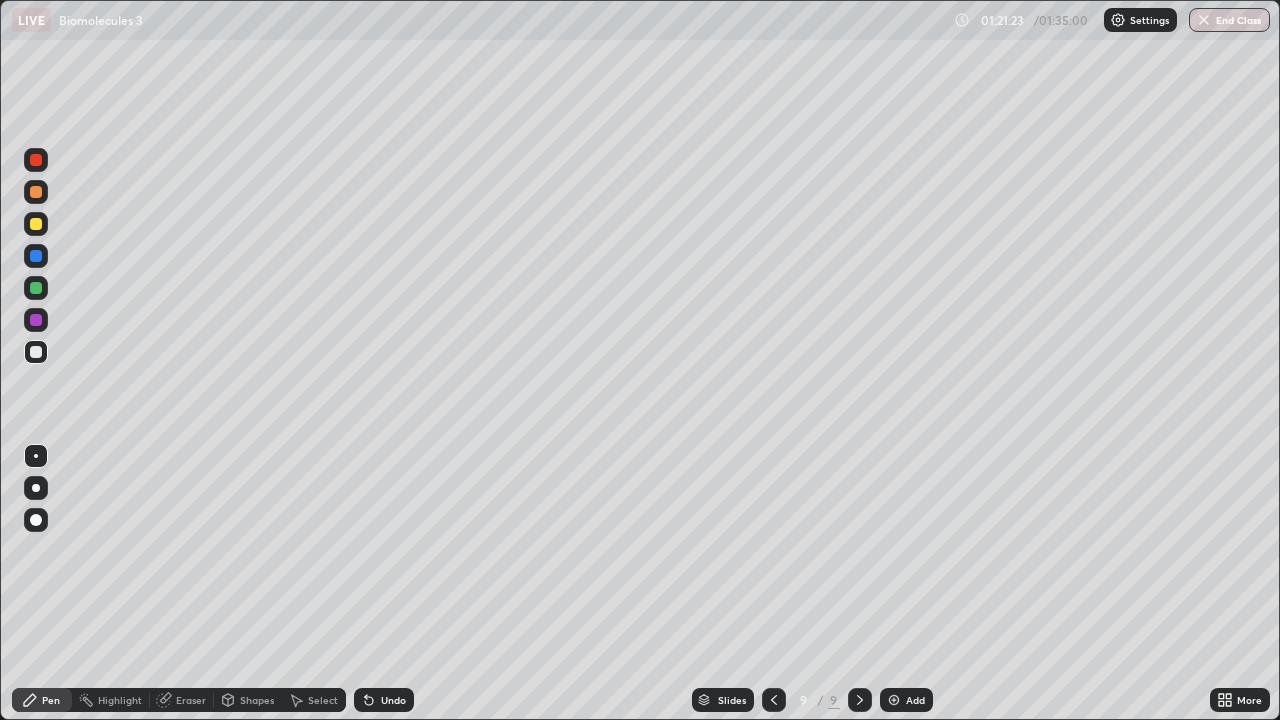 click on "Shapes" at bounding box center [248, 700] 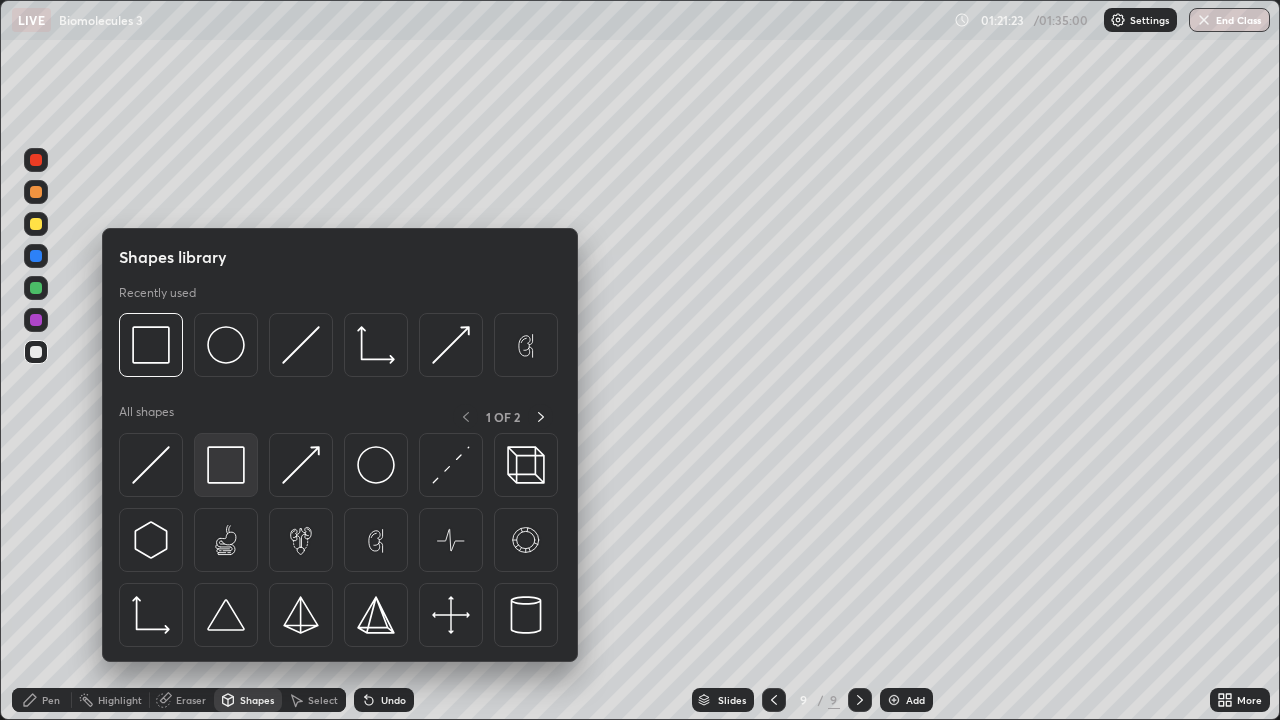 click at bounding box center [226, 465] 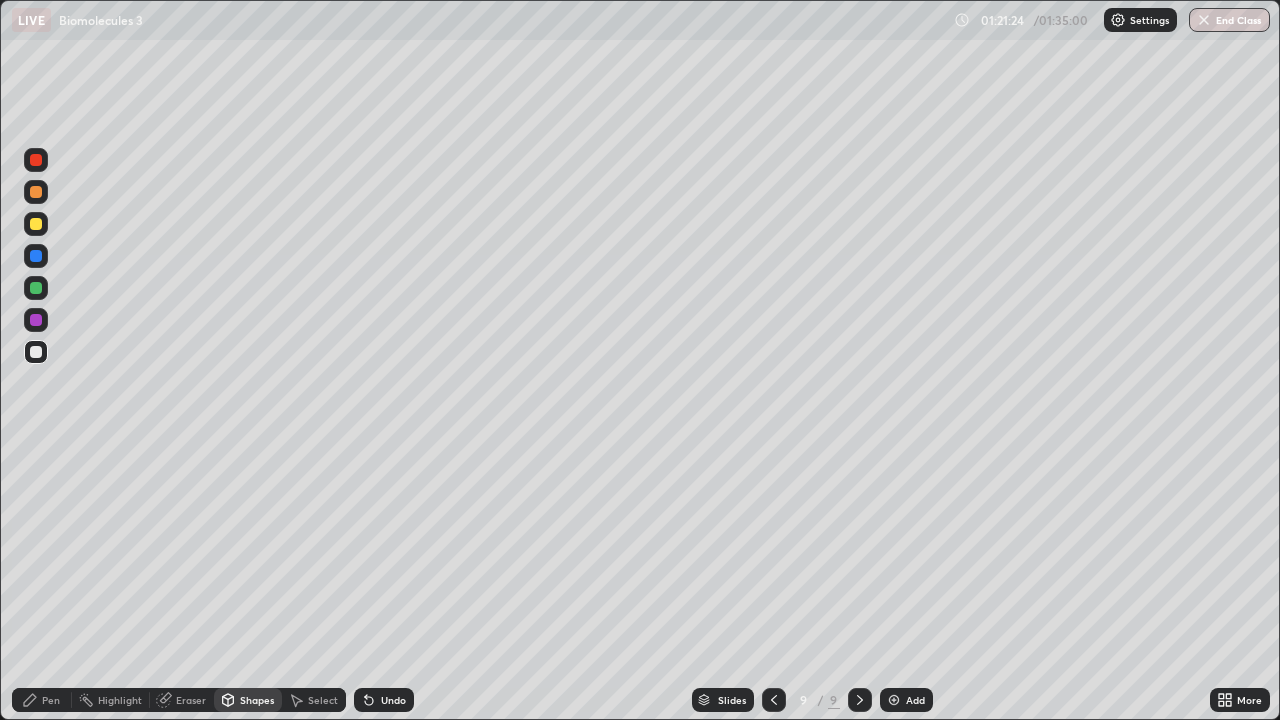click at bounding box center [36, 160] 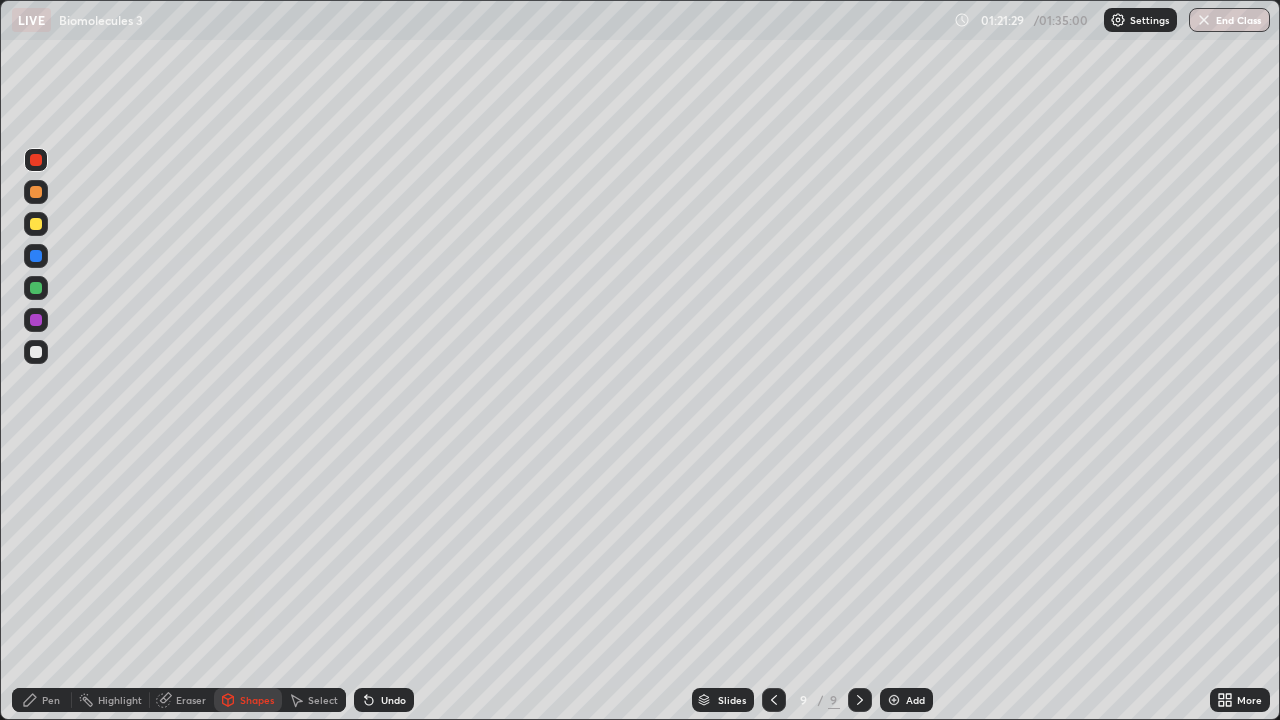 click on "Pen" at bounding box center [42, 700] 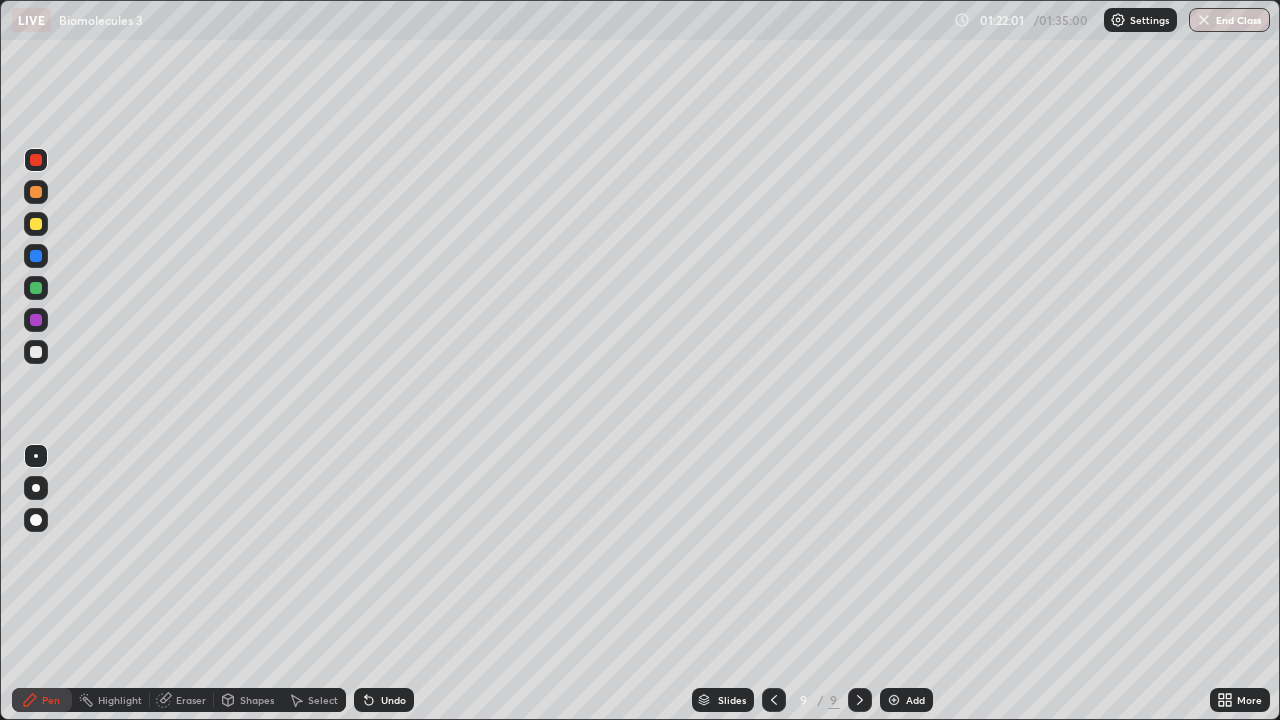 click at bounding box center [36, 352] 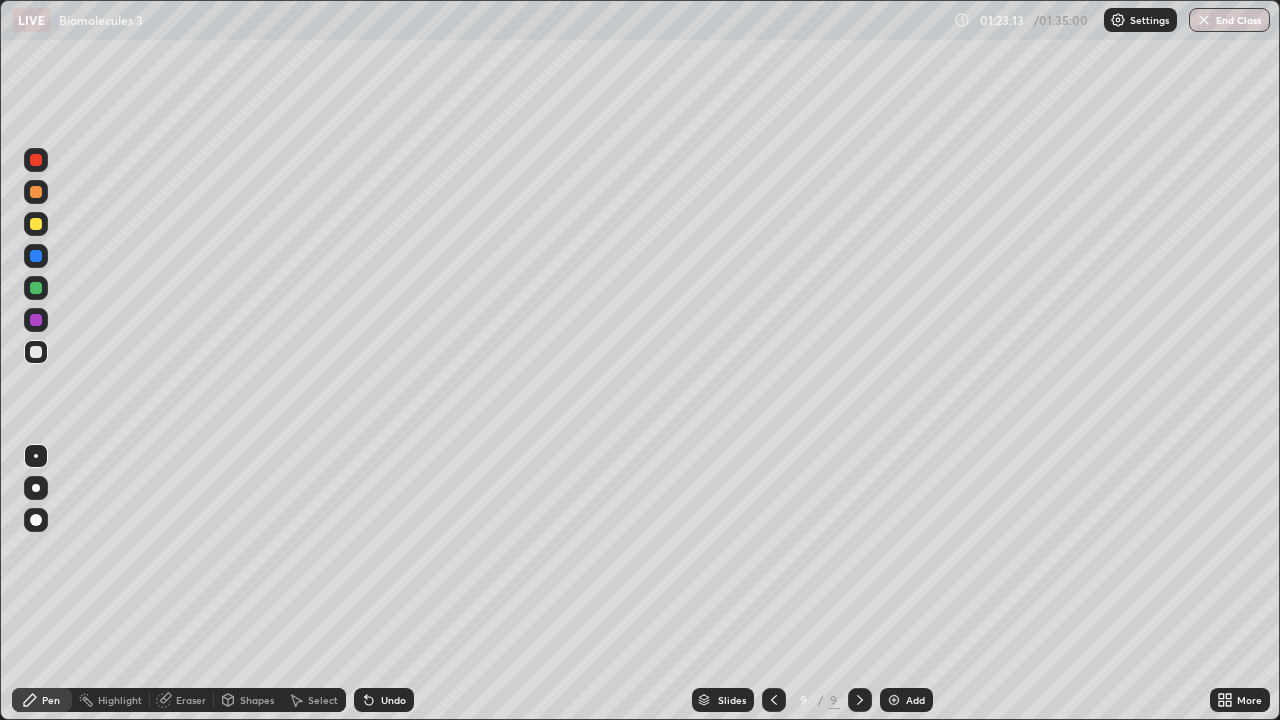 click at bounding box center [36, 320] 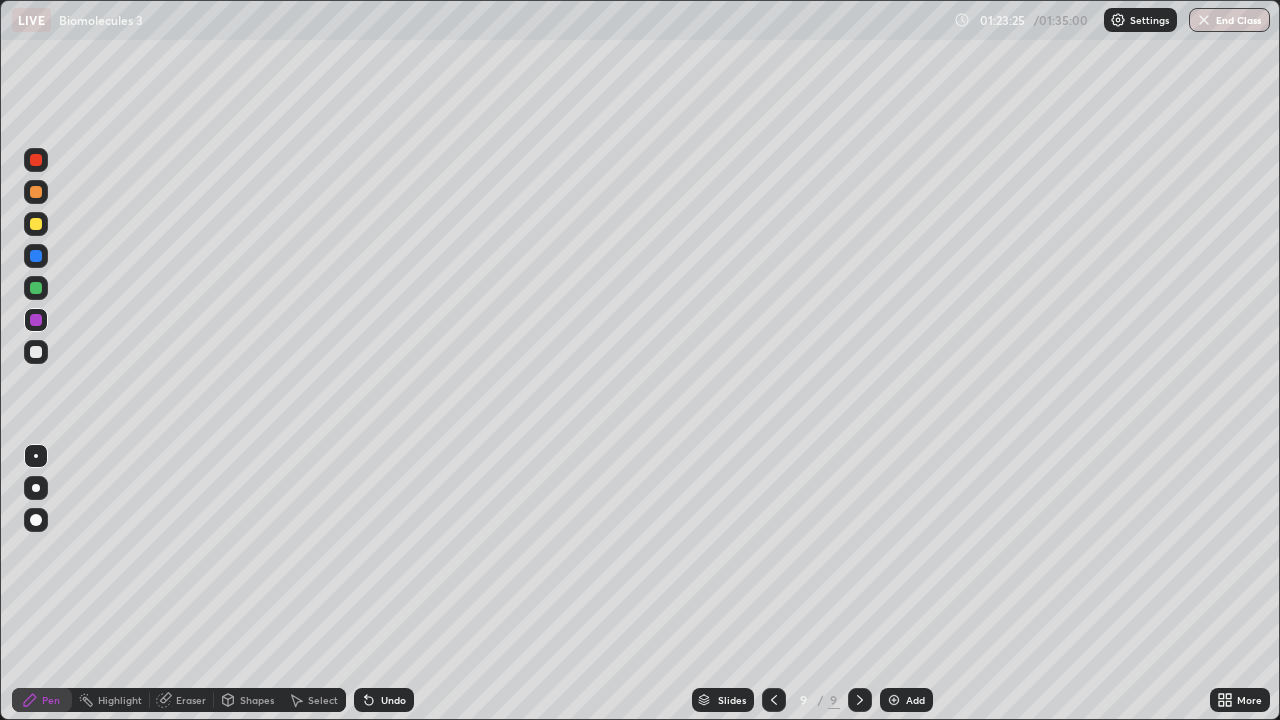 click at bounding box center [36, 352] 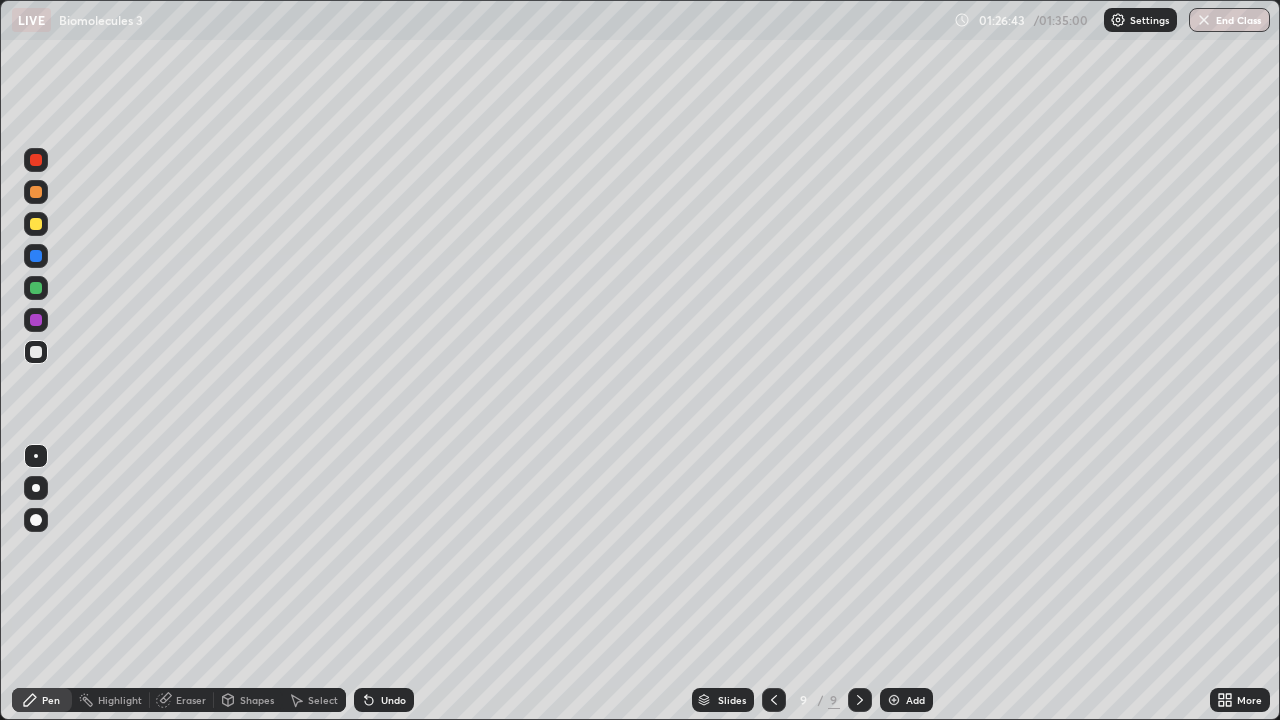 click on "Add" at bounding box center (906, 700) 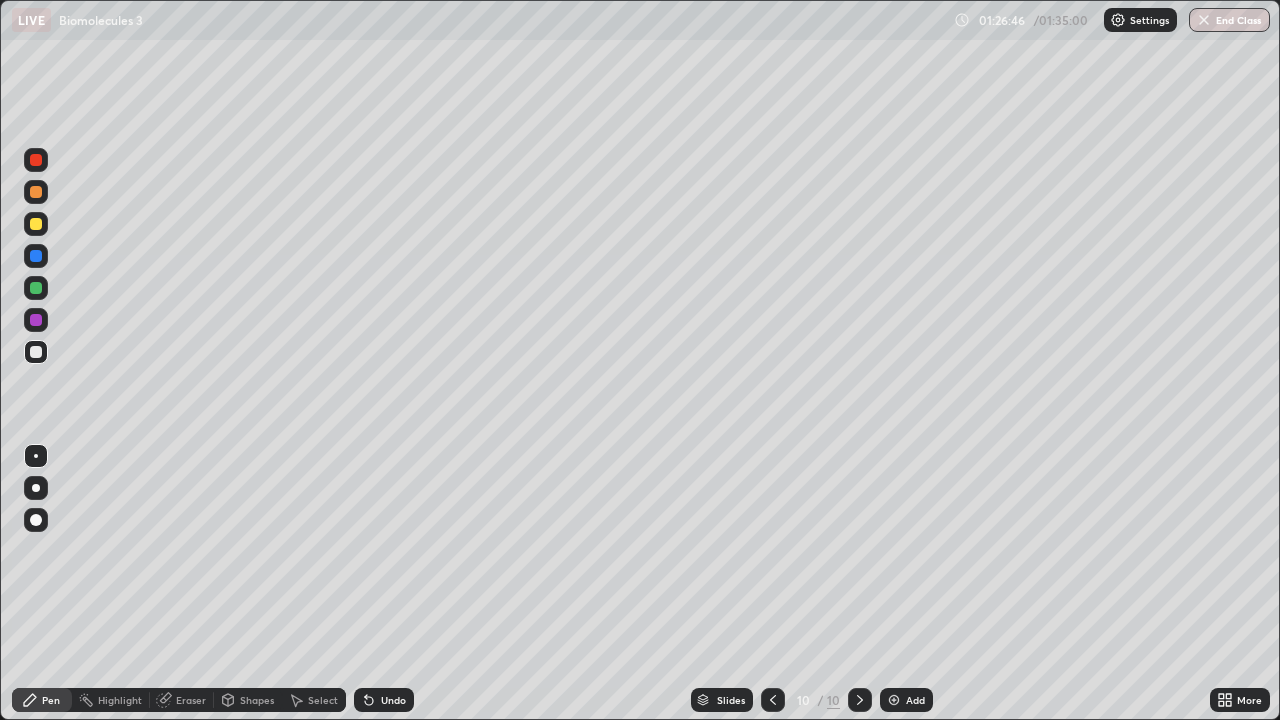 click at bounding box center (36, 160) 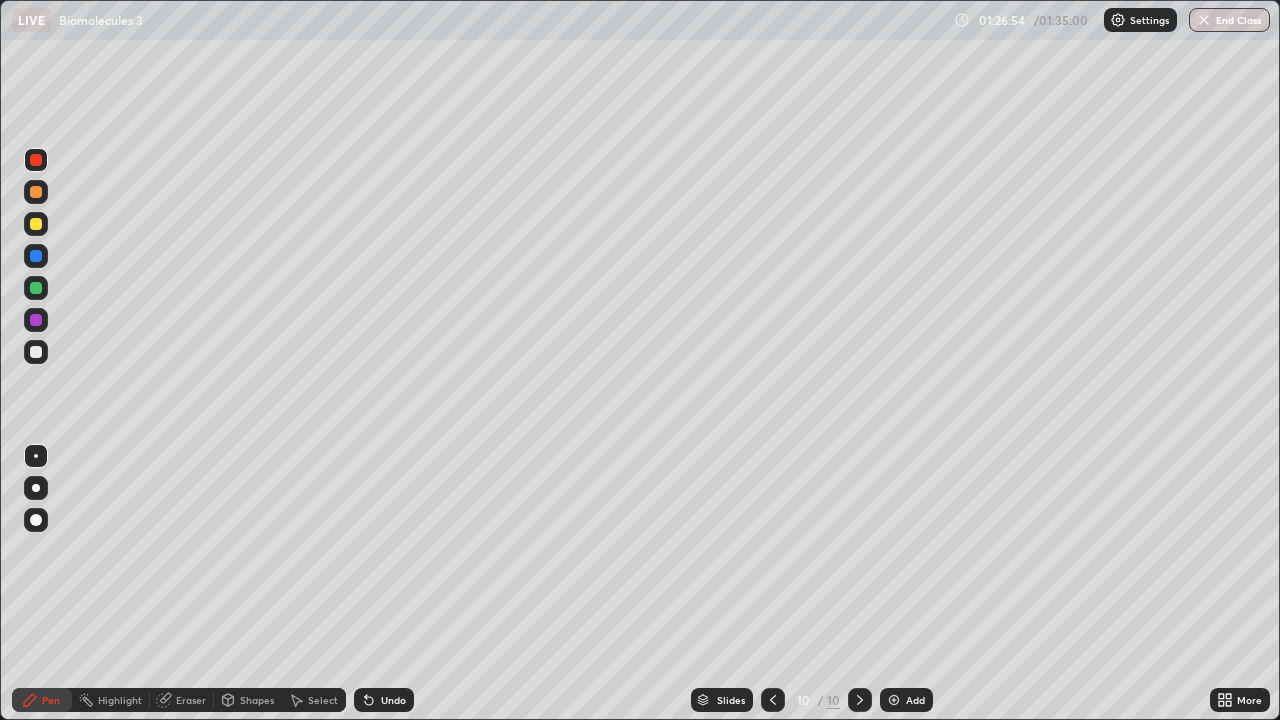 click at bounding box center [36, 352] 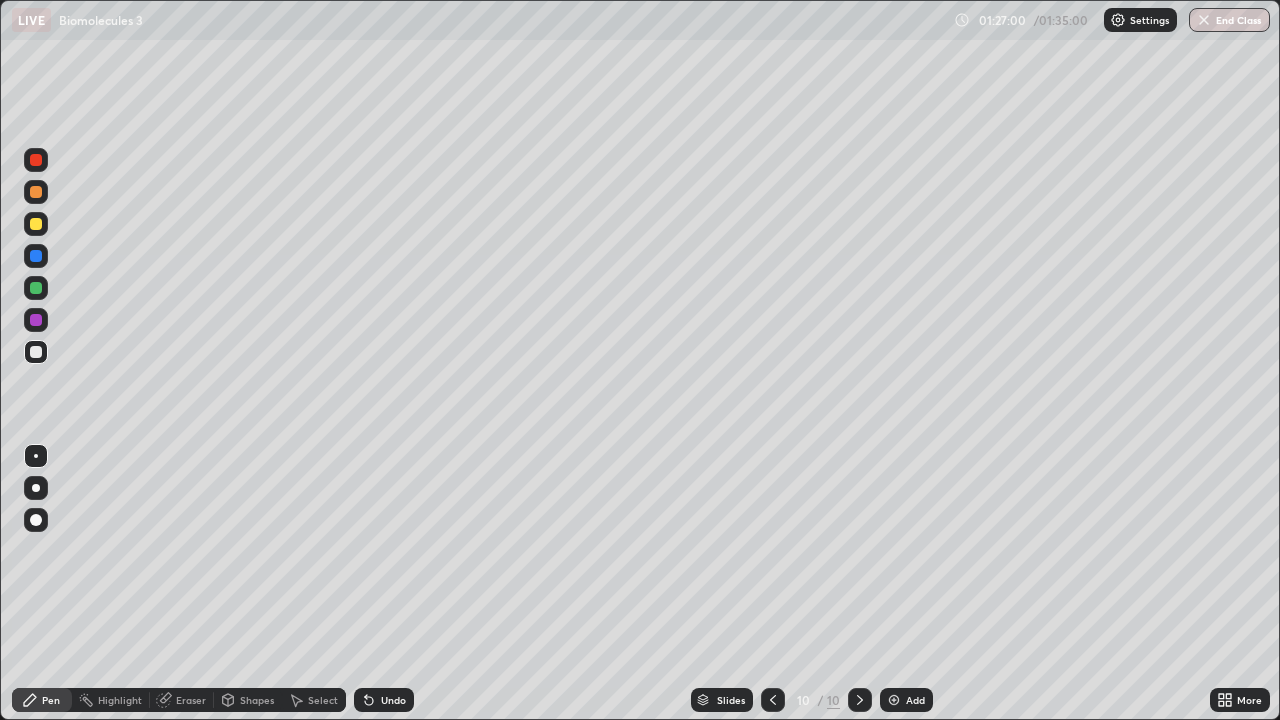 click on "Undo" at bounding box center (393, 700) 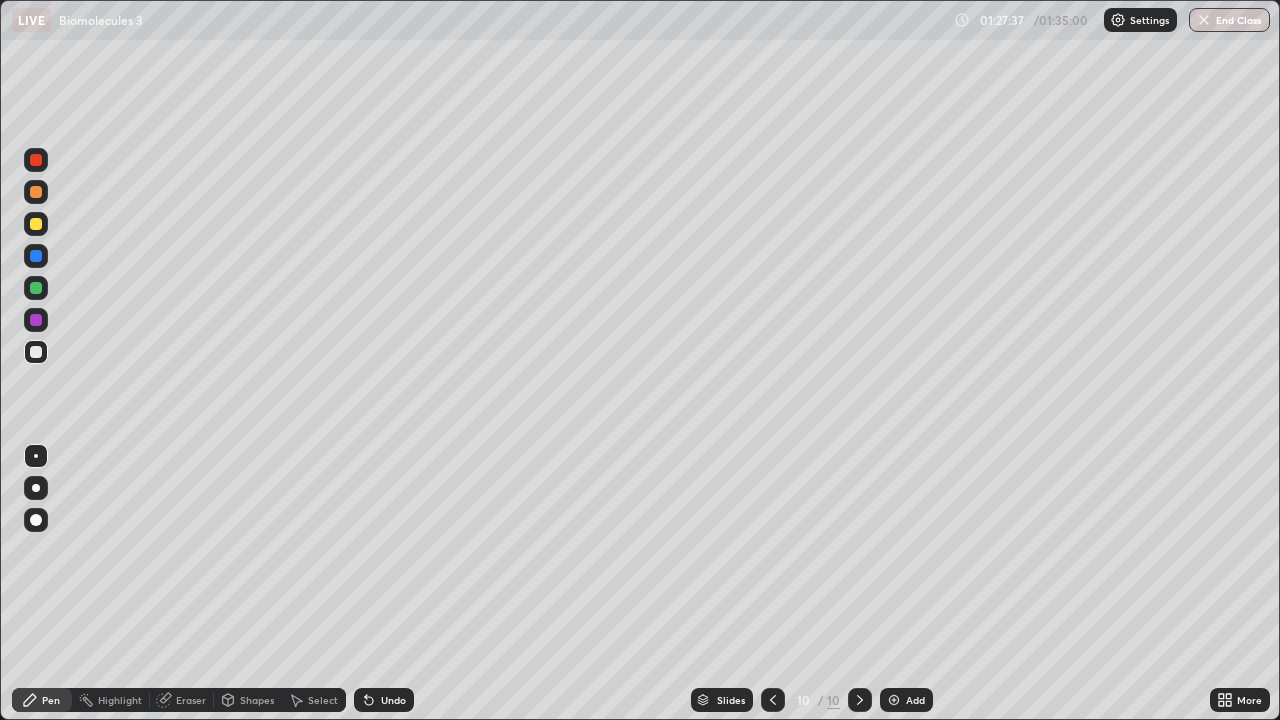 click on "Eraser" at bounding box center [191, 700] 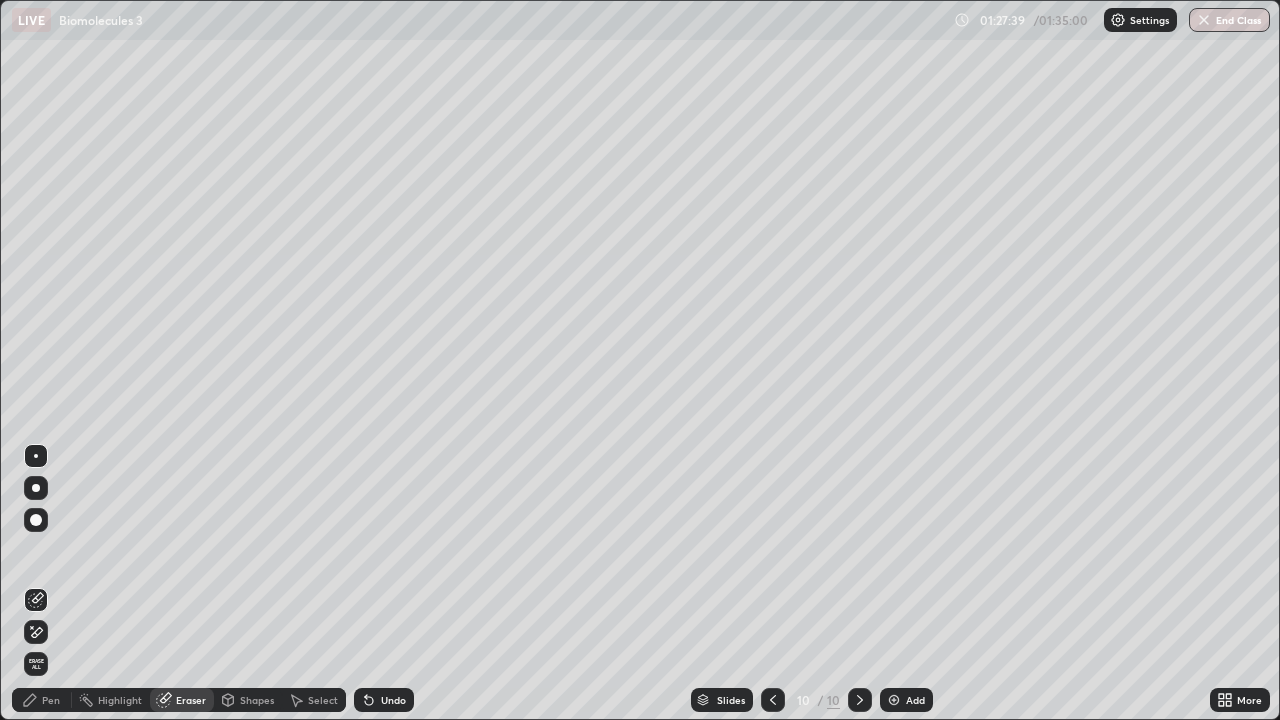 click on "Pen" at bounding box center (51, 700) 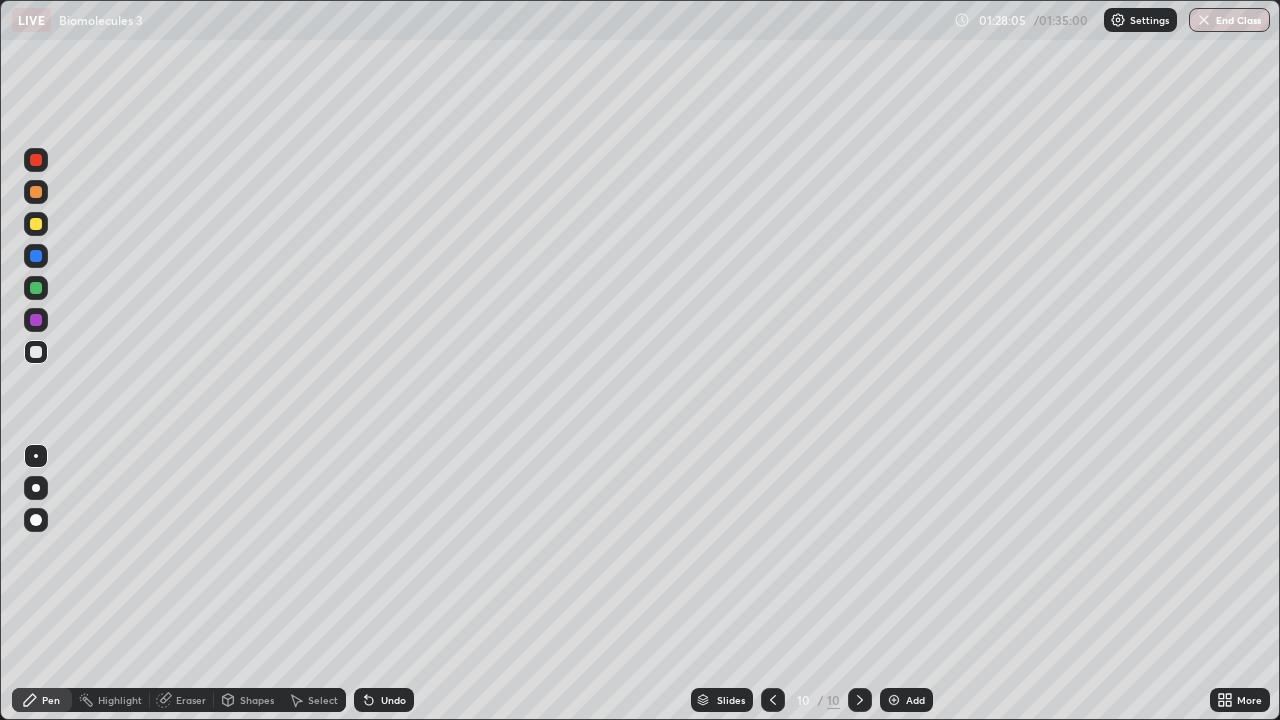 click on "Undo" at bounding box center [393, 700] 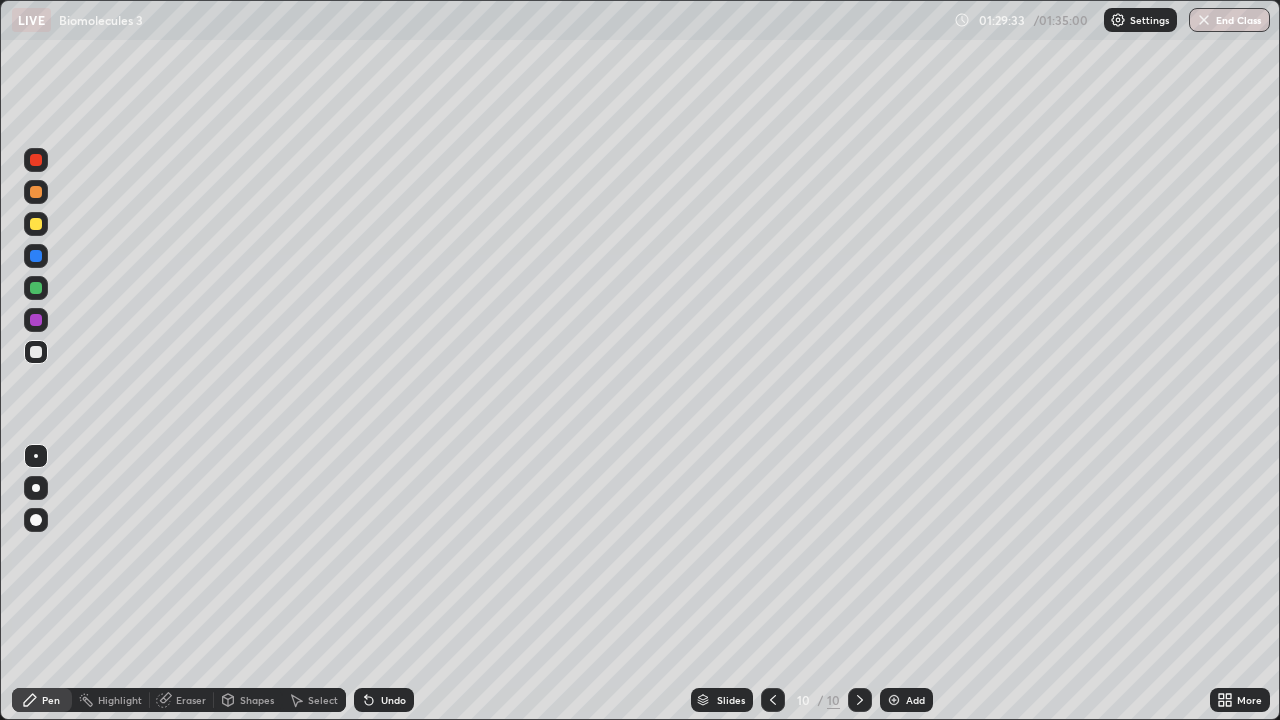 click on "Eraser" at bounding box center [191, 700] 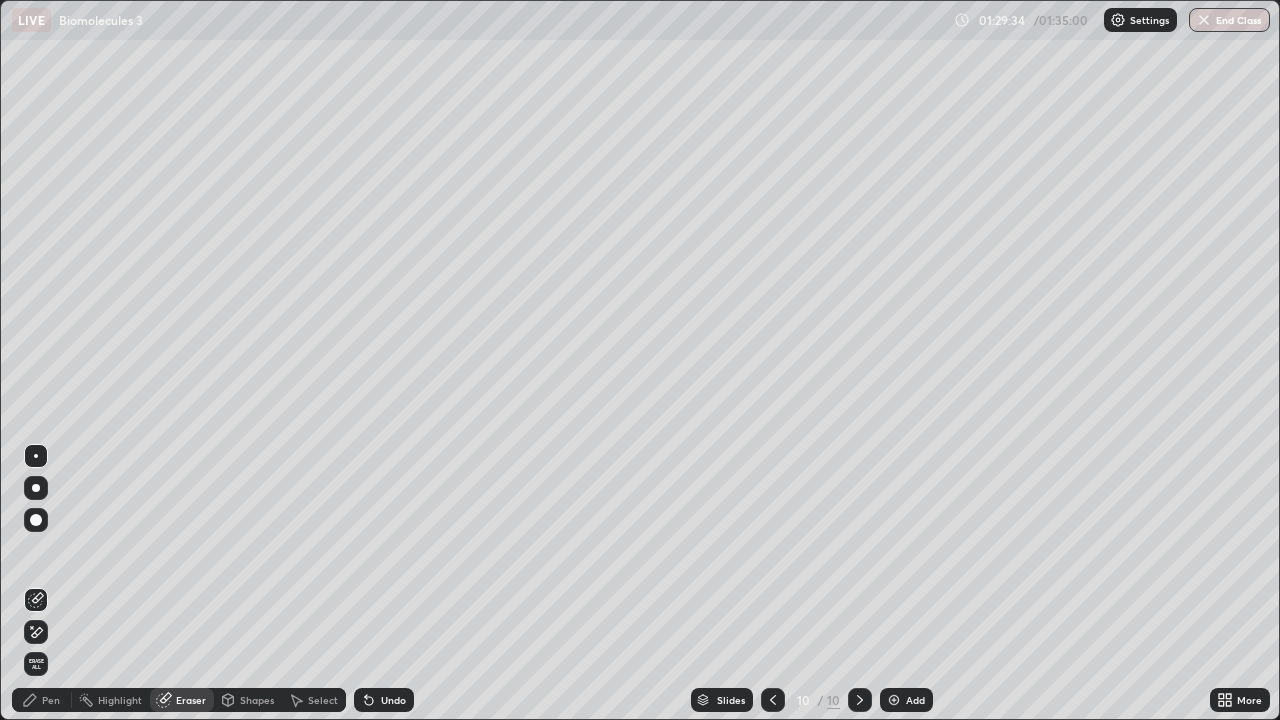 click on "Eraser" at bounding box center [191, 700] 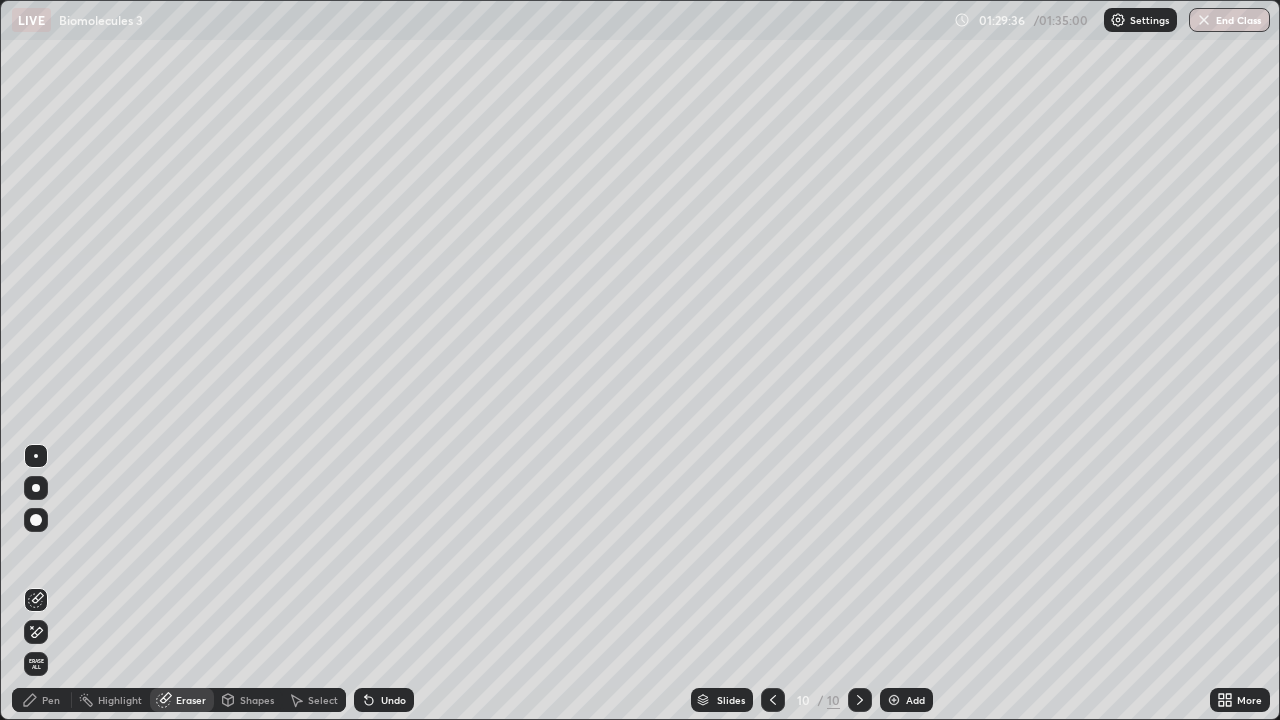 click 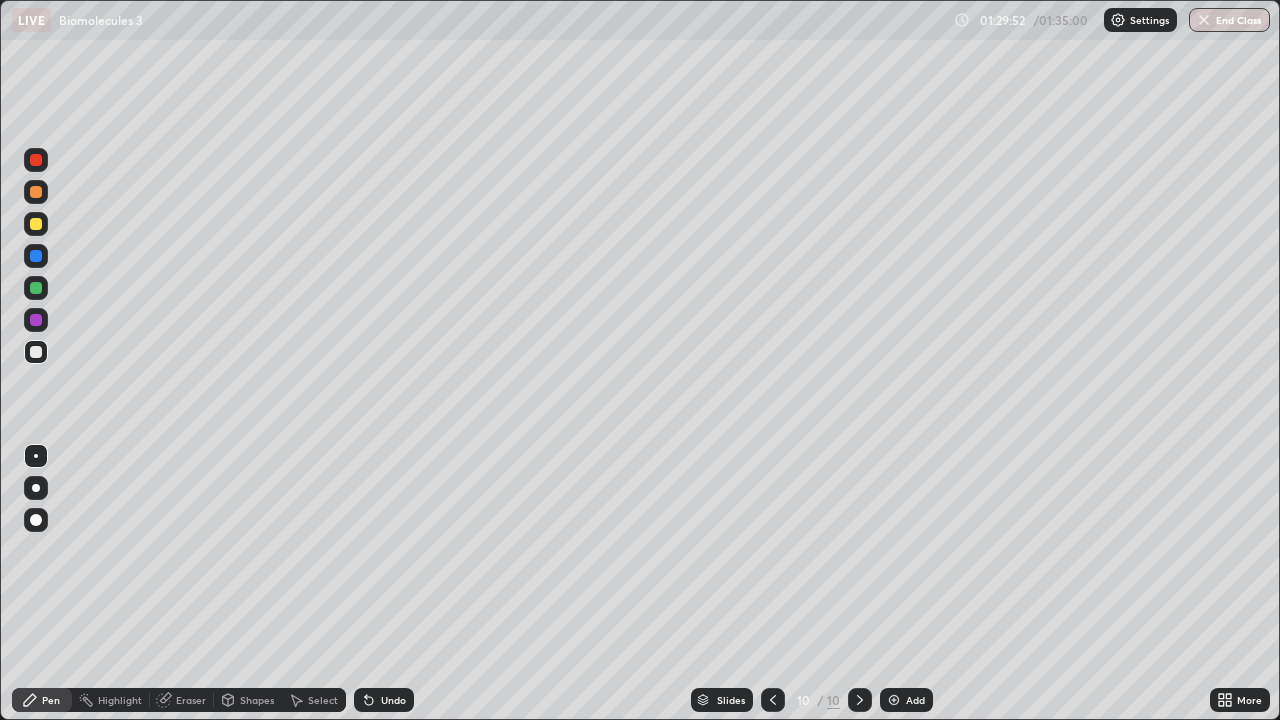 click 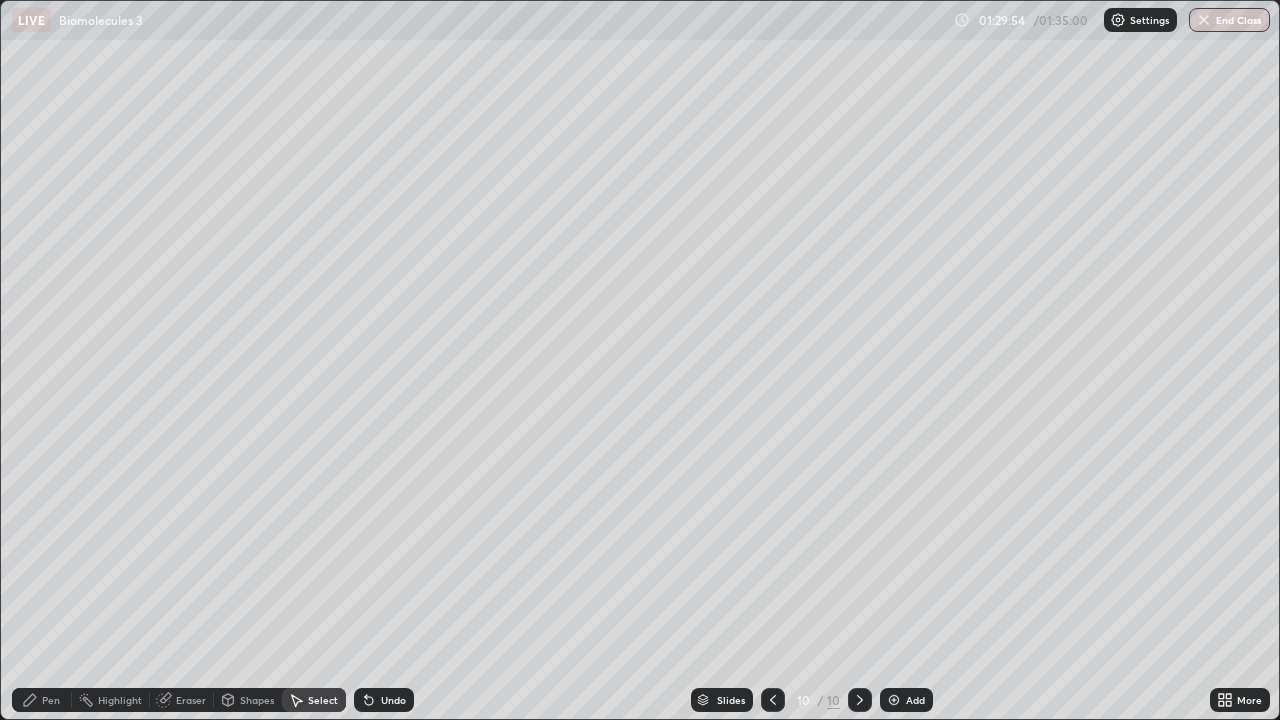 click on "Pen" at bounding box center (51, 700) 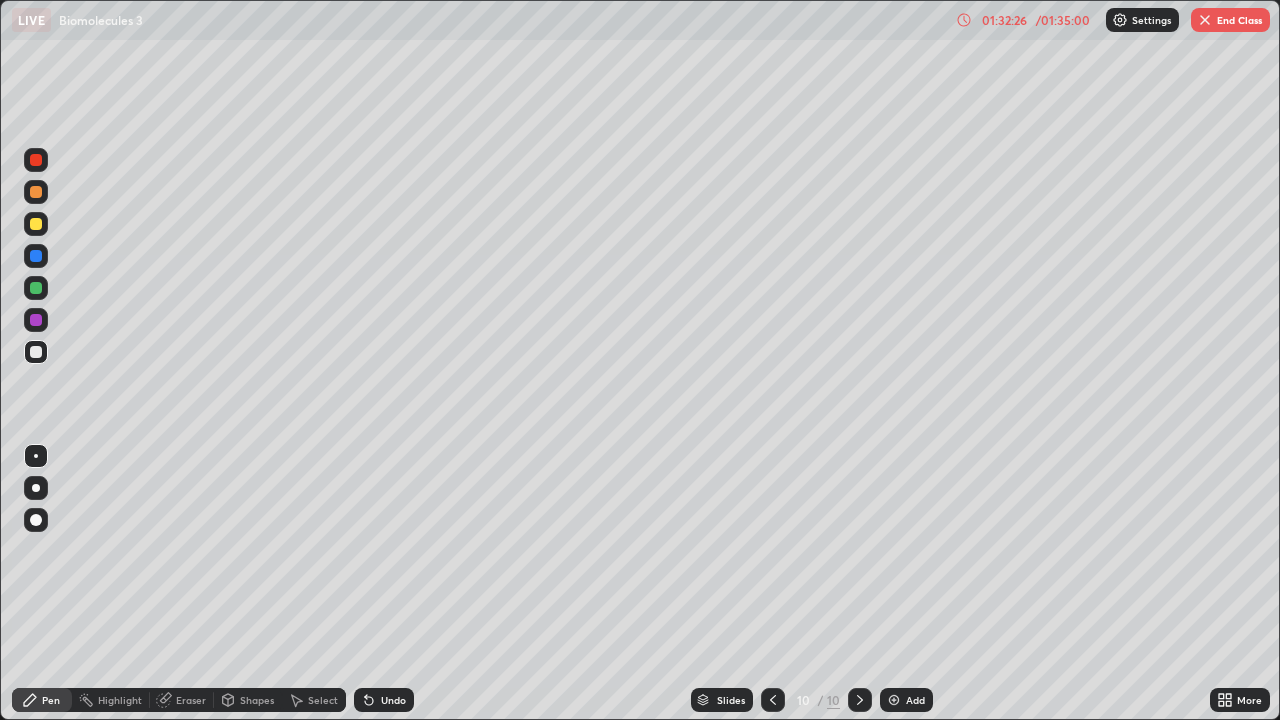 click on "End Class" at bounding box center (1230, 20) 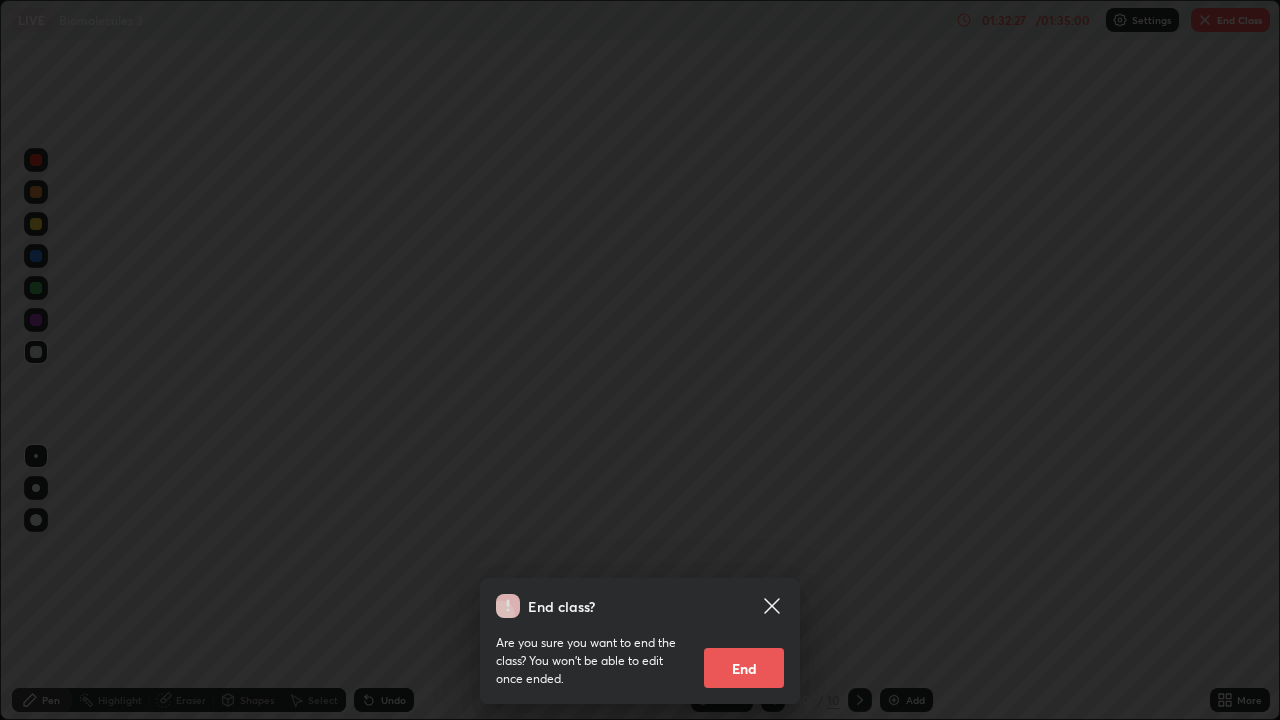 click on "End" at bounding box center (744, 668) 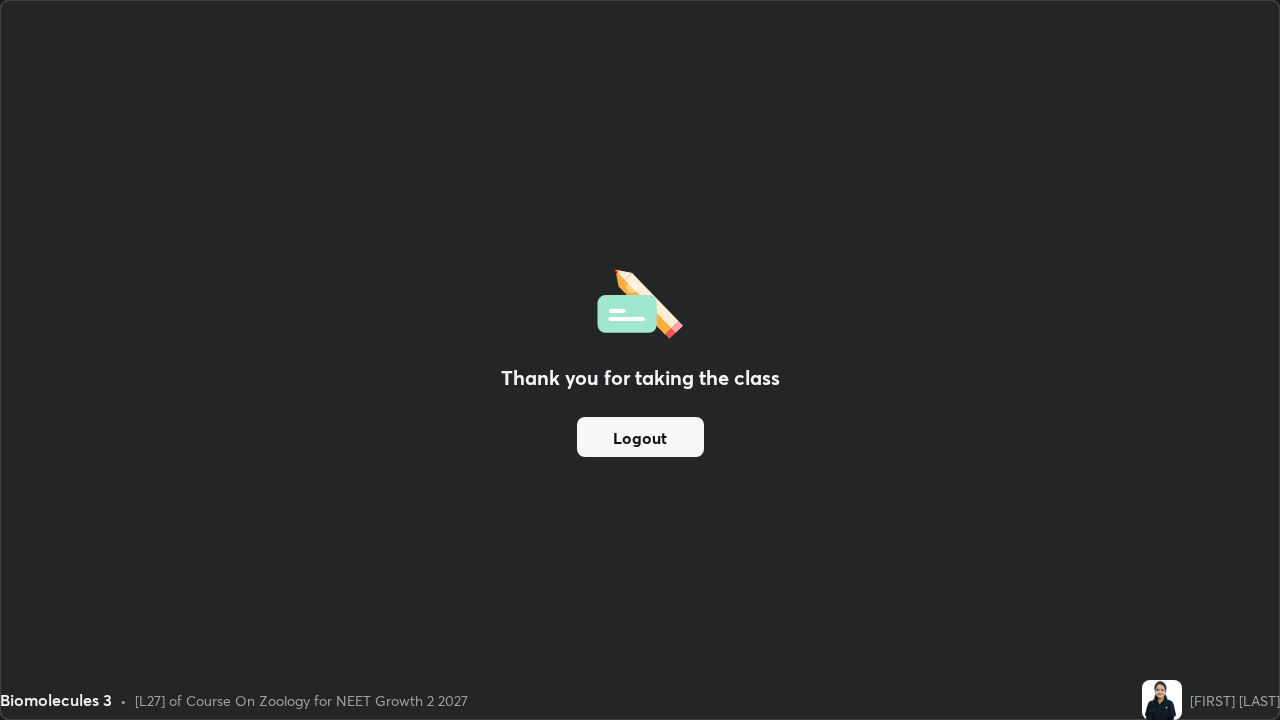 click on "Logout" at bounding box center (640, 437) 